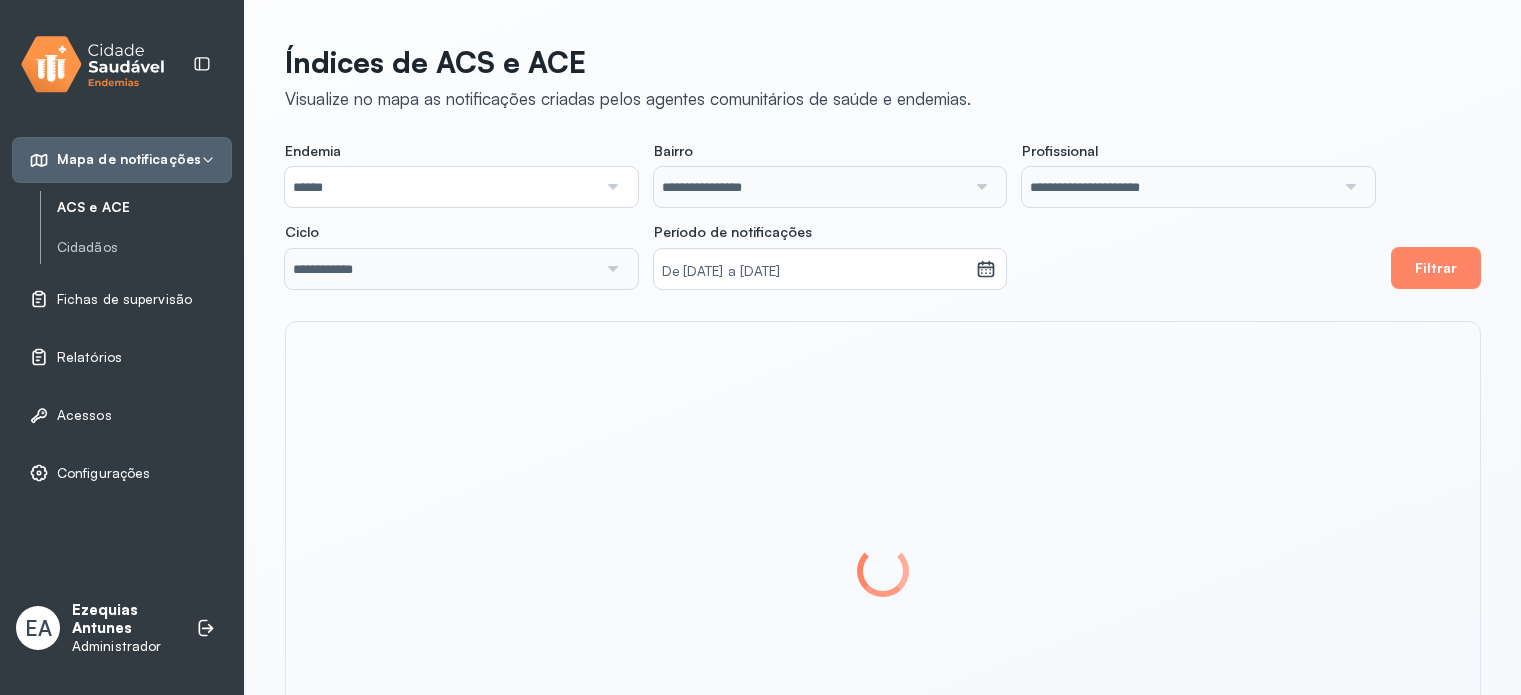 scroll, scrollTop: 0, scrollLeft: 0, axis: both 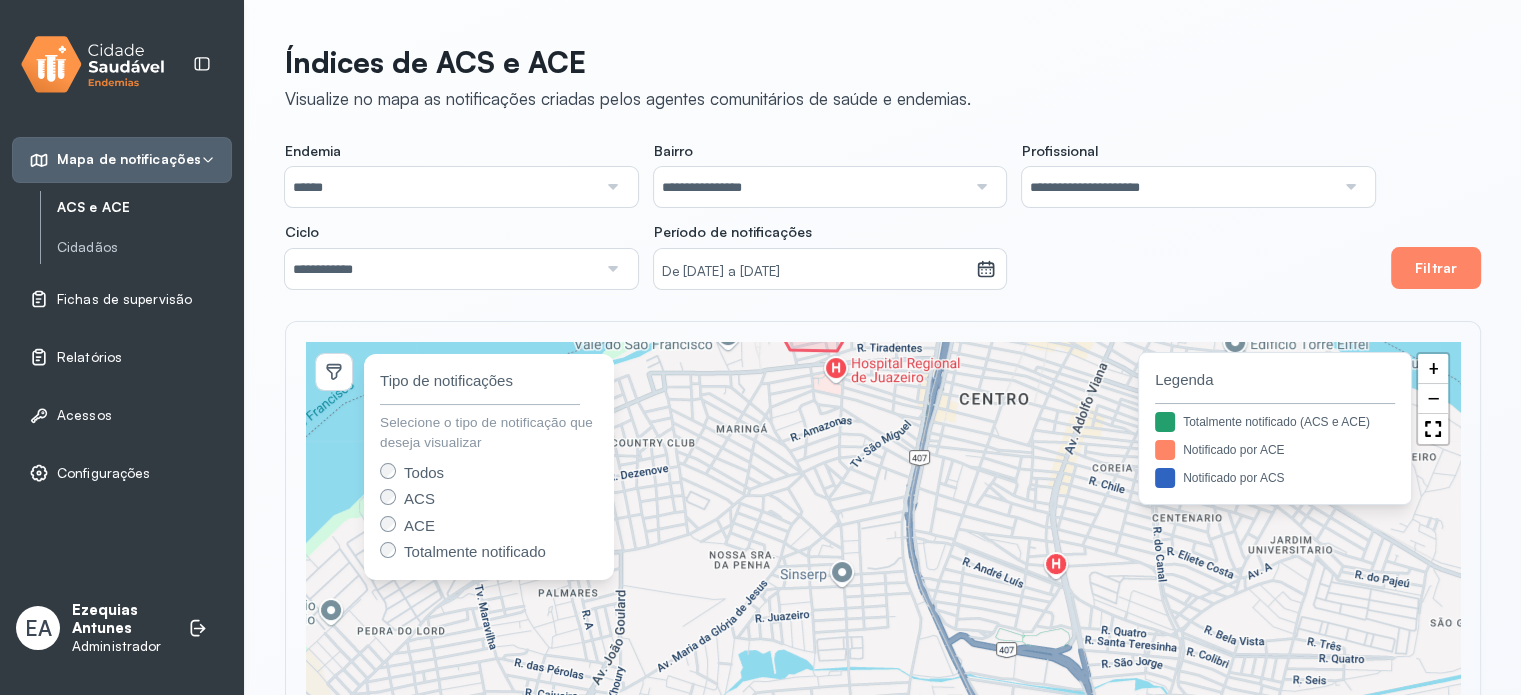 click on "Ezequias Antunes" at bounding box center [120, 620] 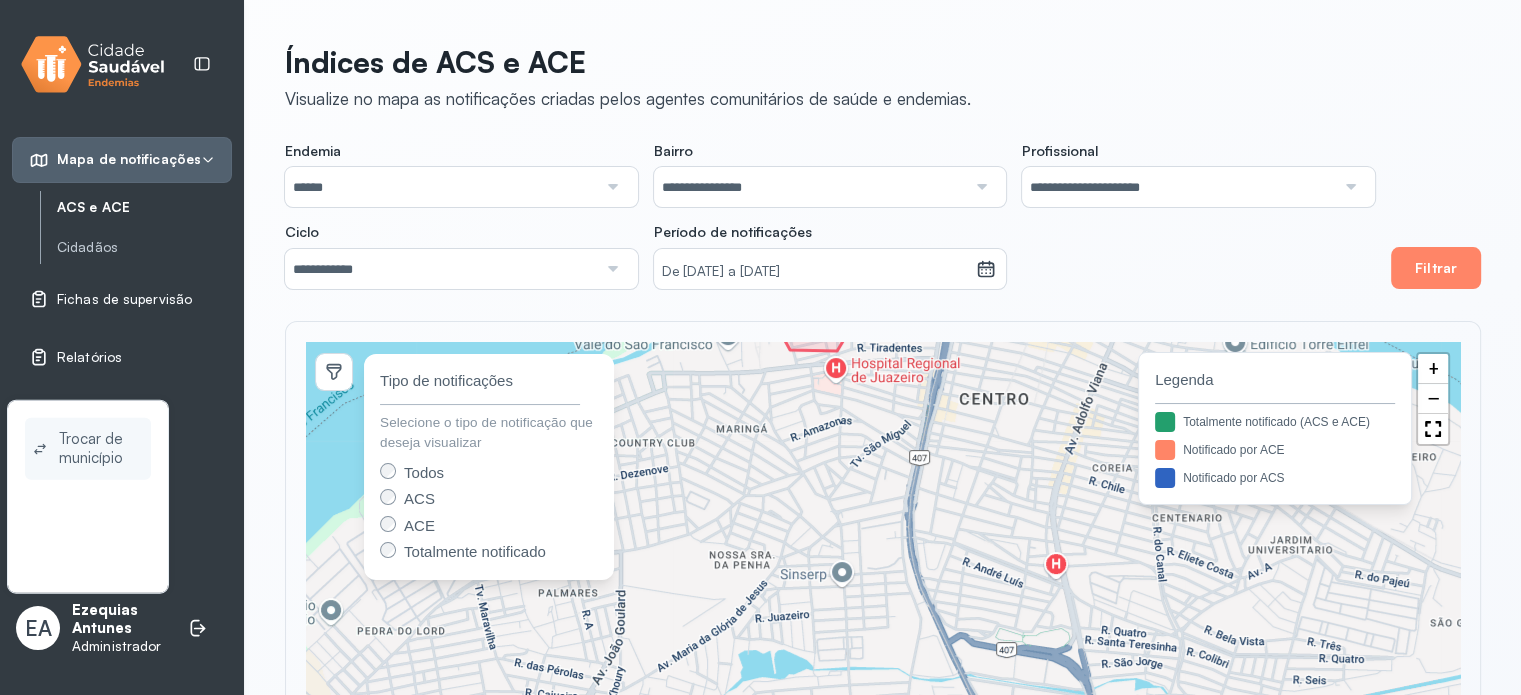 click on "Trocar de município" at bounding box center [101, 449] 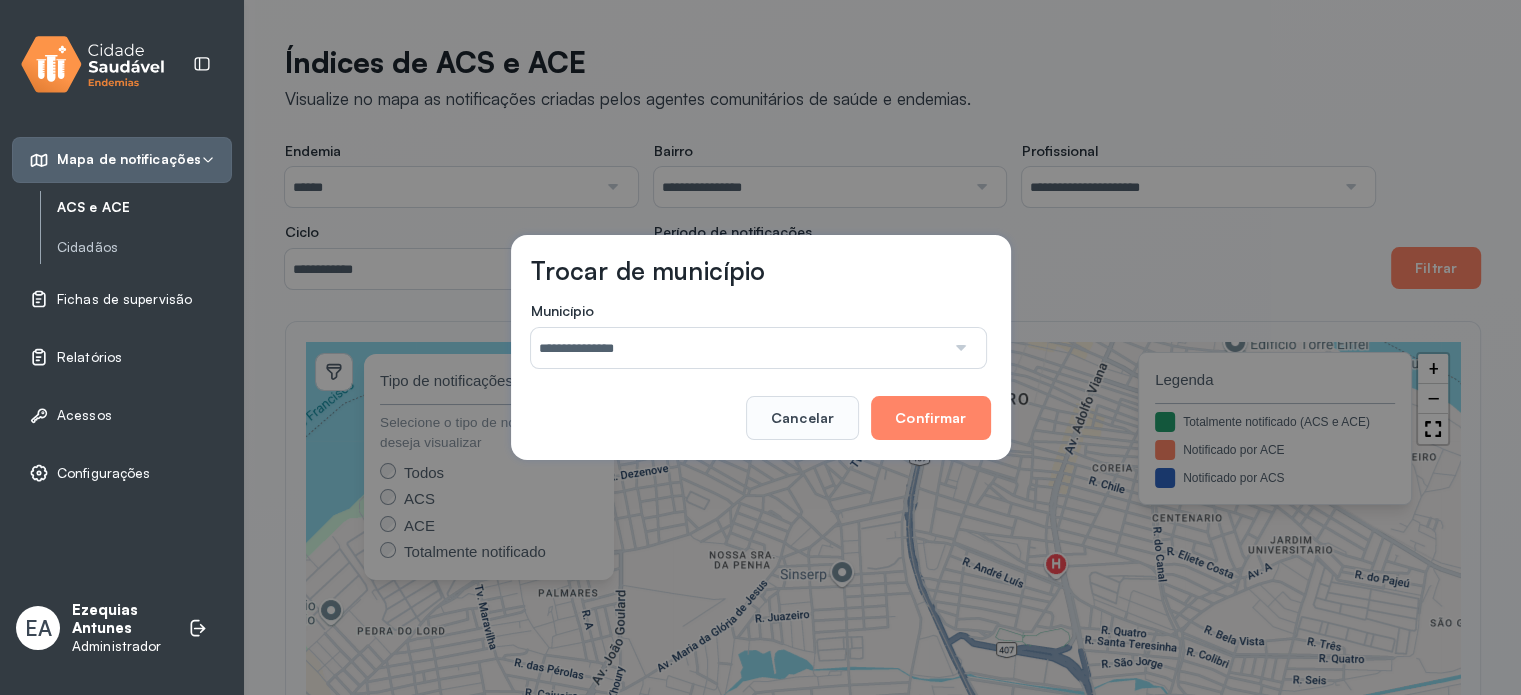click on "**********" at bounding box center (738, 348) 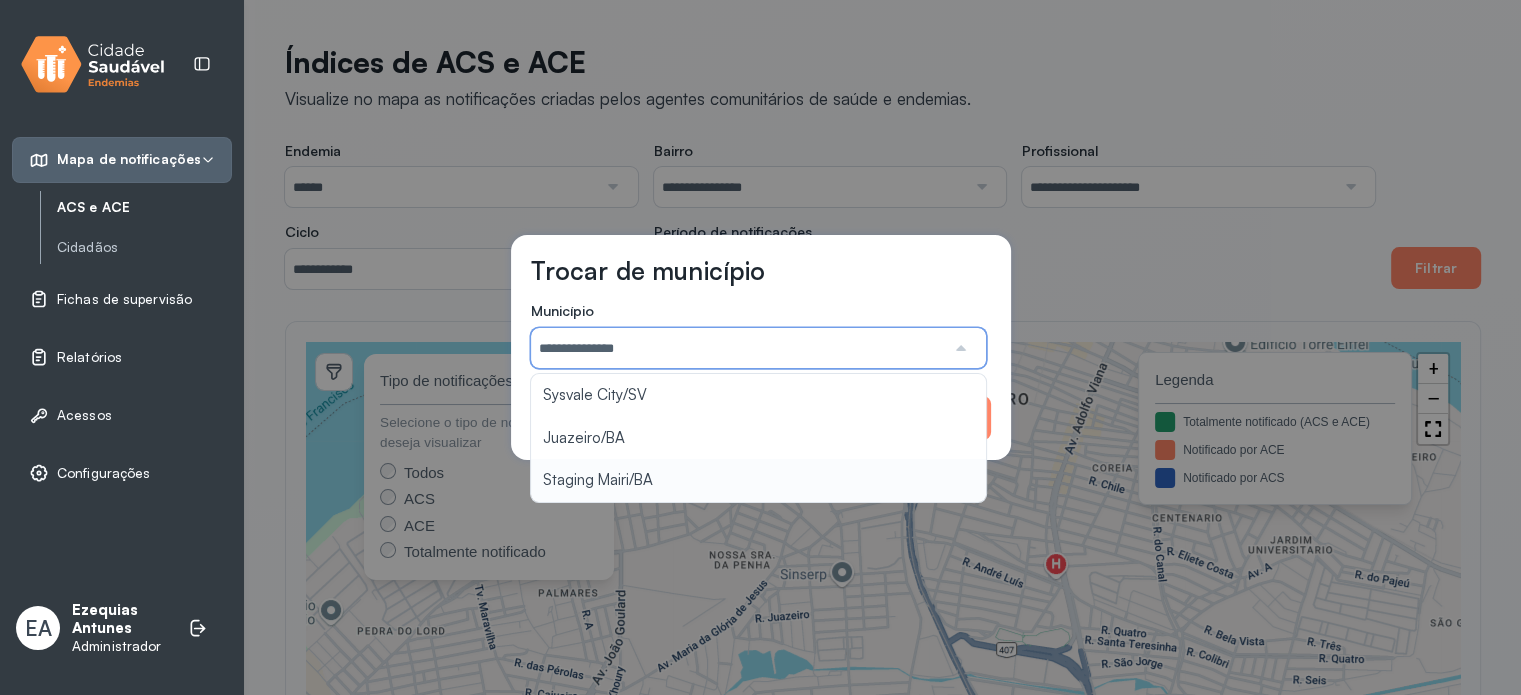 type on "**********" 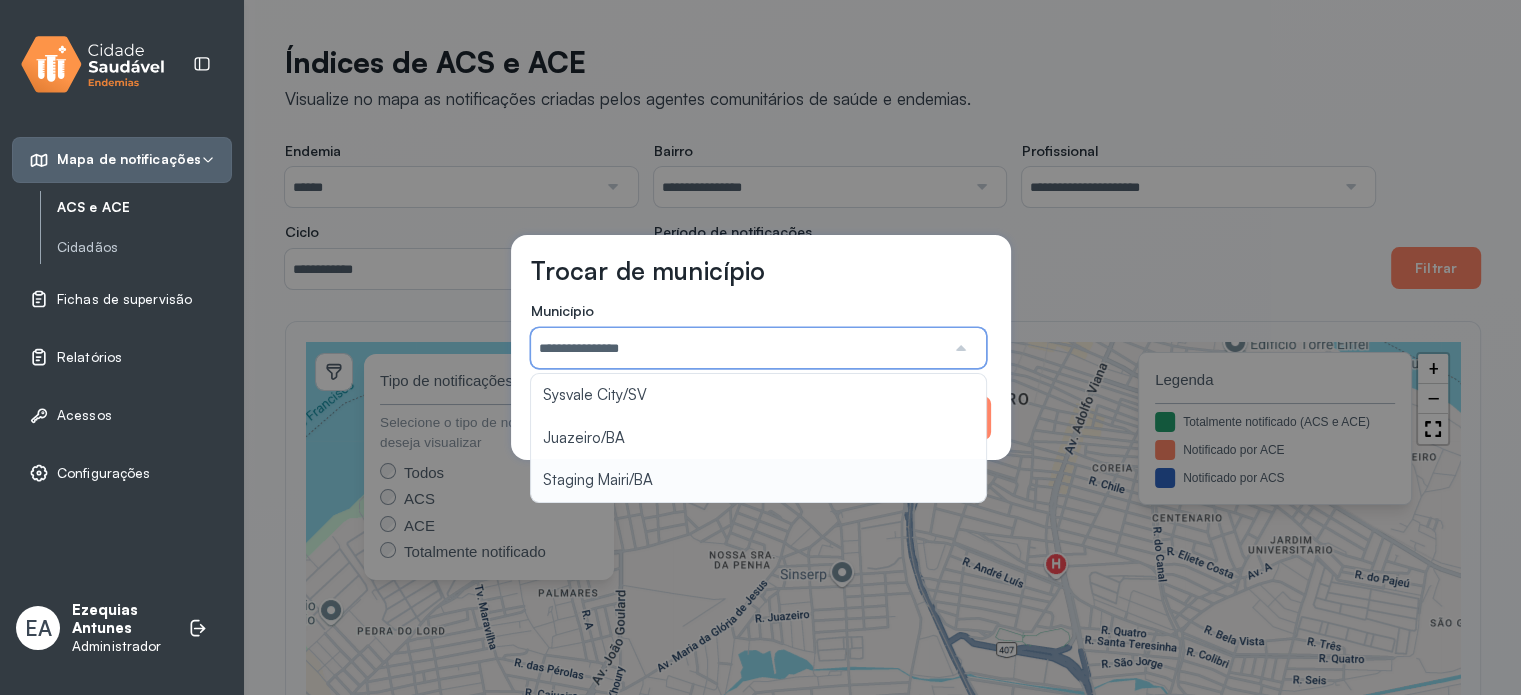 click on "**********" at bounding box center [760, 347] 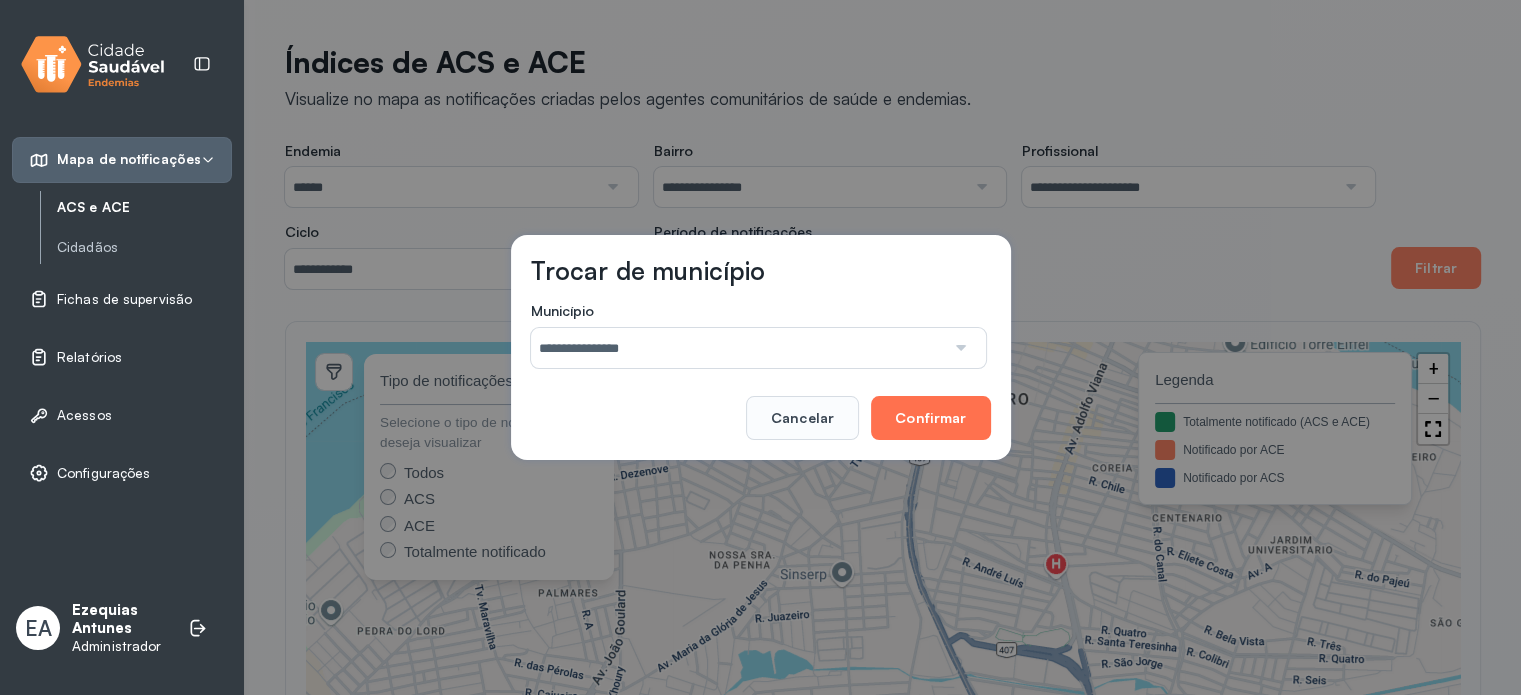 click on "Confirmar" at bounding box center (930, 418) 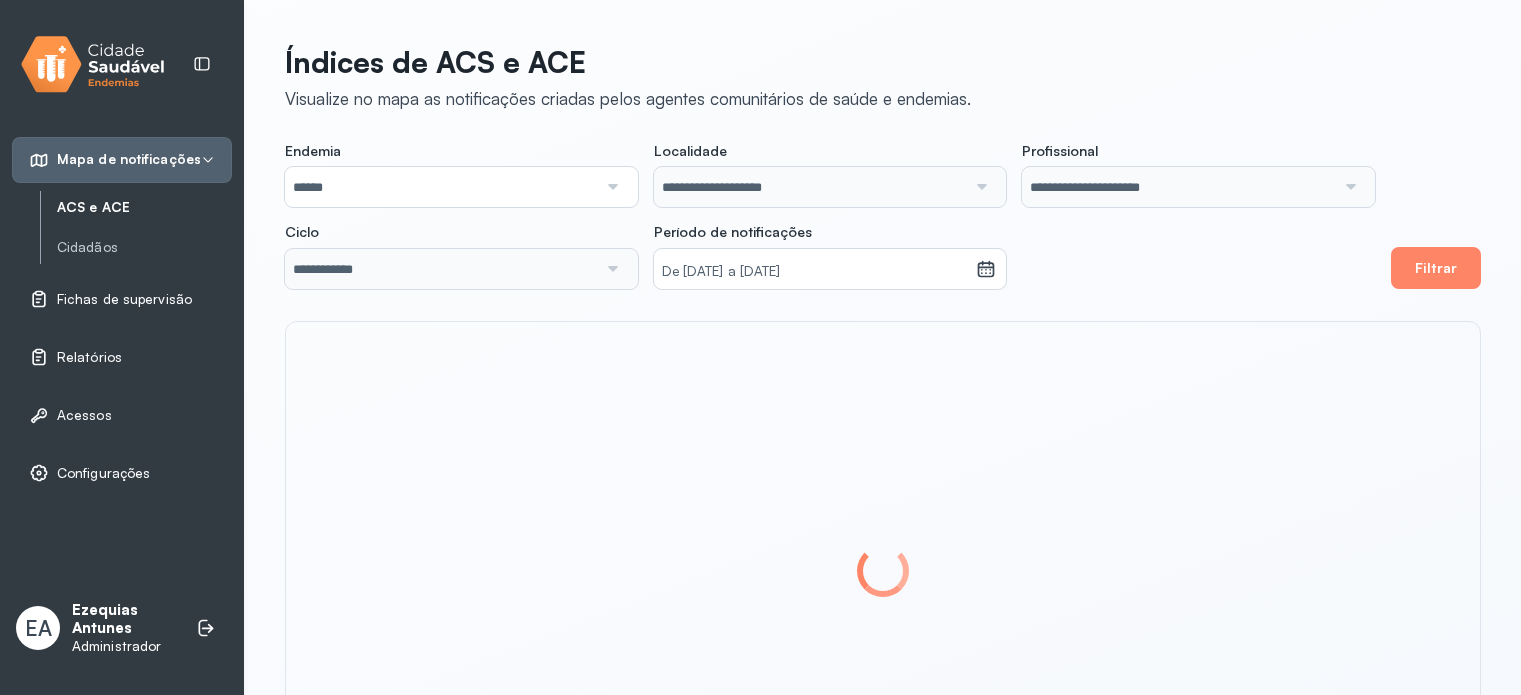 scroll, scrollTop: 0, scrollLeft: 0, axis: both 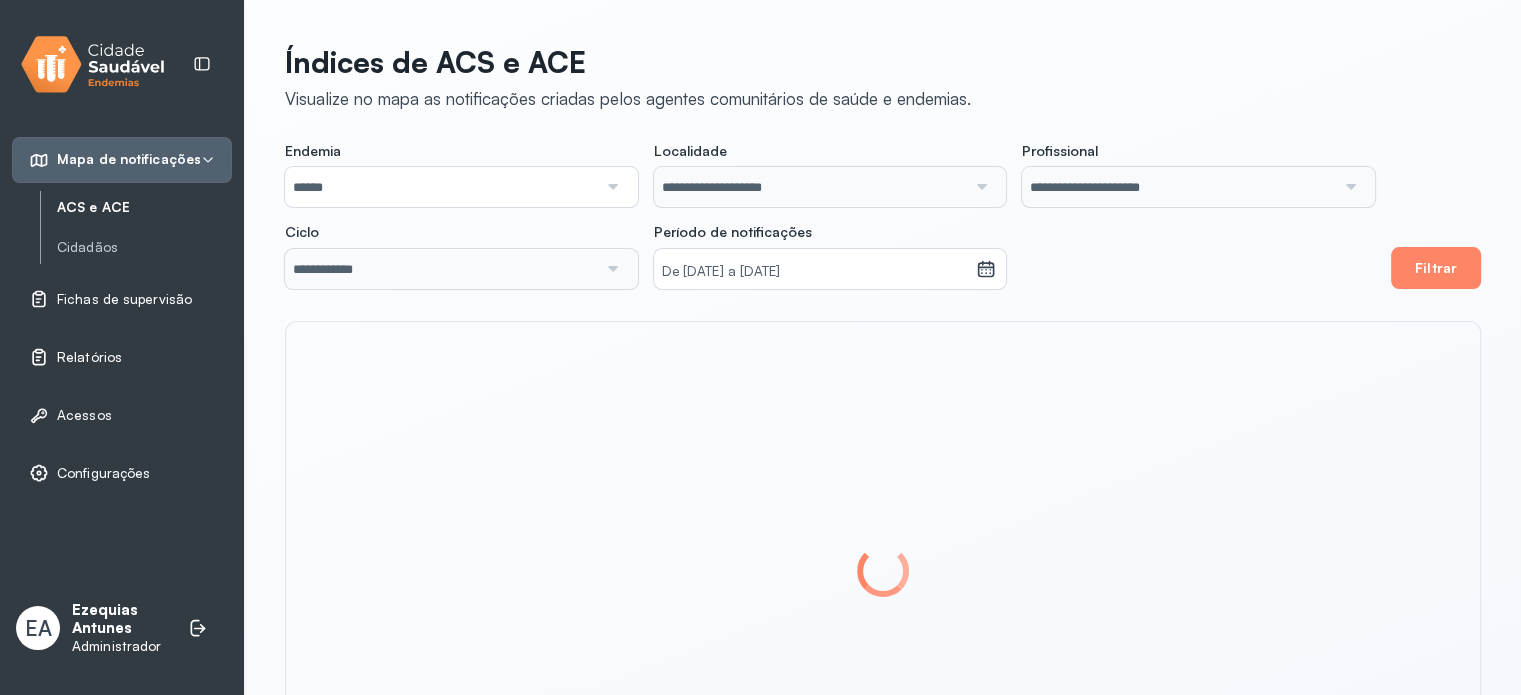 click on "Relatórios" at bounding box center [89, 357] 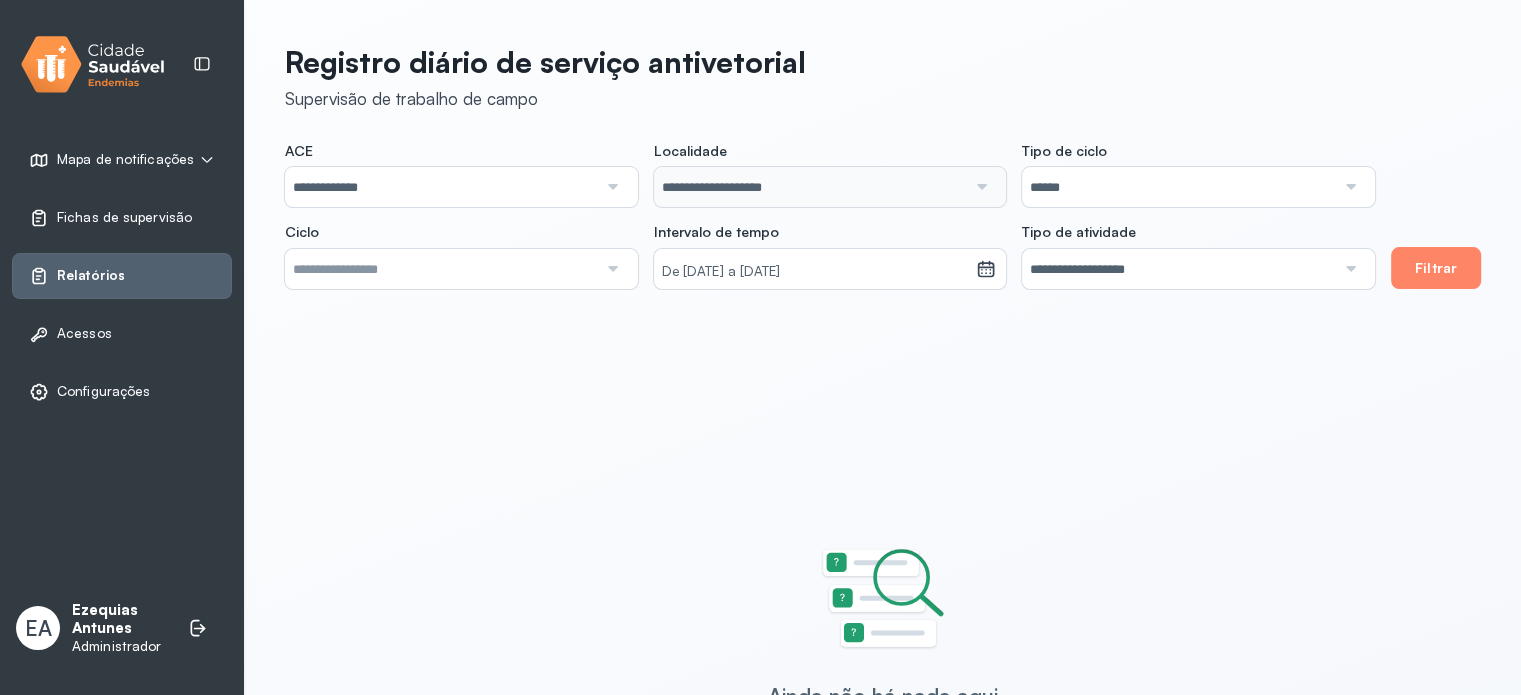 click at bounding box center (441, 269) 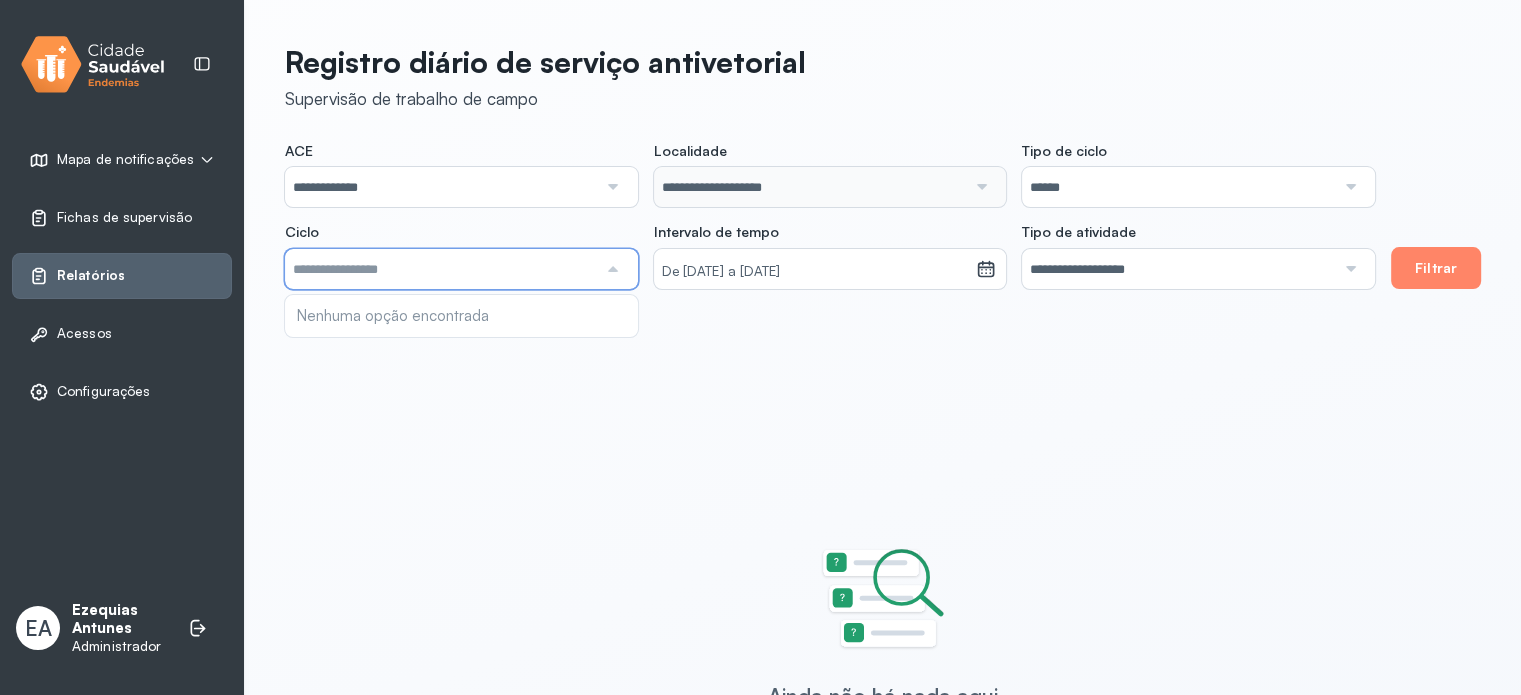 click on "Ciclo" 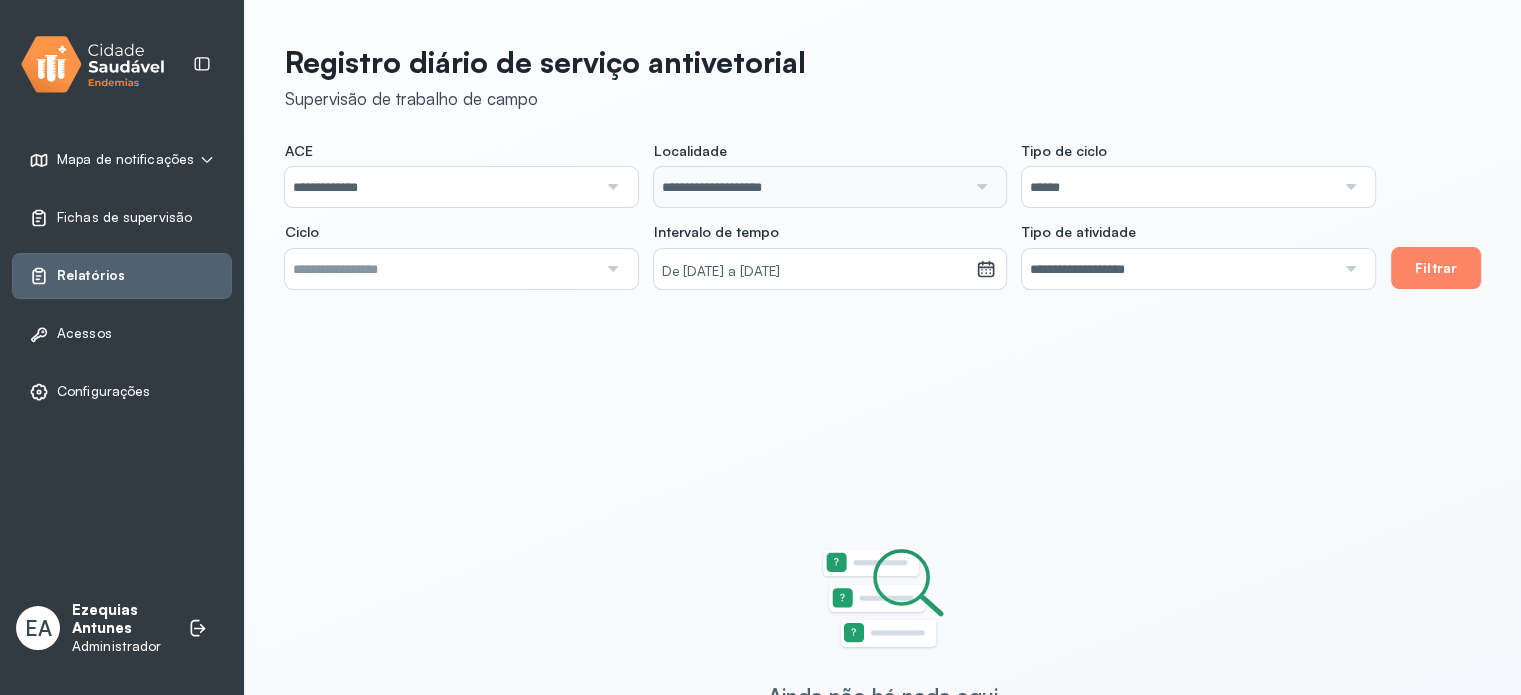 click on "Relatórios" at bounding box center [91, 275] 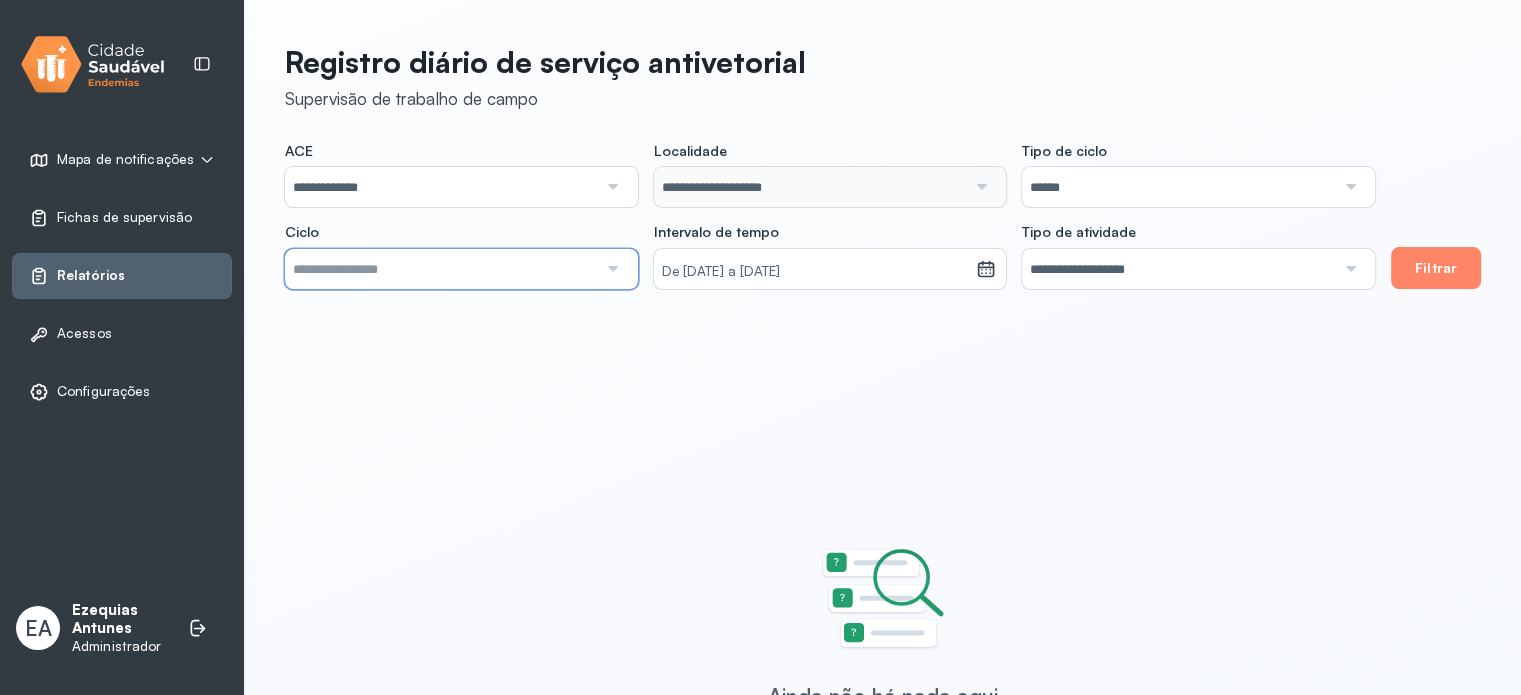 click at bounding box center (441, 269) 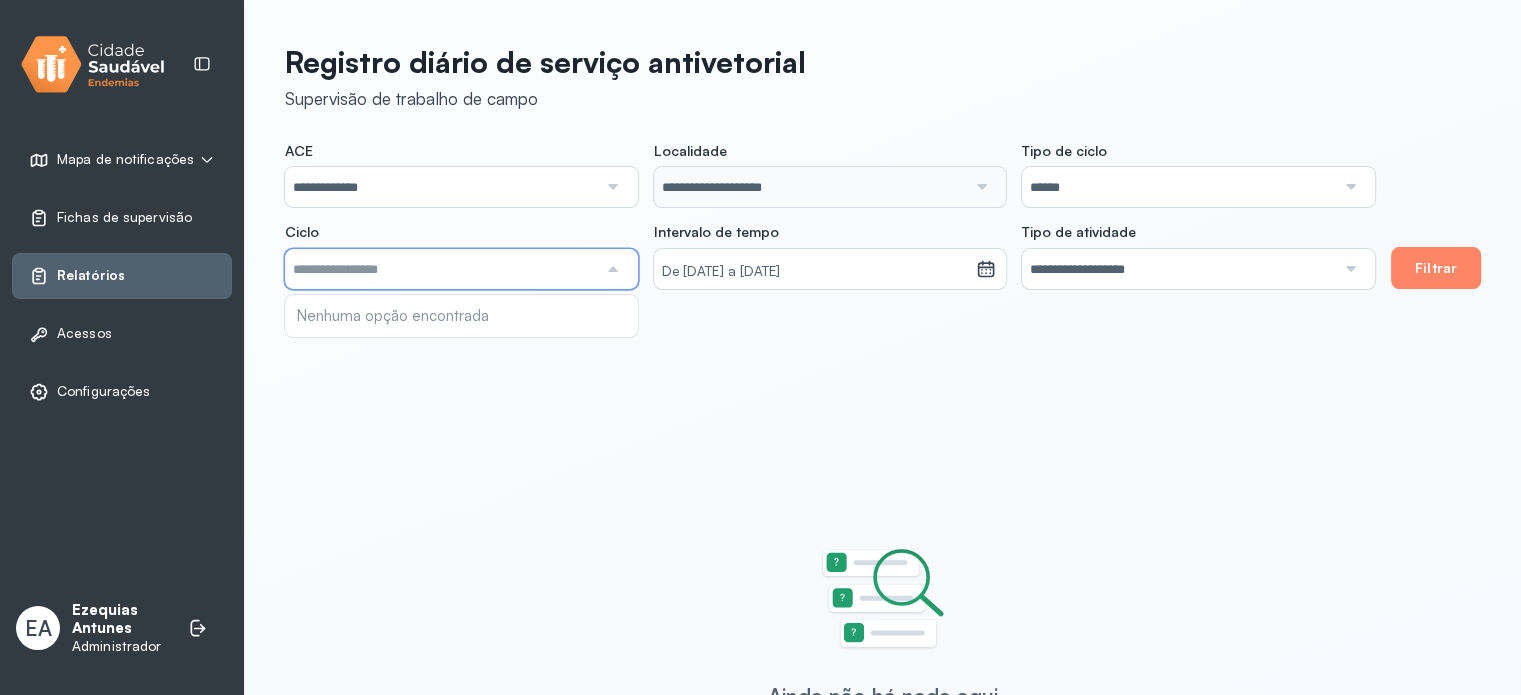 drag, startPoint x: 391, startPoint y: 312, endPoint x: 993, endPoint y: 194, distance: 613.4558 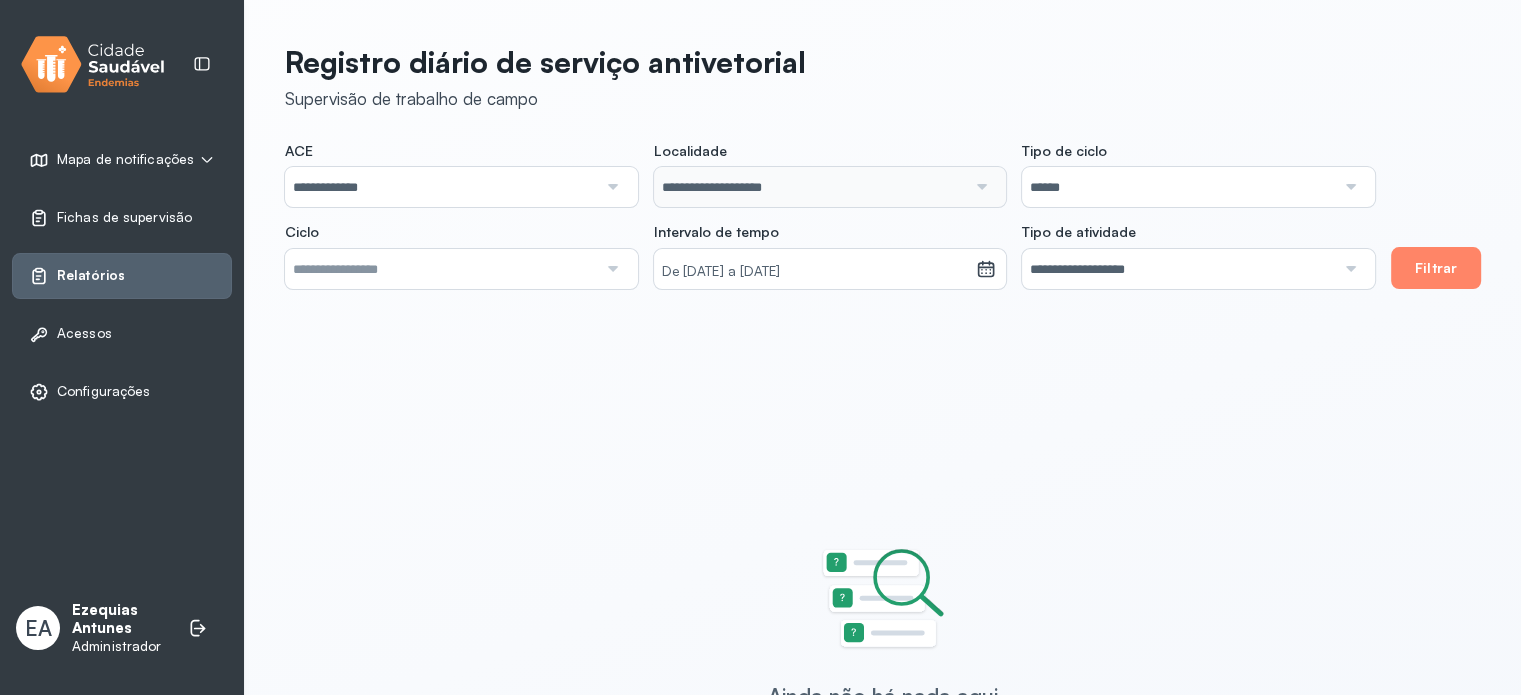 click on "******" 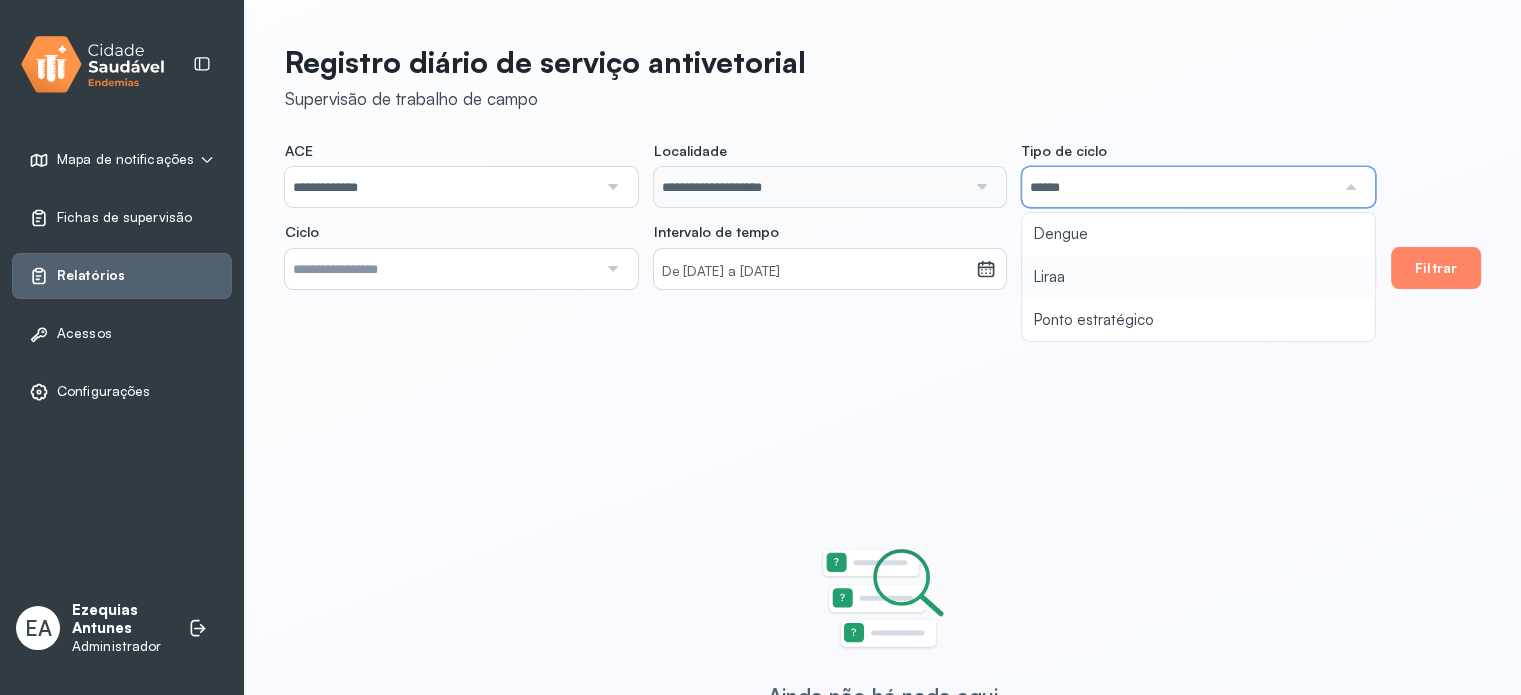 type on "*****" 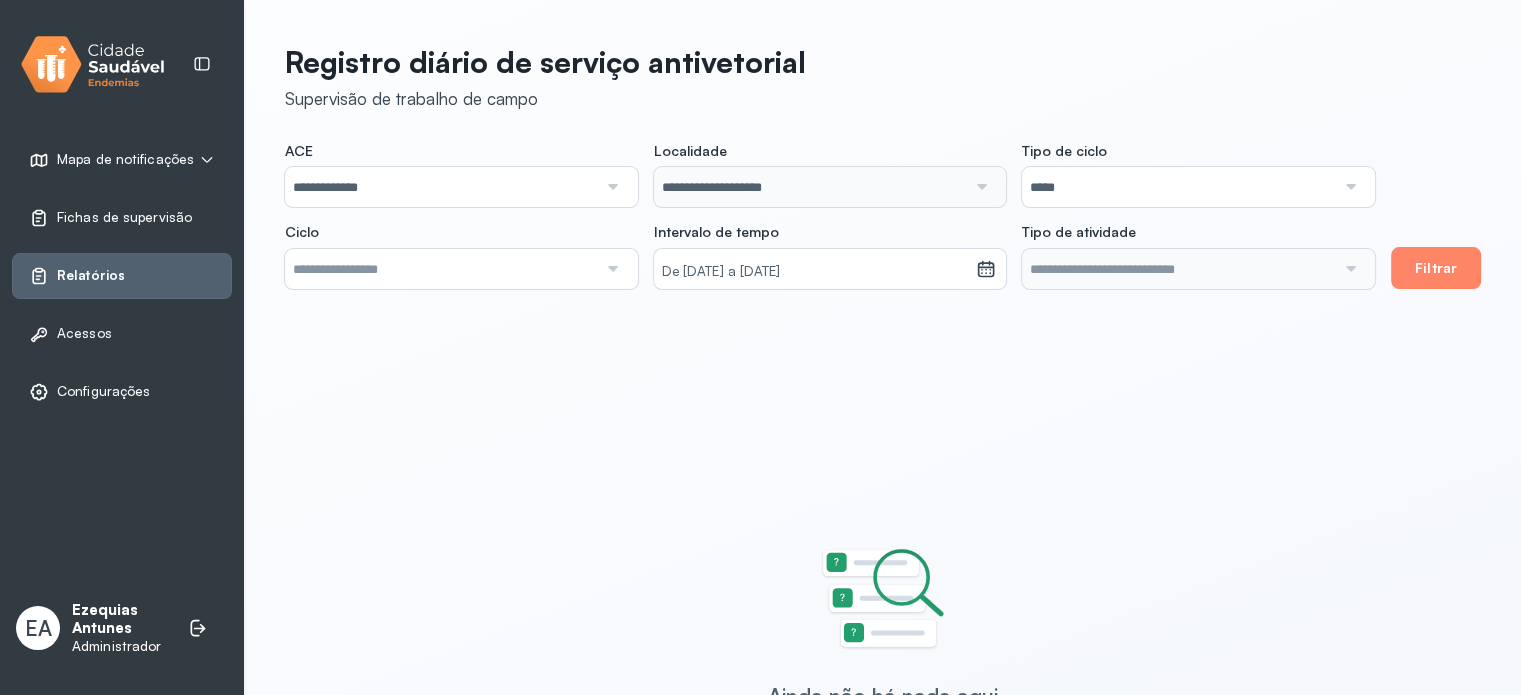 click on "**********" at bounding box center [830, 215] 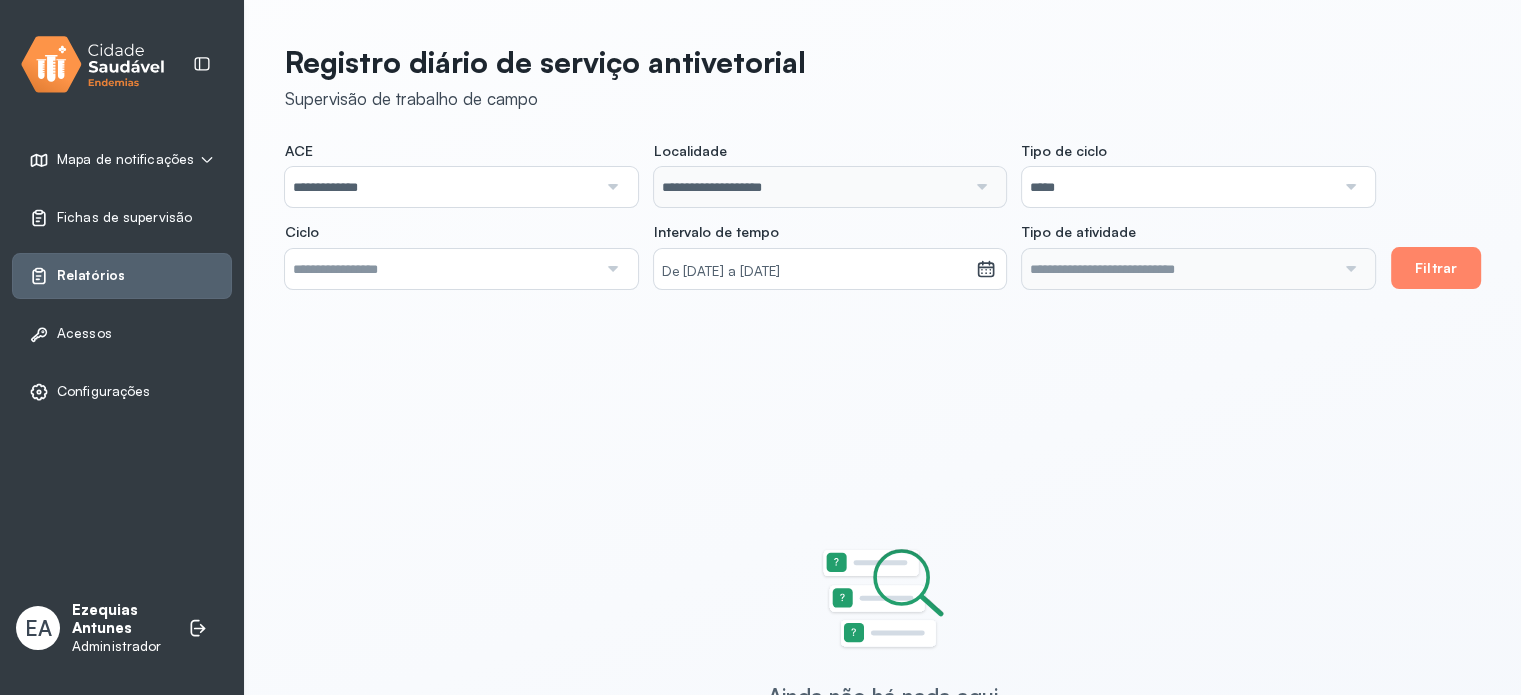 click at bounding box center (441, 269) 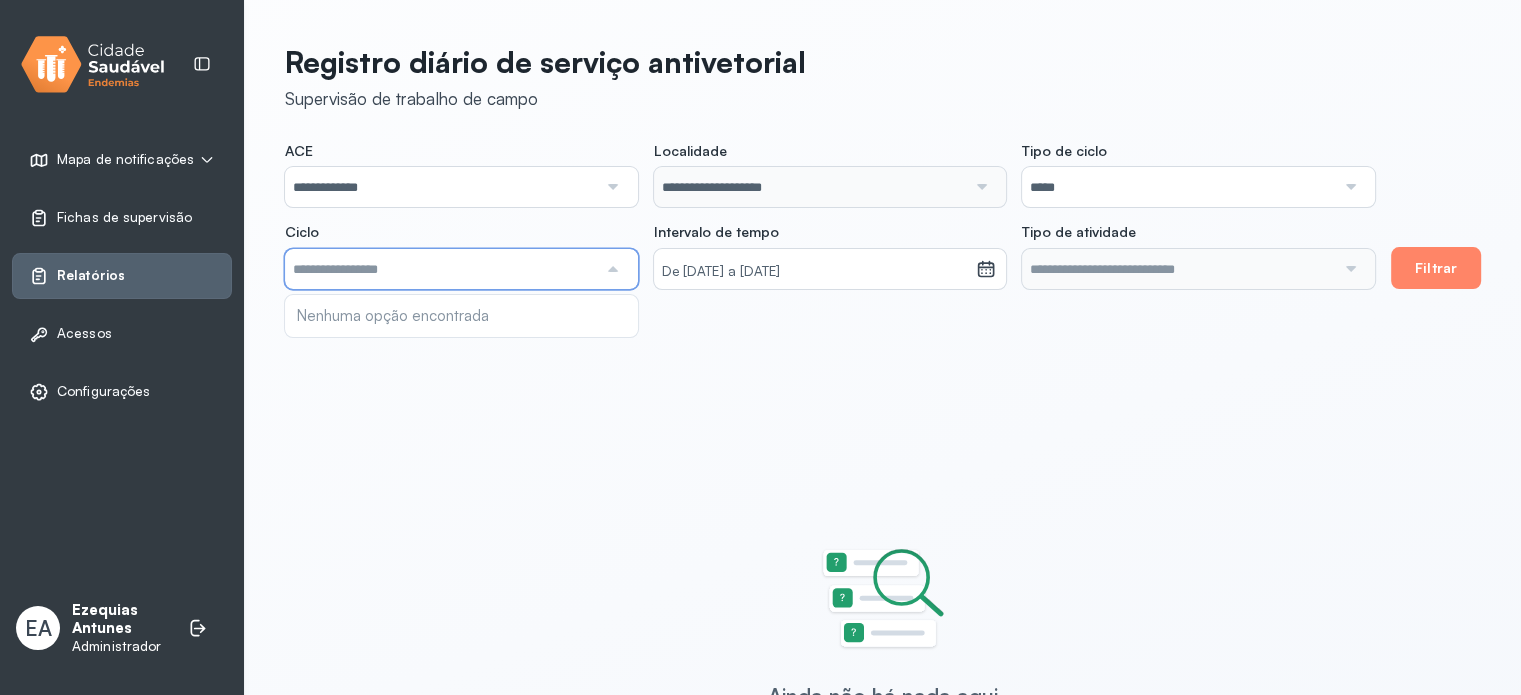 drag, startPoint x: 1185, startPoint y: 161, endPoint x: 1191, endPoint y: 171, distance: 11.661903 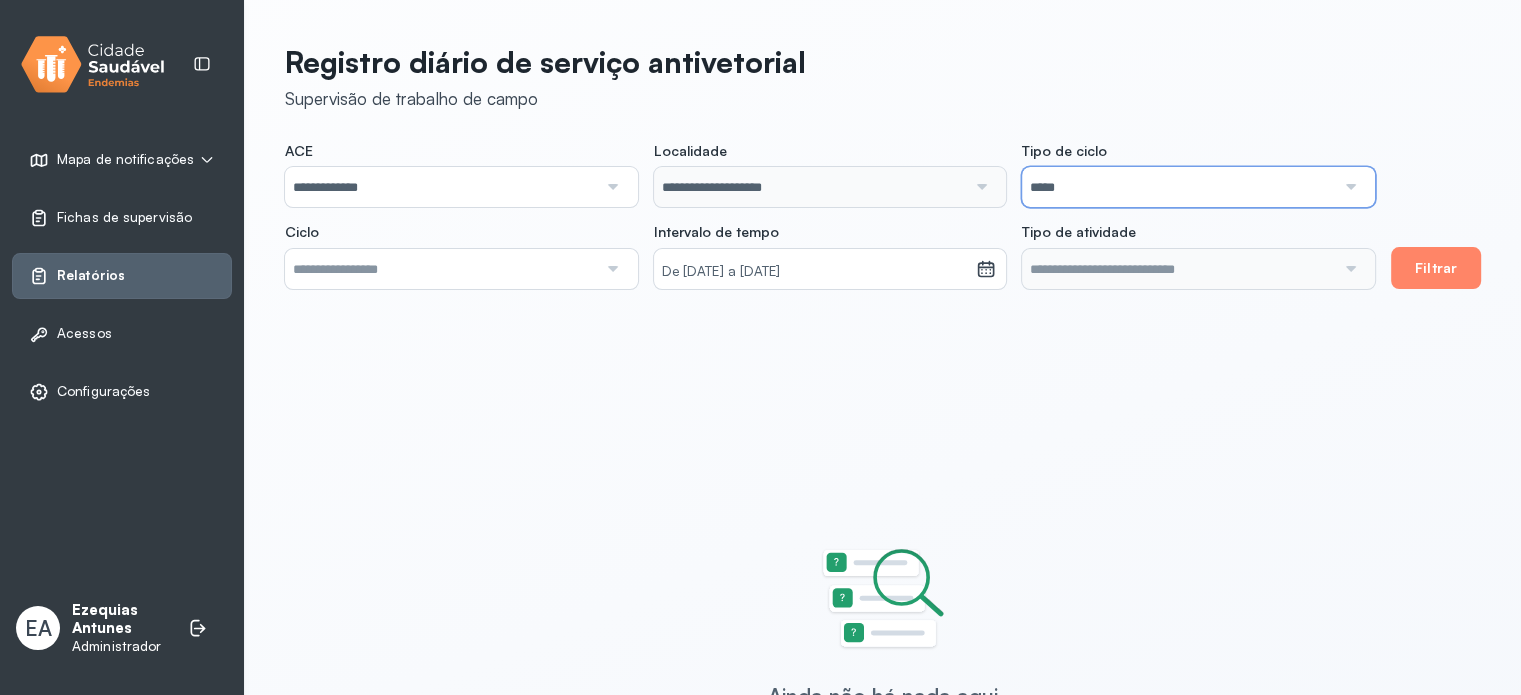 click on "*****" at bounding box center (1178, 187) 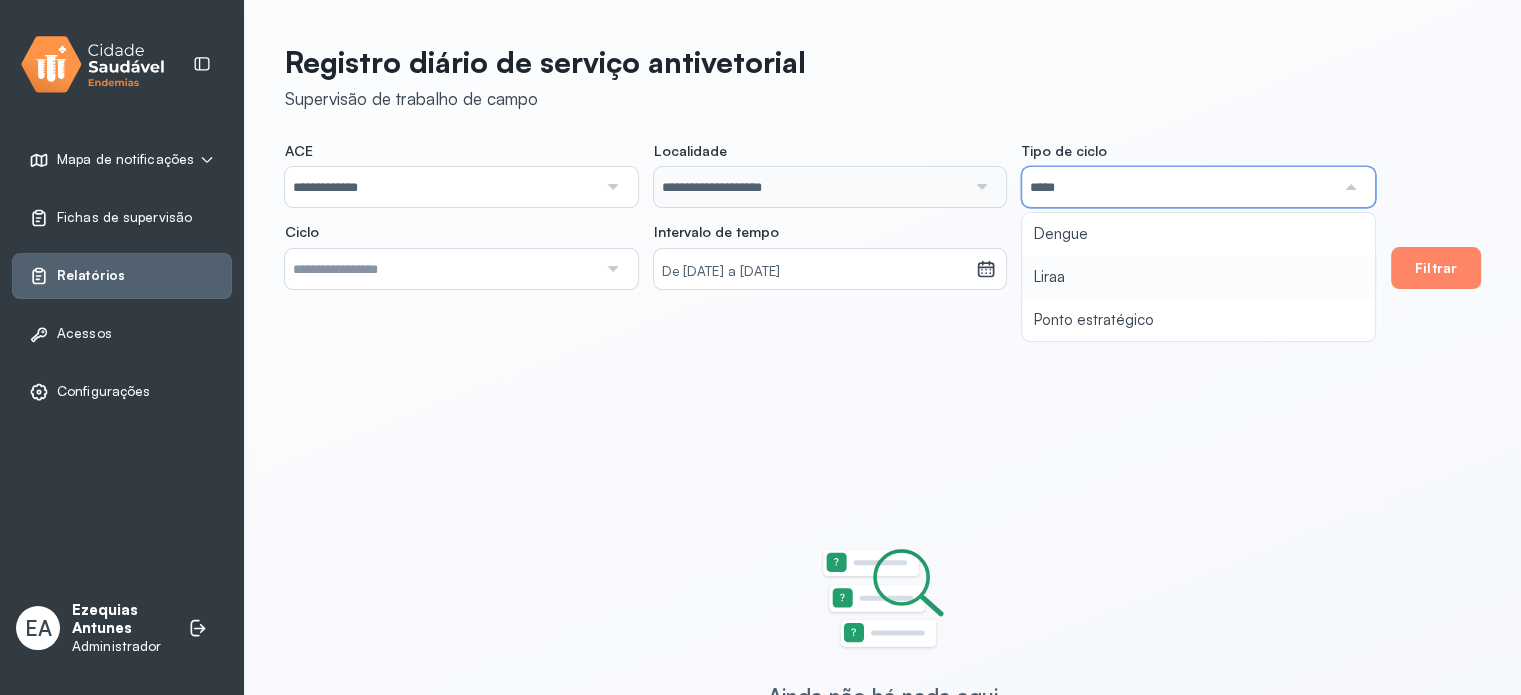 type on "**********" 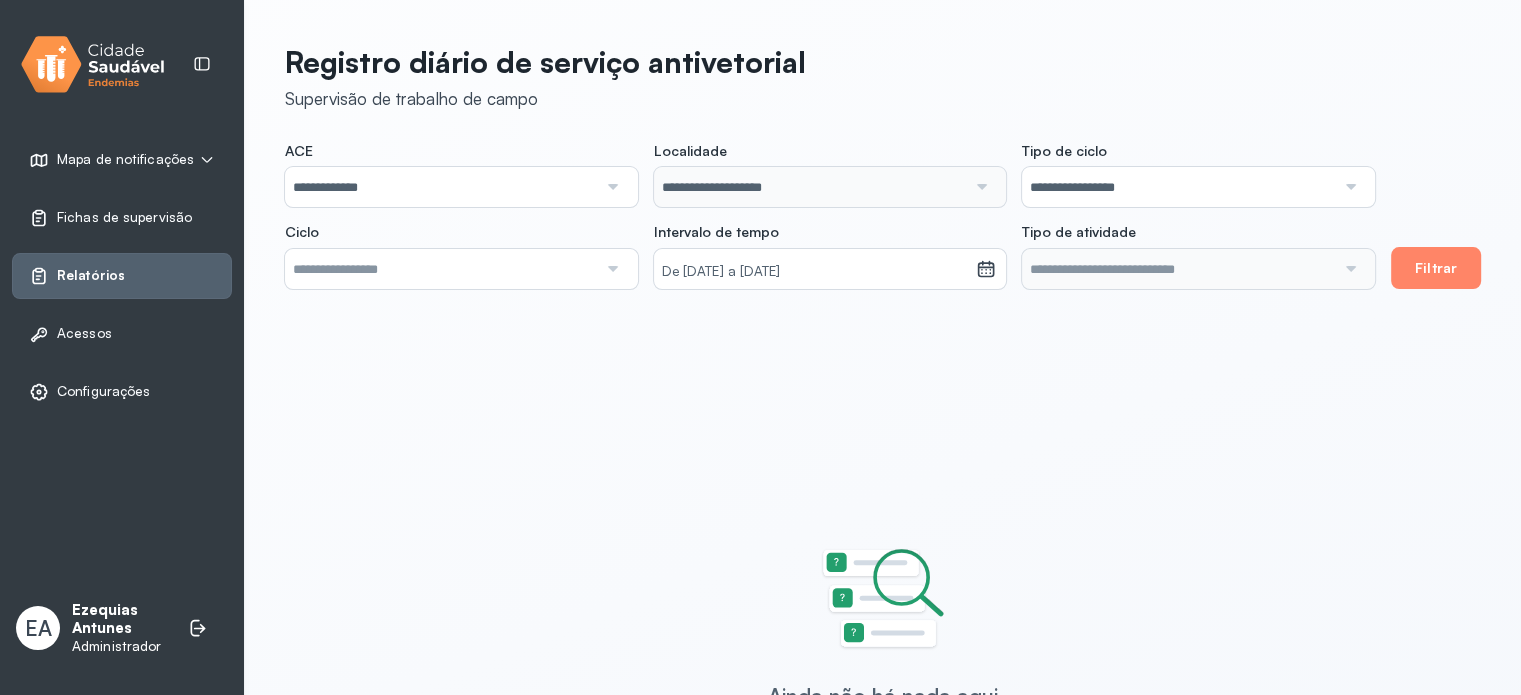 drag, startPoint x: 1086, startPoint y: 307, endPoint x: 865, endPoint y: 269, distance: 224.24316 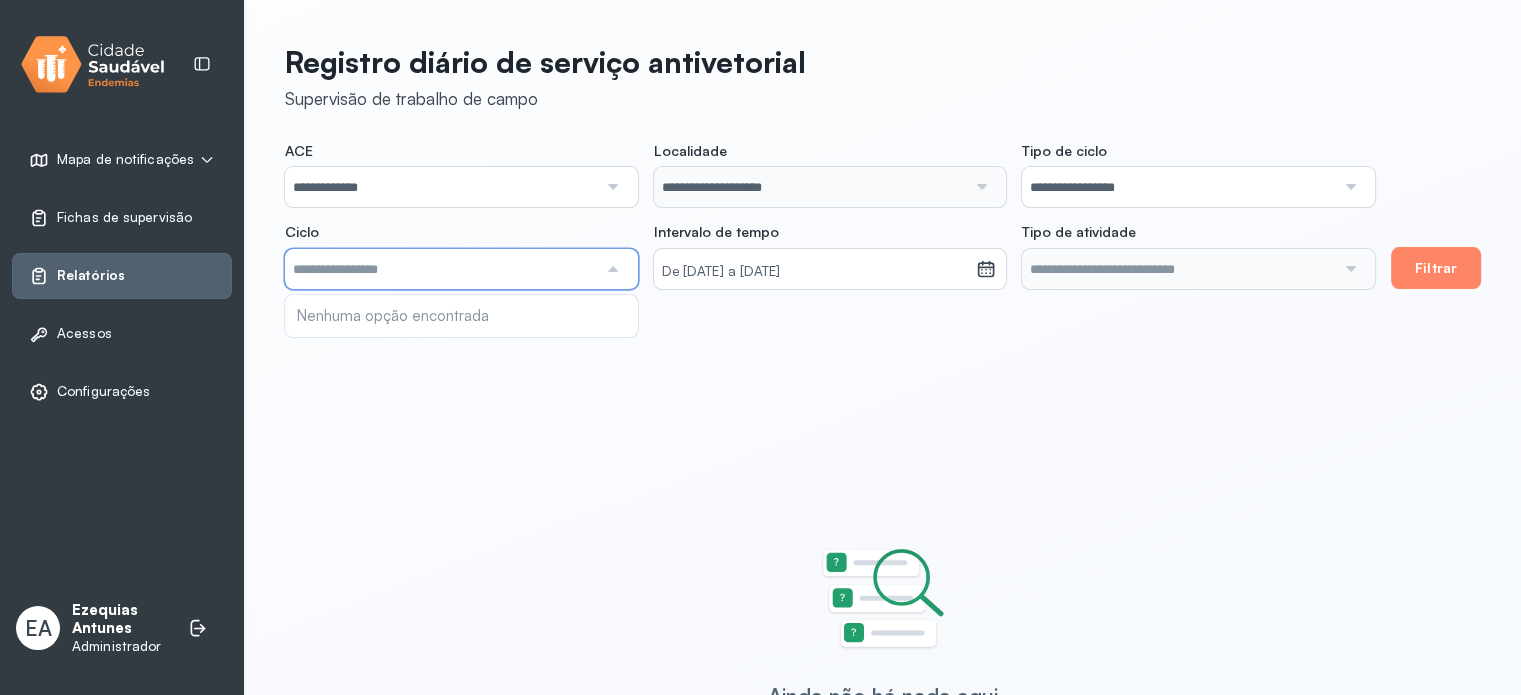 click on "**********" 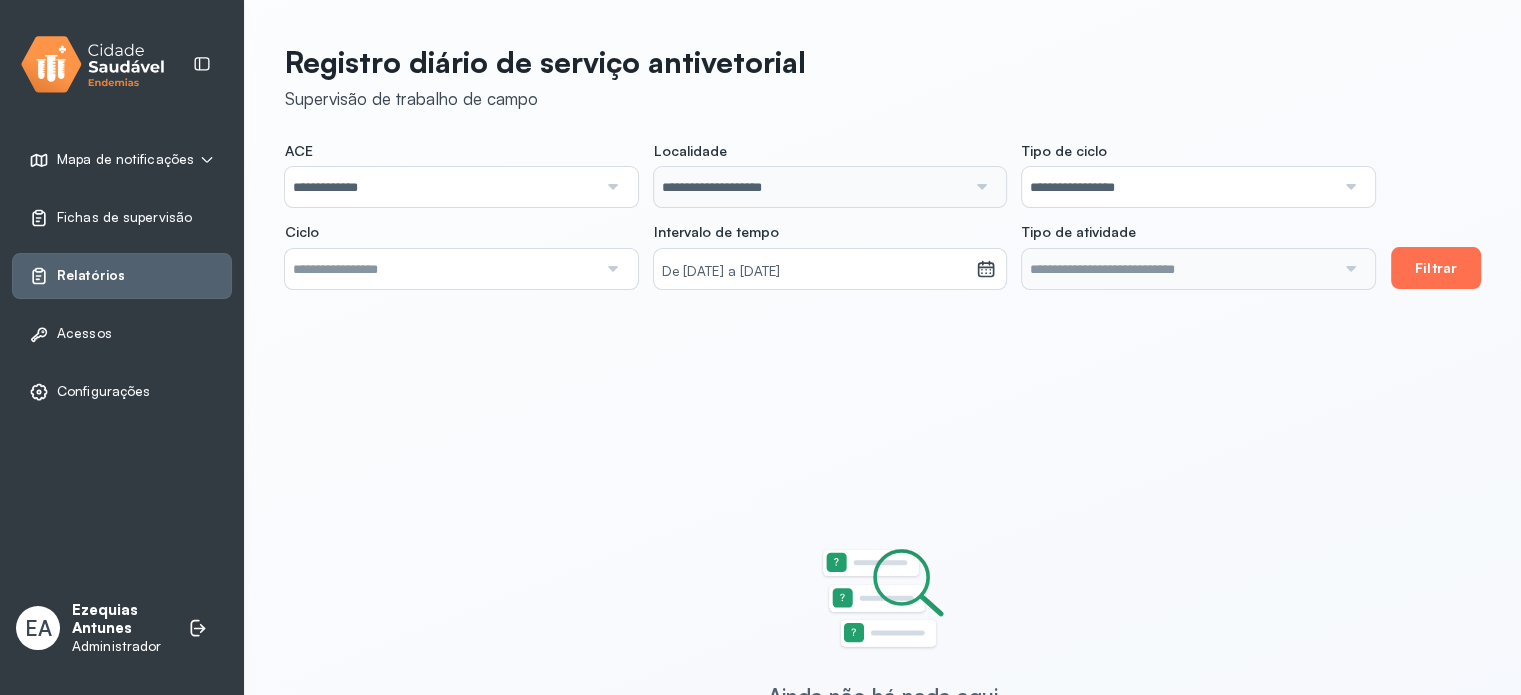 click on "Filtrar" at bounding box center [1436, 268] 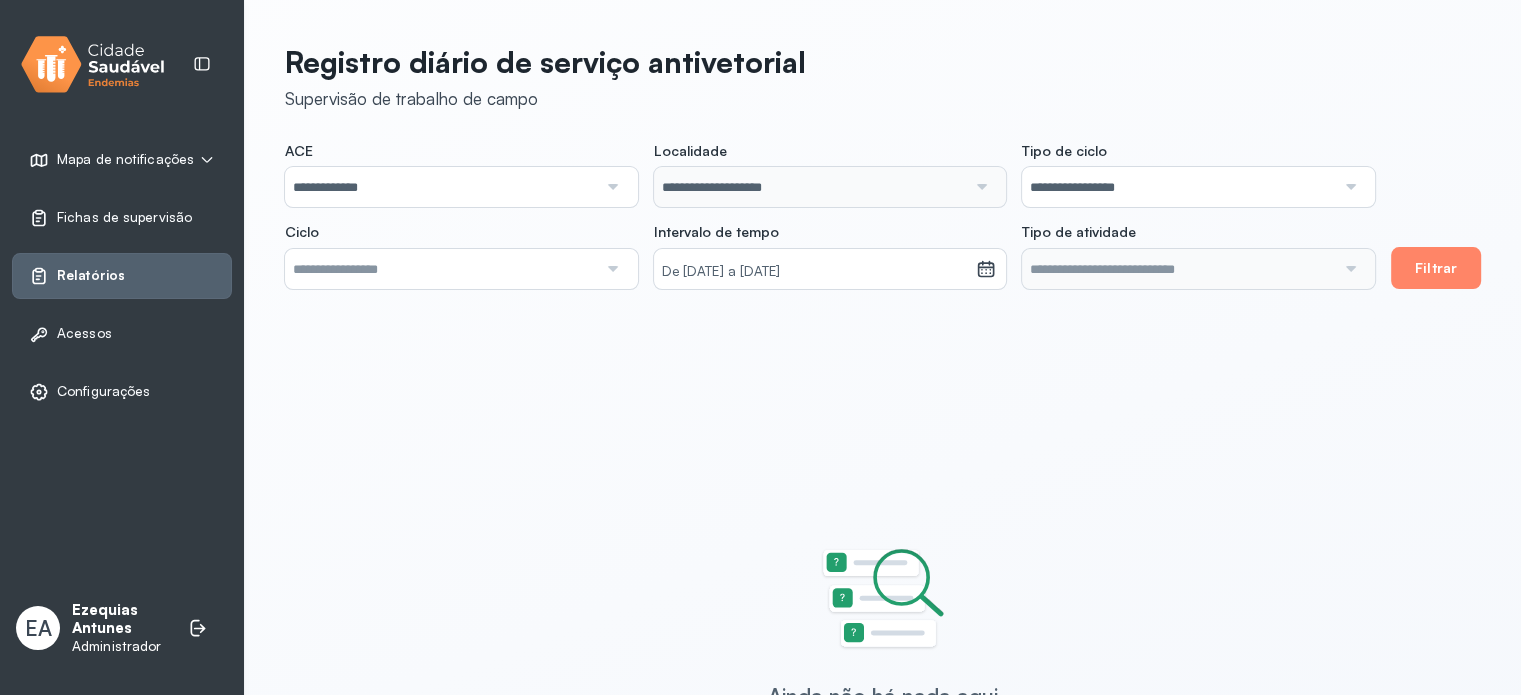 click on "Ezequias Antunes" at bounding box center [120, 620] 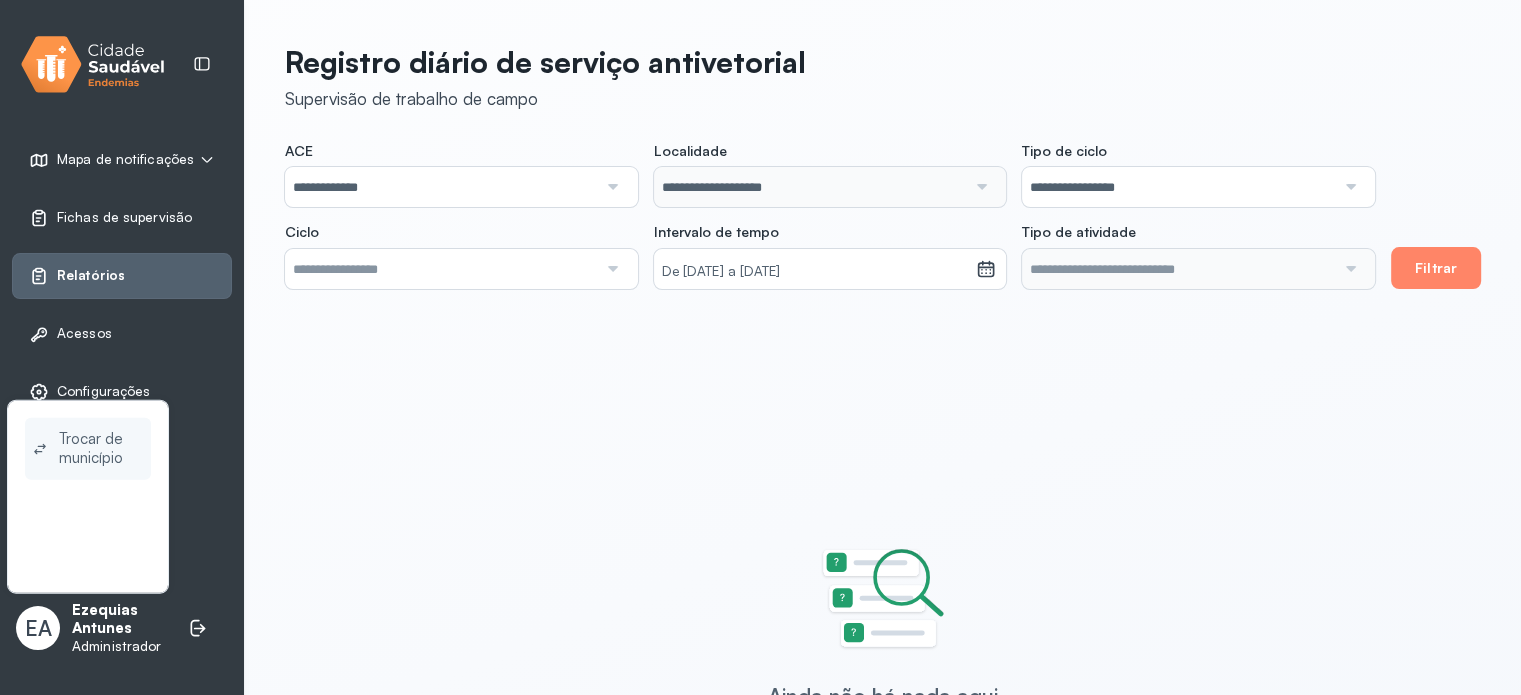 click on "Trocar de município" at bounding box center (101, 449) 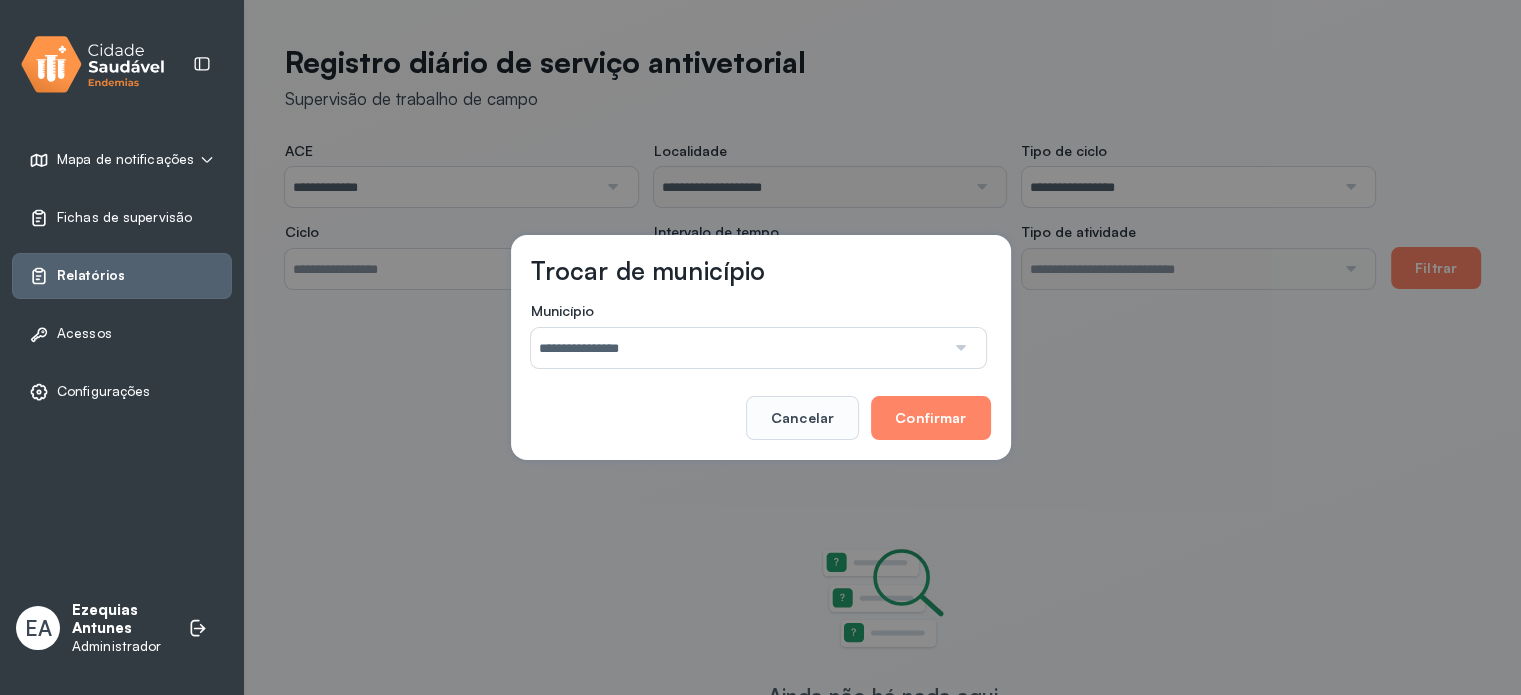 click on "**********" at bounding box center [738, 348] 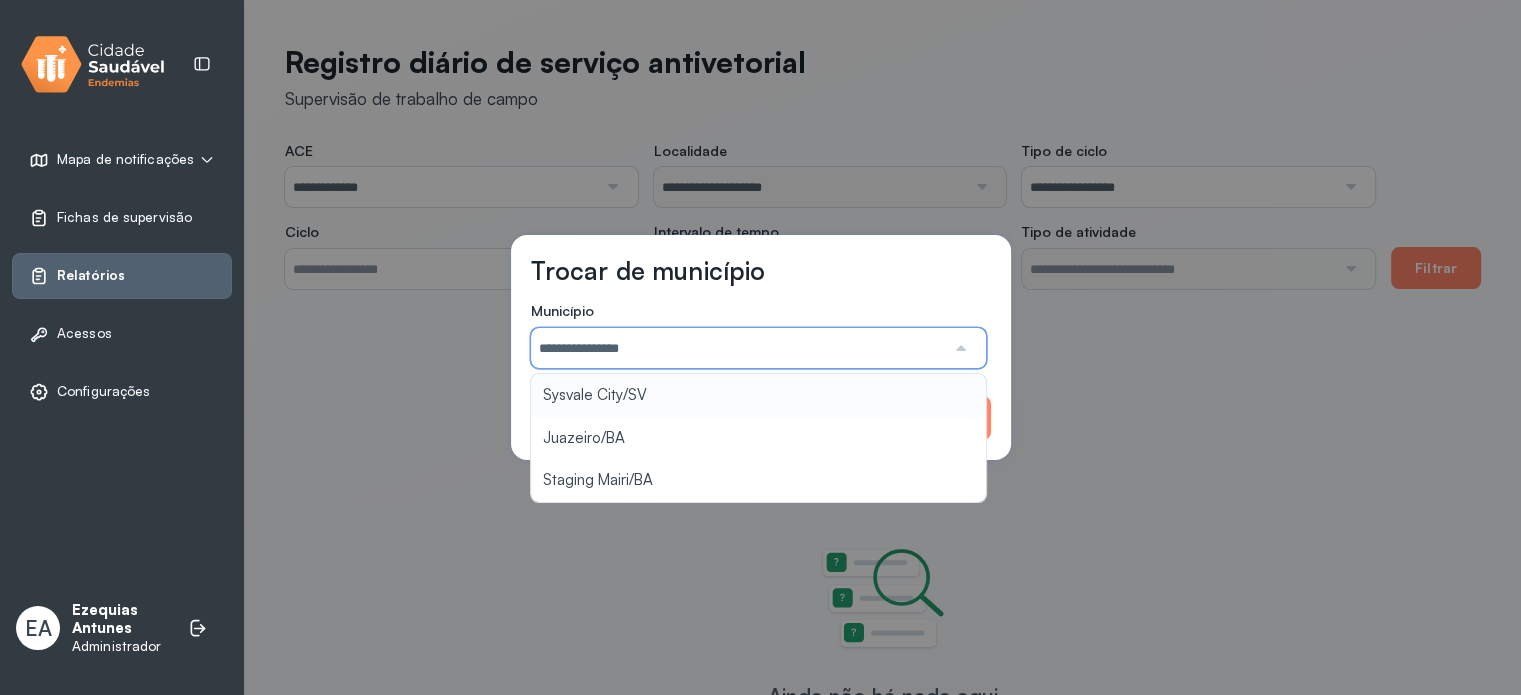 type on "**********" 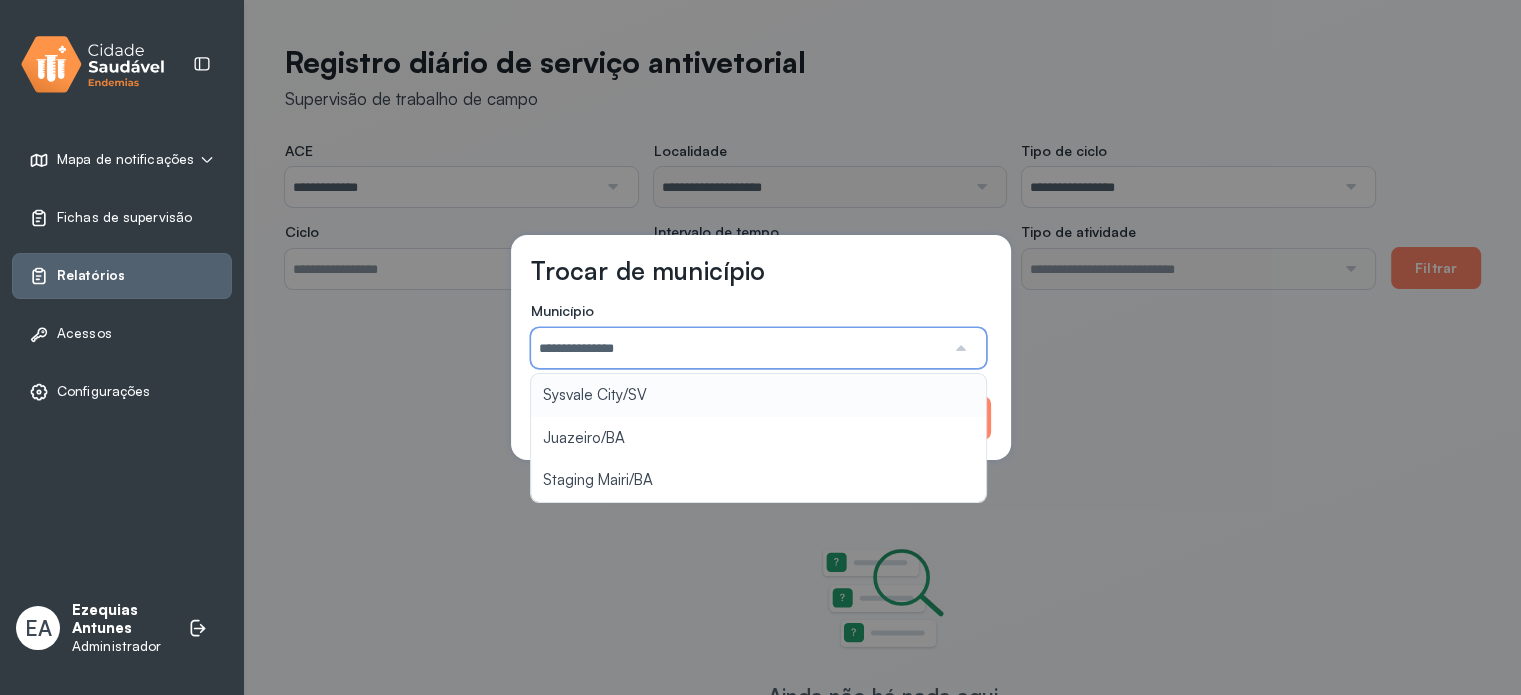 click on "**********" at bounding box center (761, 347) 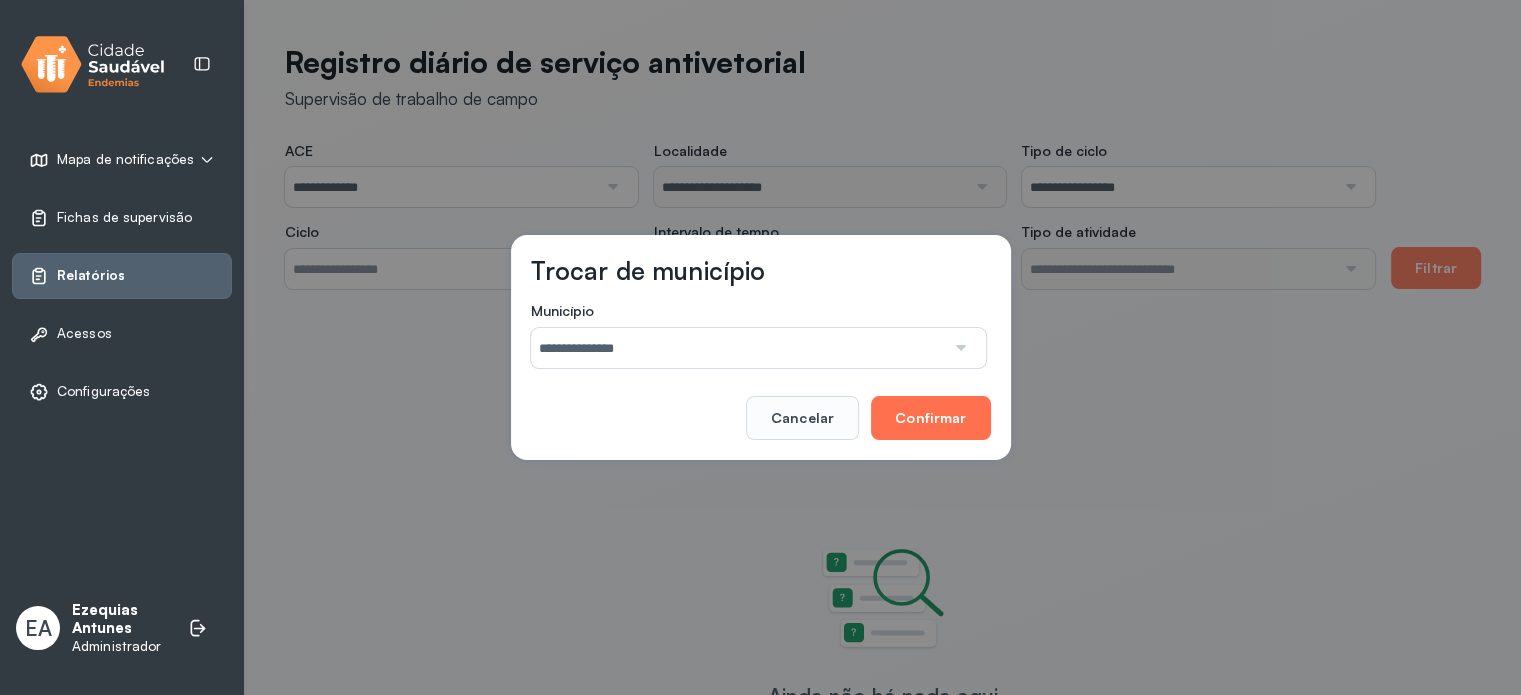 click on "Confirmar" at bounding box center (930, 418) 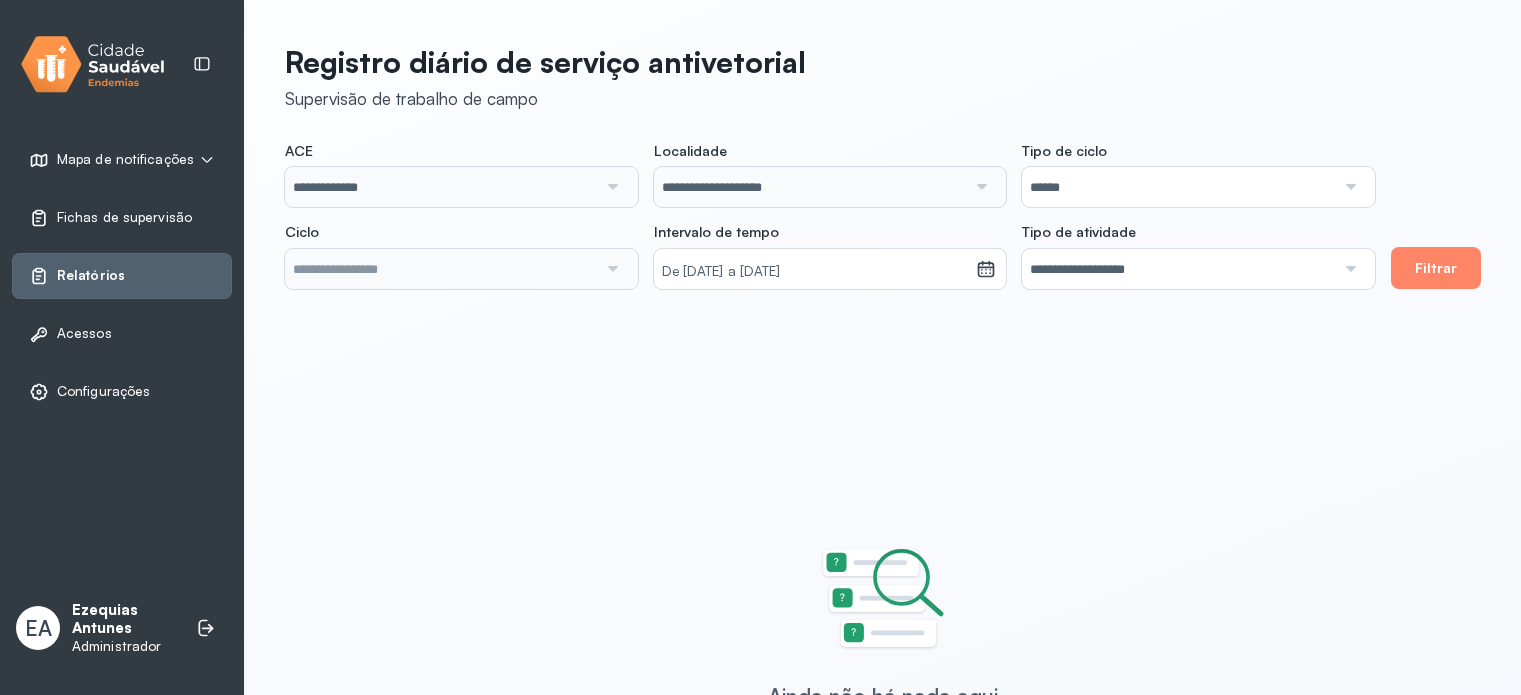 scroll, scrollTop: 0, scrollLeft: 0, axis: both 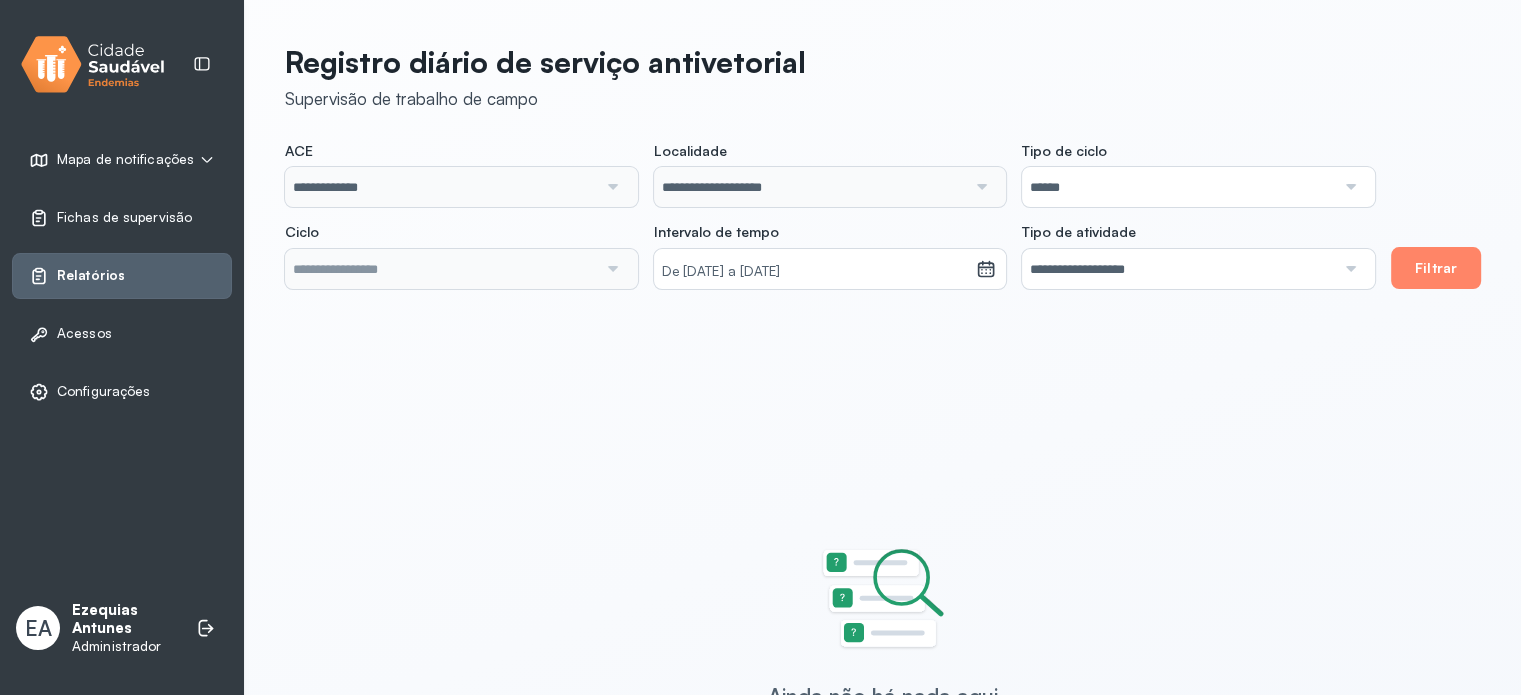 type on "**********" 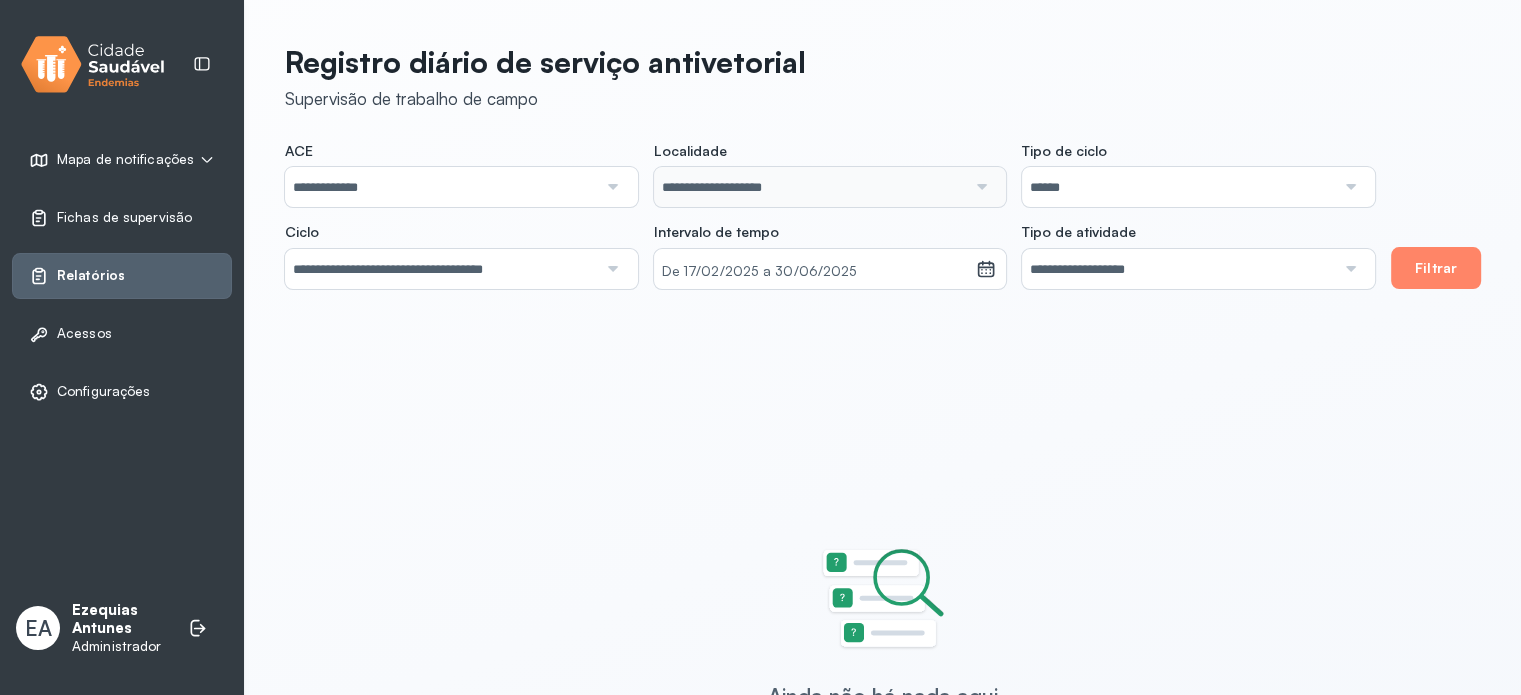 click on "**********" at bounding box center (441, 269) 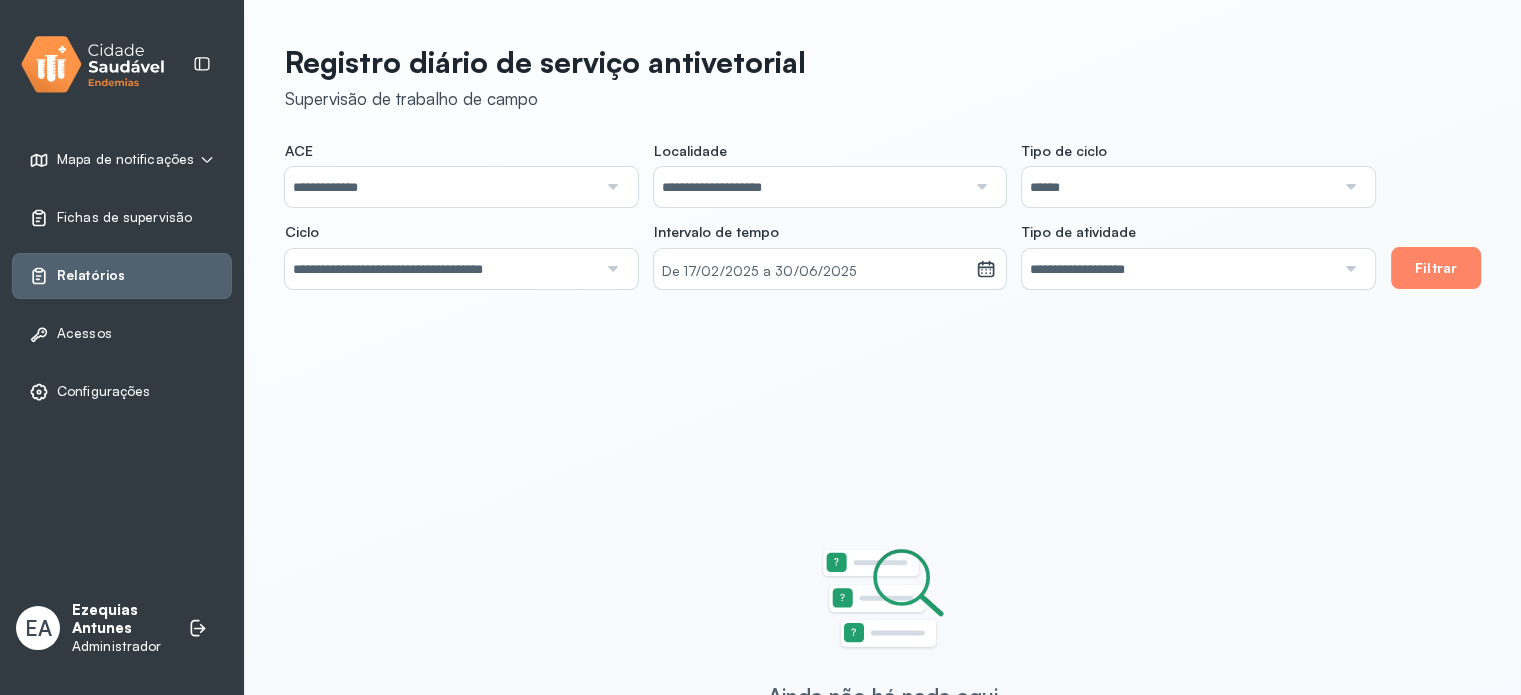 click on "Ciclo" 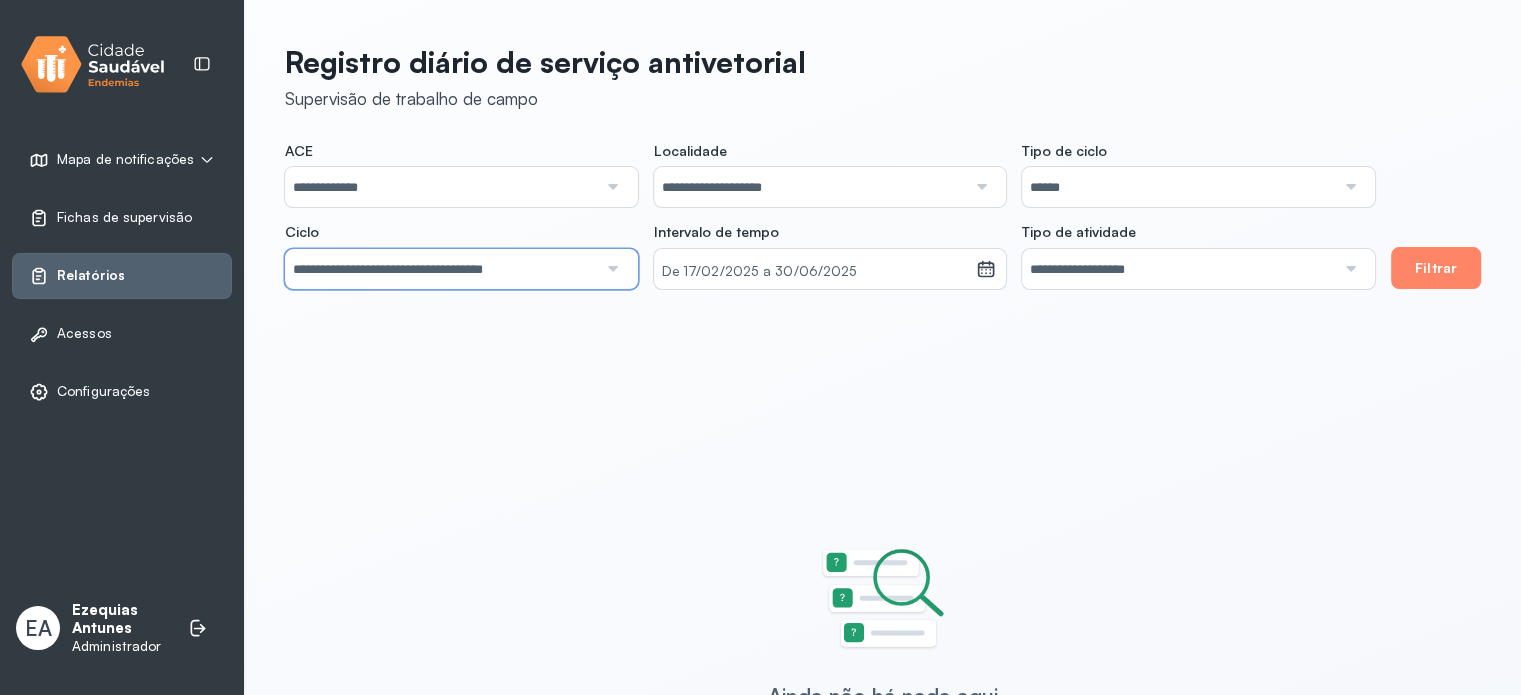 click on "**********" at bounding box center (441, 269) 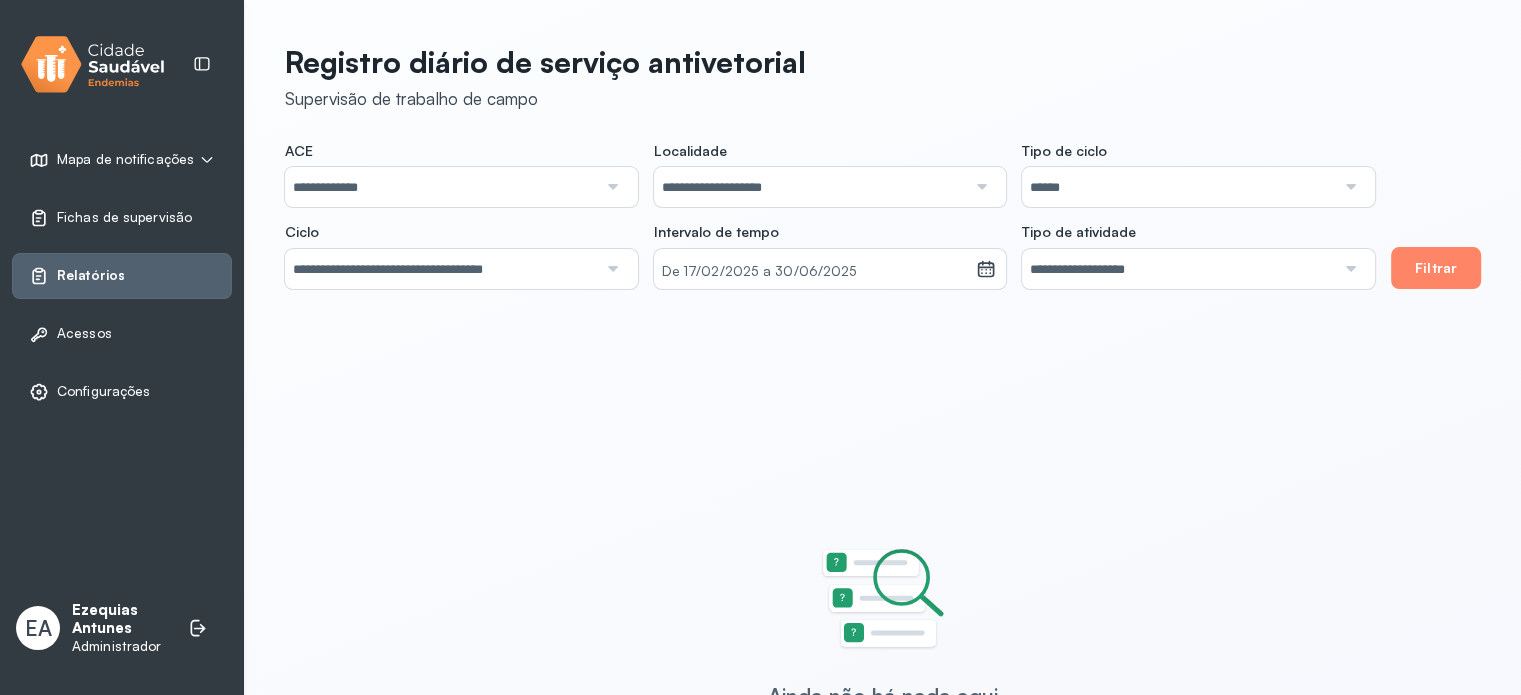 click on "Ezequias Antunes" at bounding box center (120, 620) 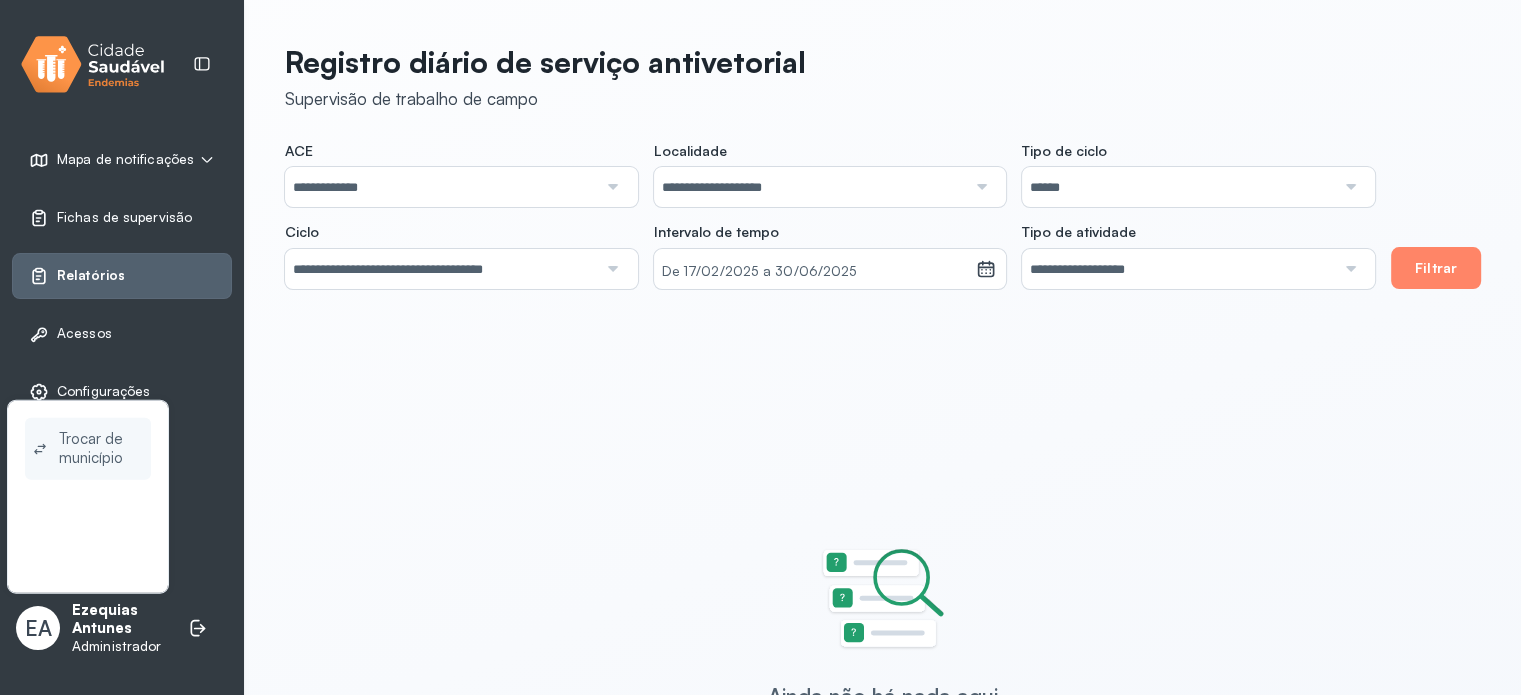 click on "Trocar de município" at bounding box center [101, 449] 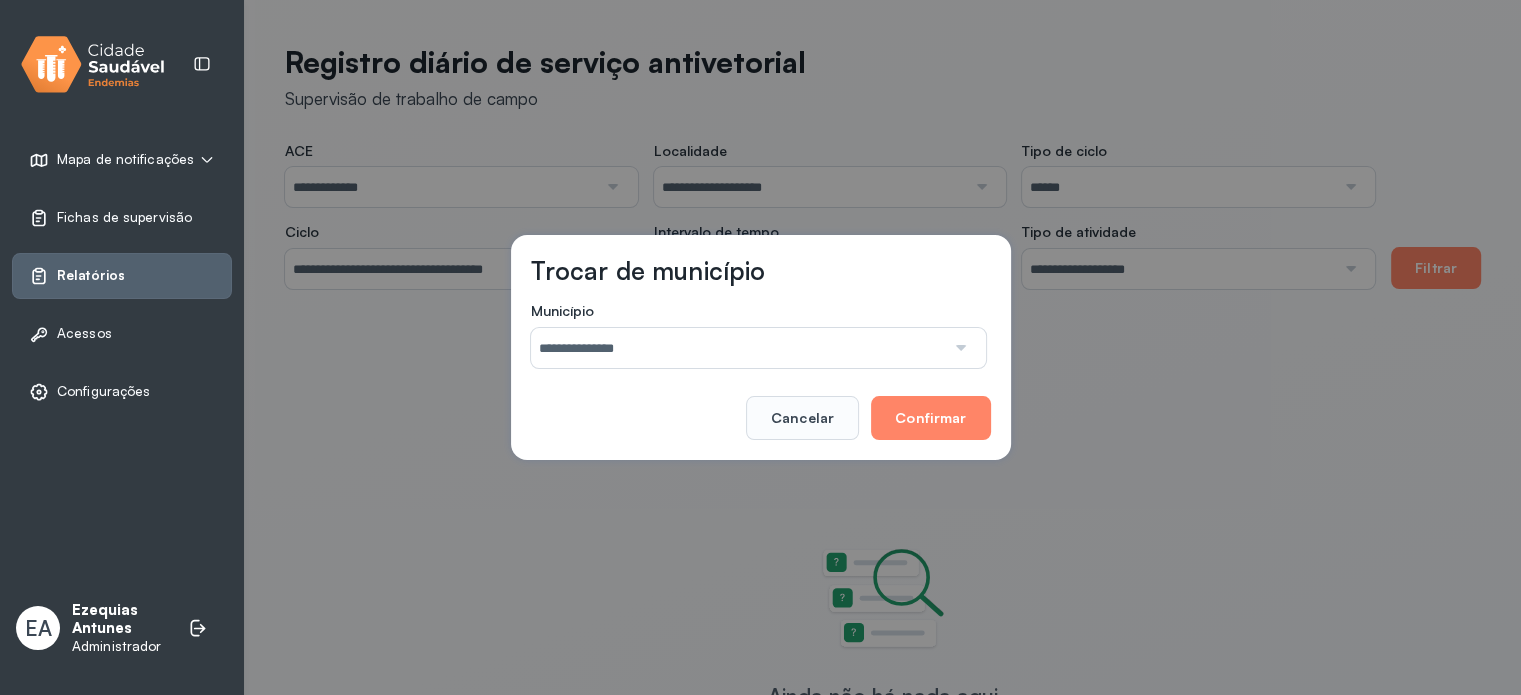 click on "**********" at bounding box center (738, 348) 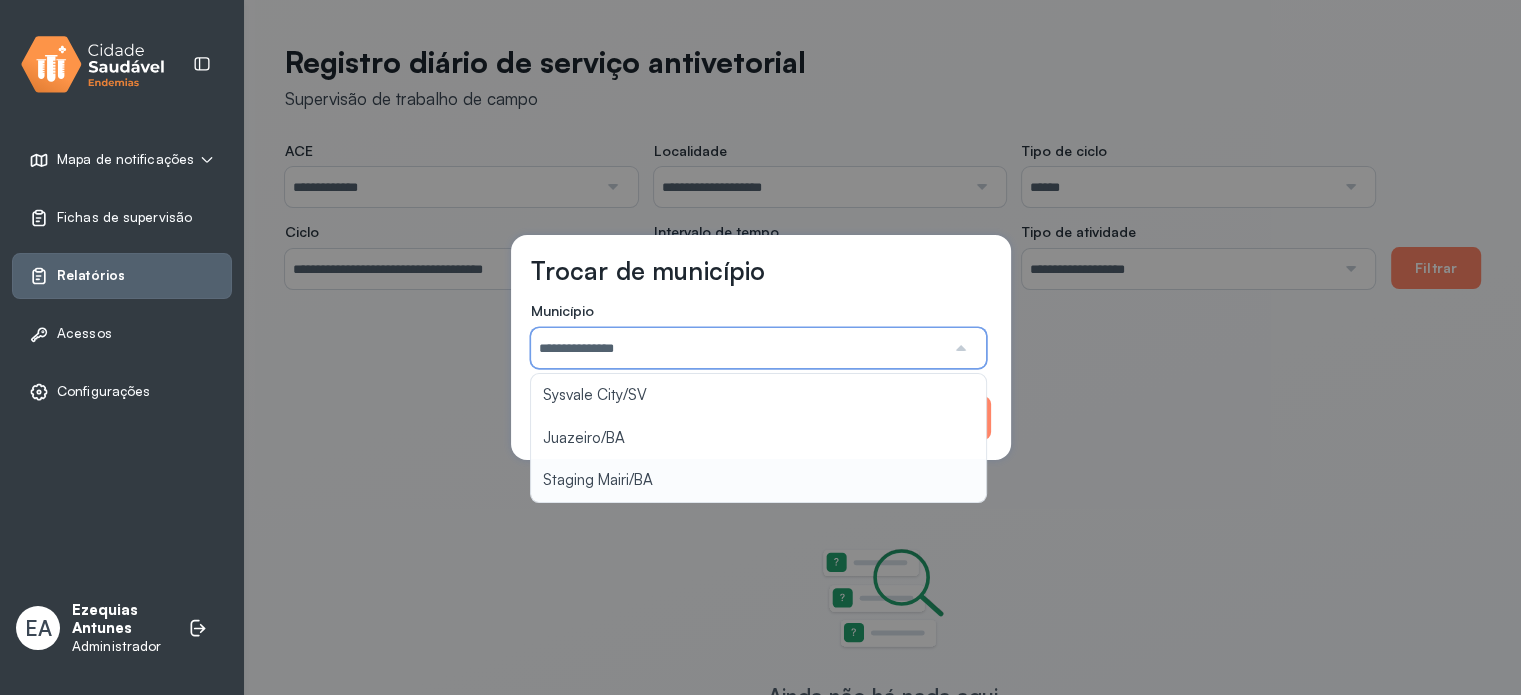 type on "**********" 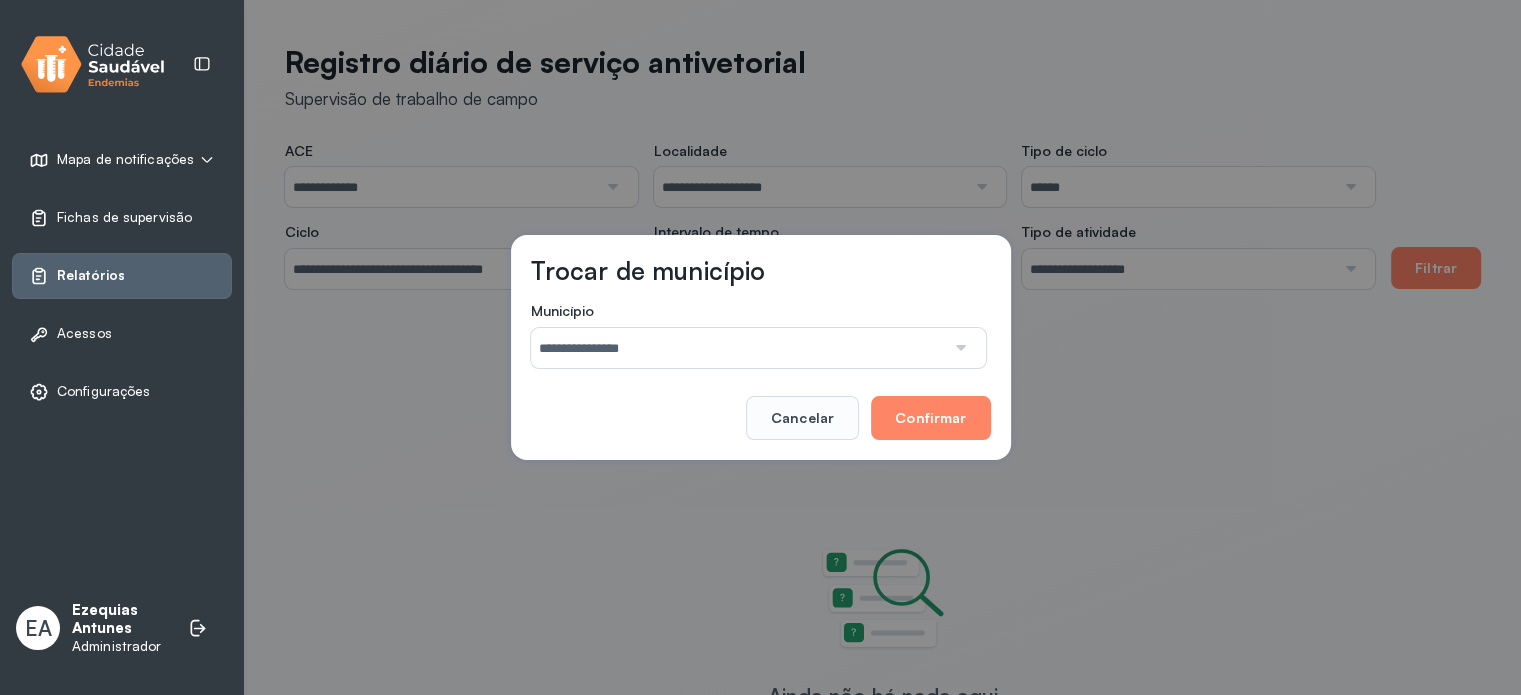click on "**********" at bounding box center (760, 347) 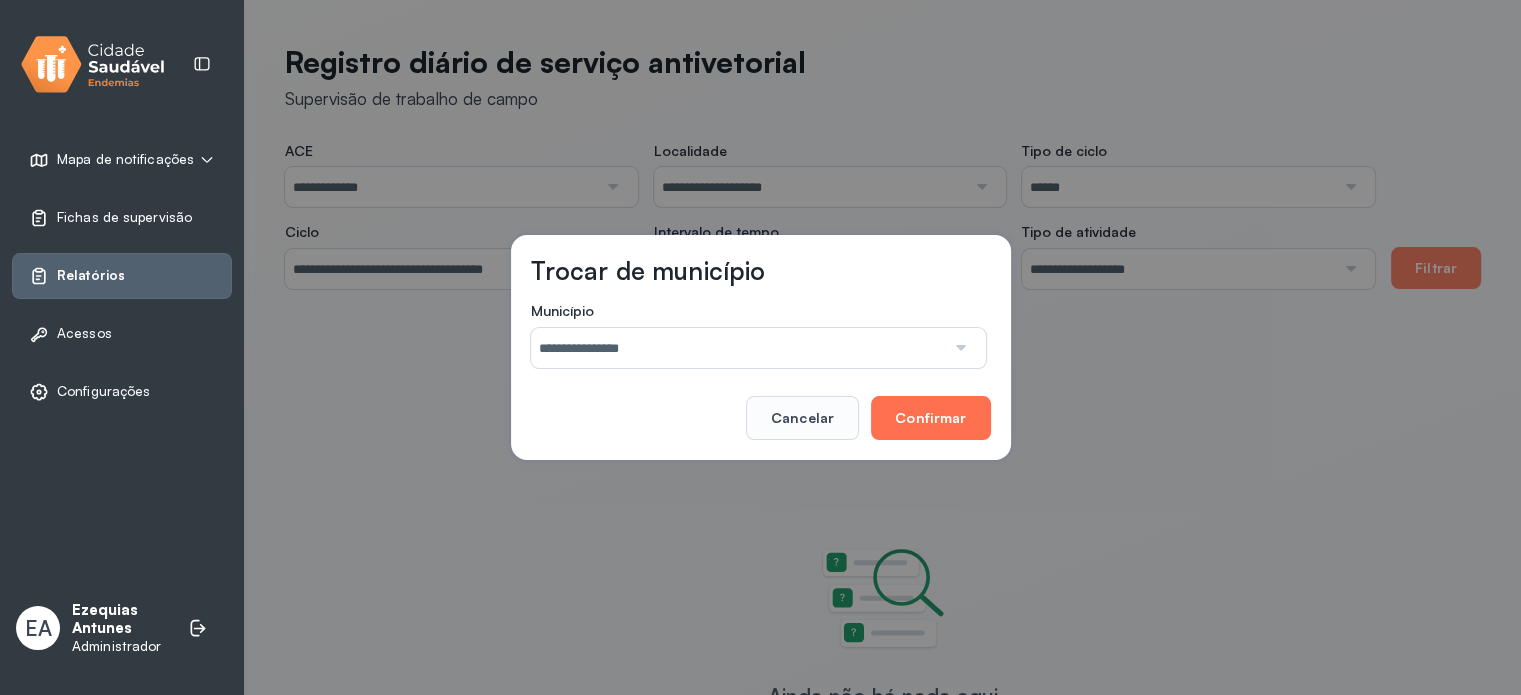 click on "Confirmar" at bounding box center (930, 418) 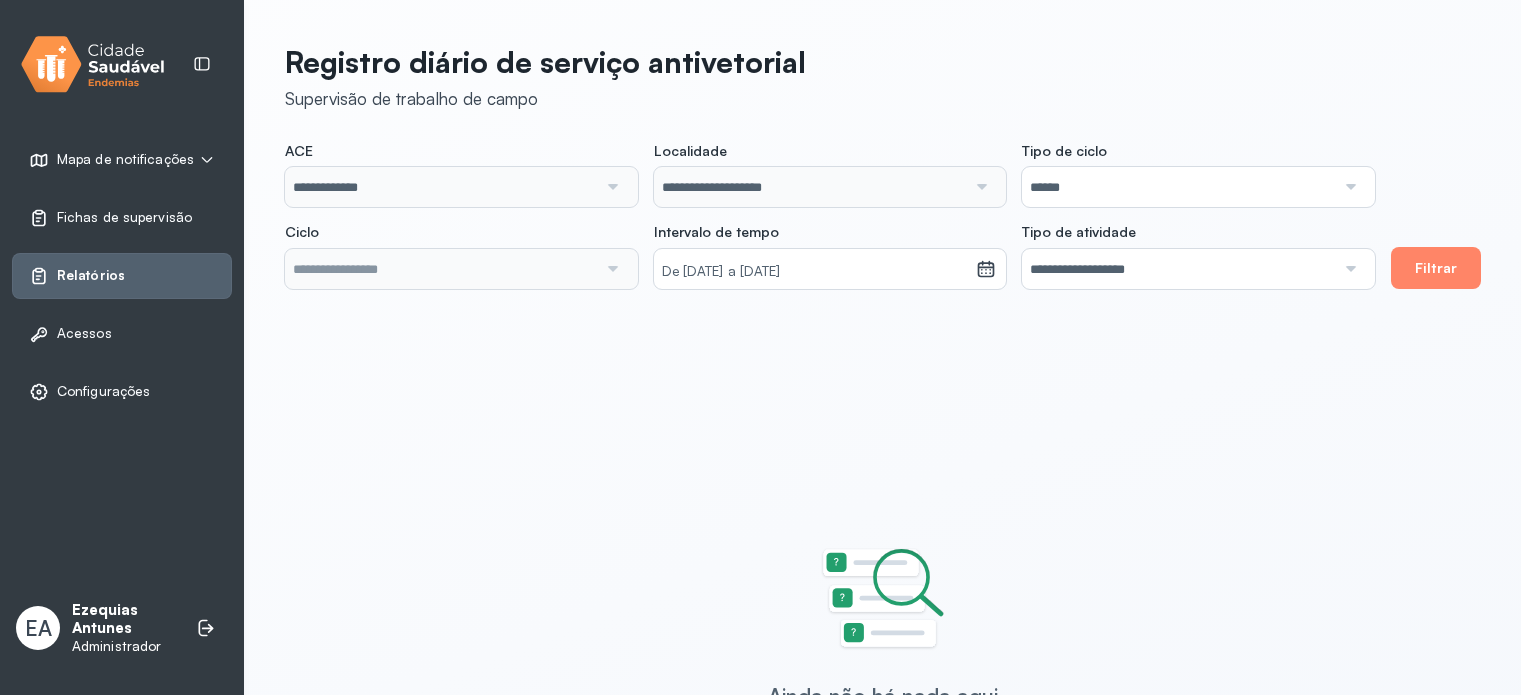 scroll, scrollTop: 0, scrollLeft: 0, axis: both 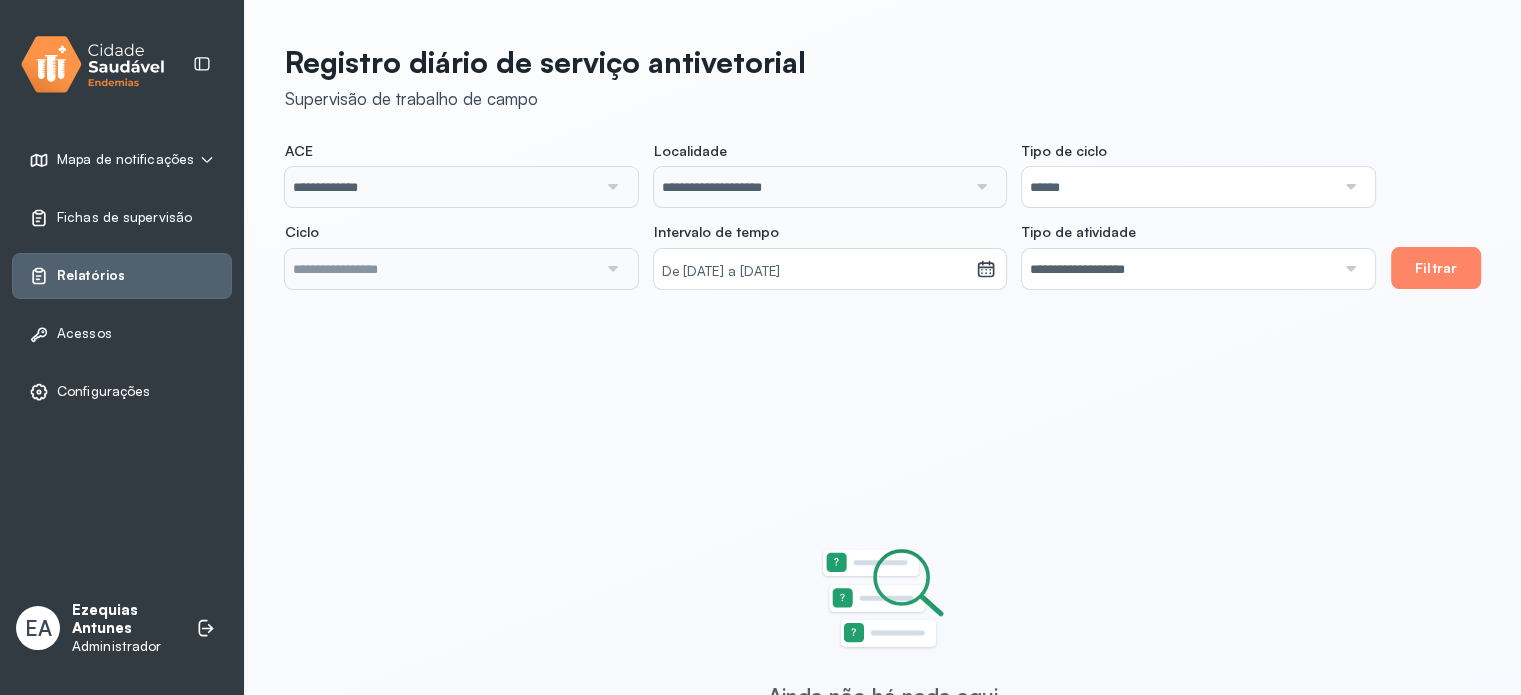 click on "Mapa de notificações" at bounding box center [122, 160] 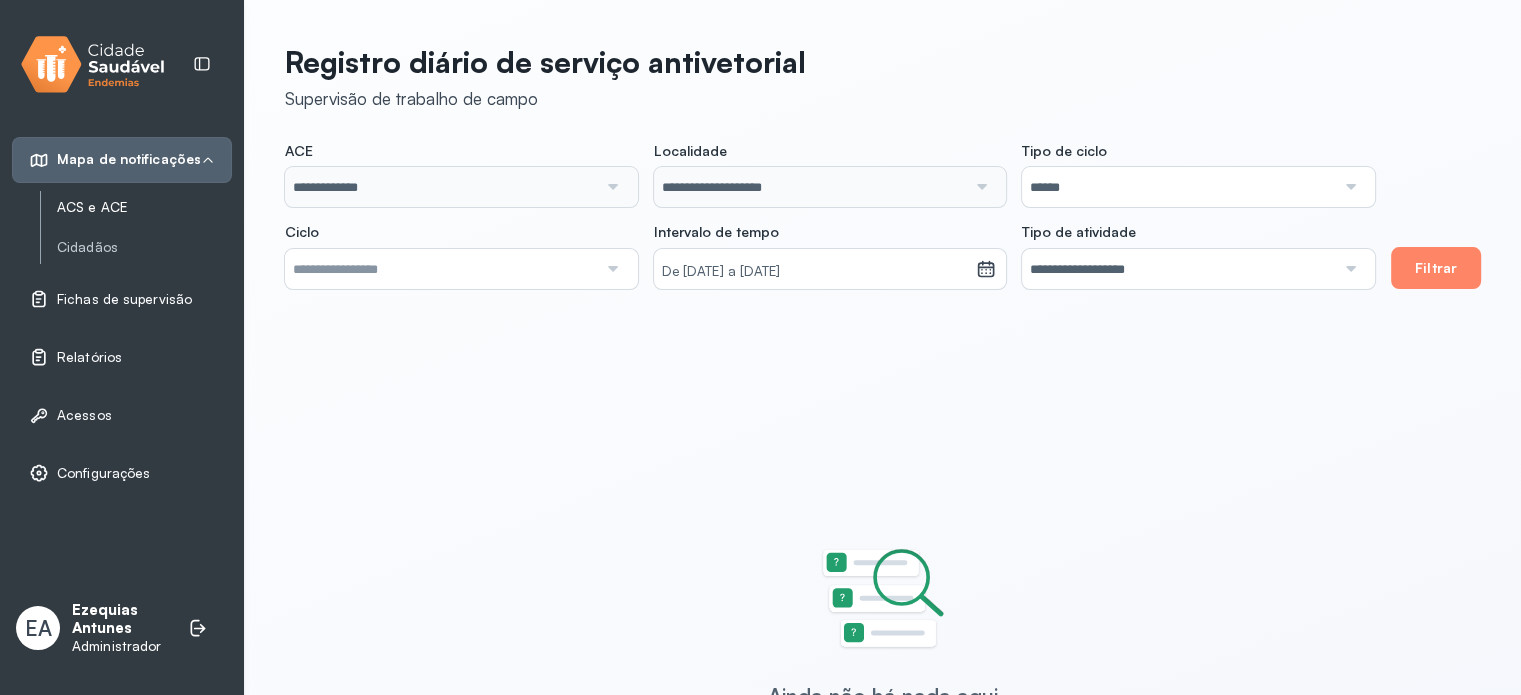 click on "ACS e ACE" at bounding box center (144, 207) 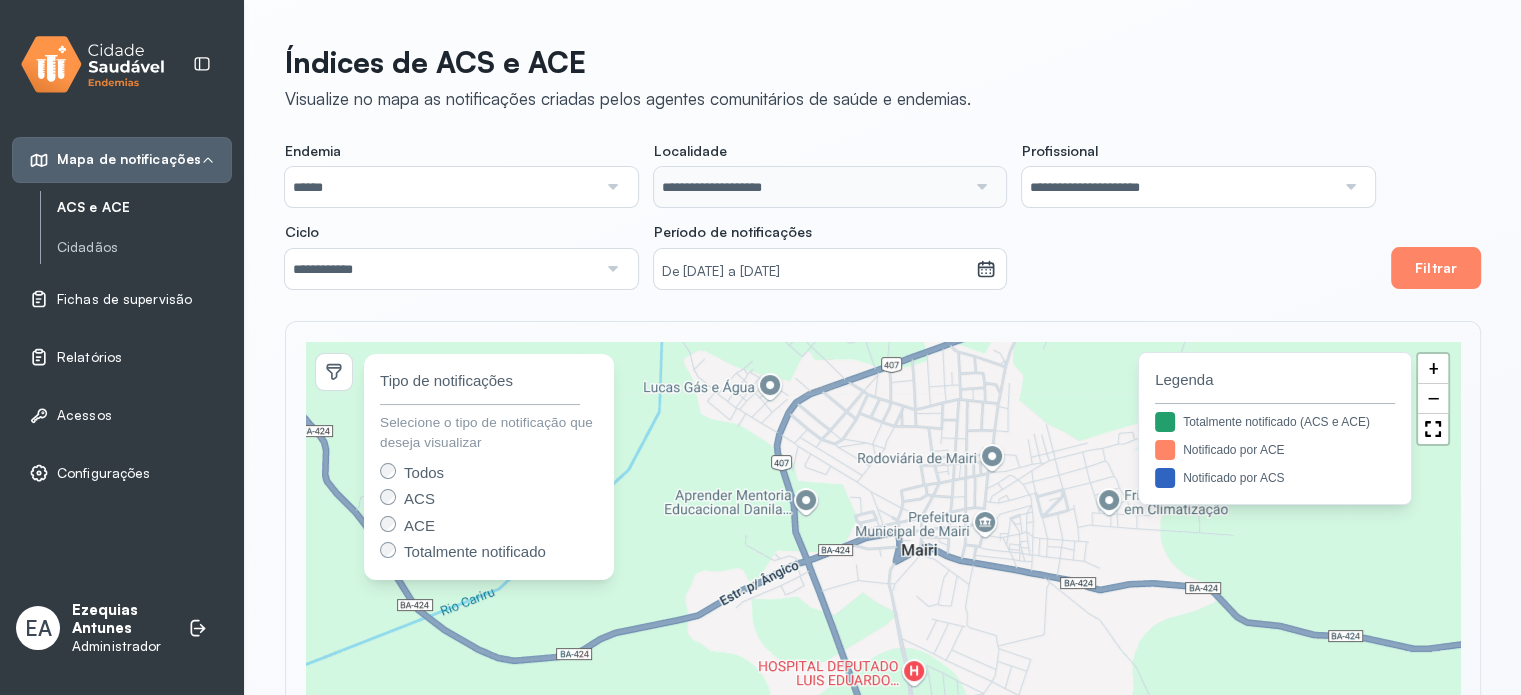 scroll, scrollTop: 100, scrollLeft: 0, axis: vertical 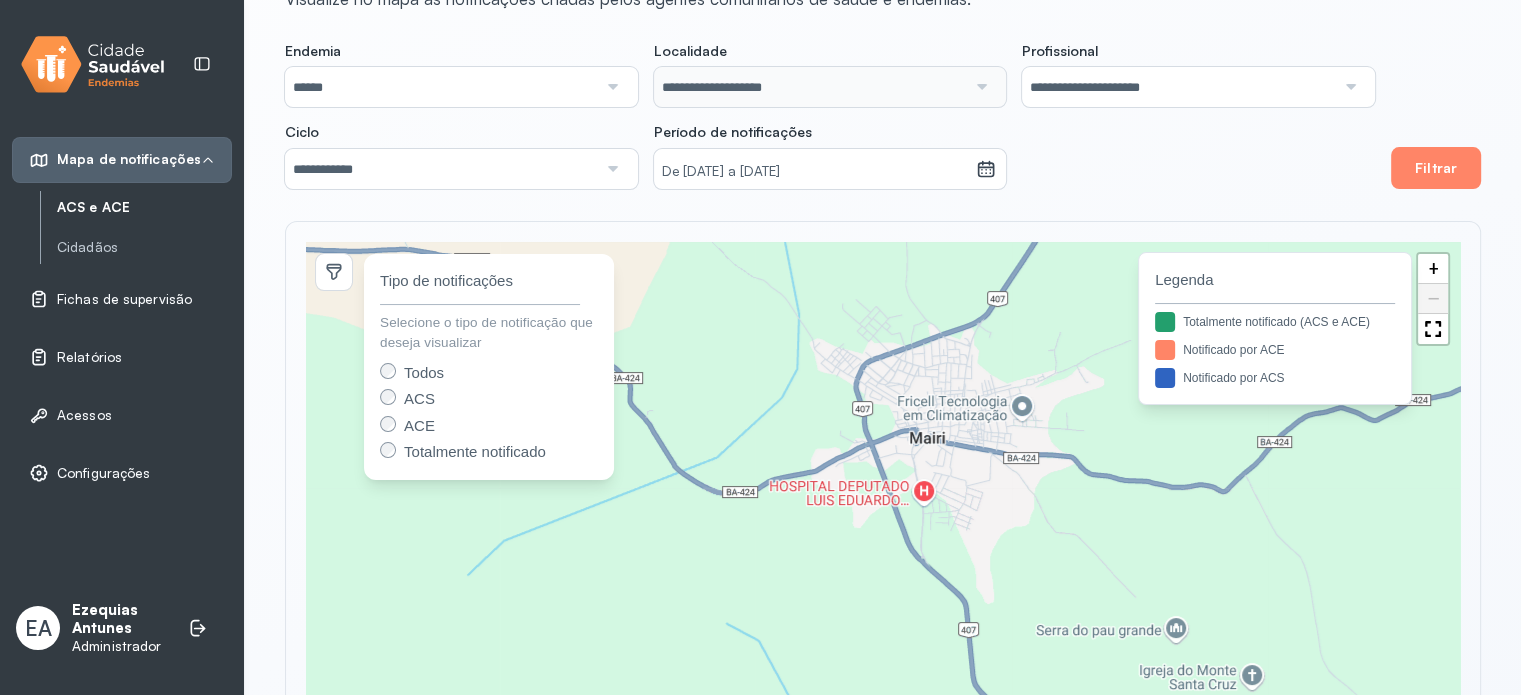 click on "De [DATE] a [DATE]" at bounding box center [815, 169] 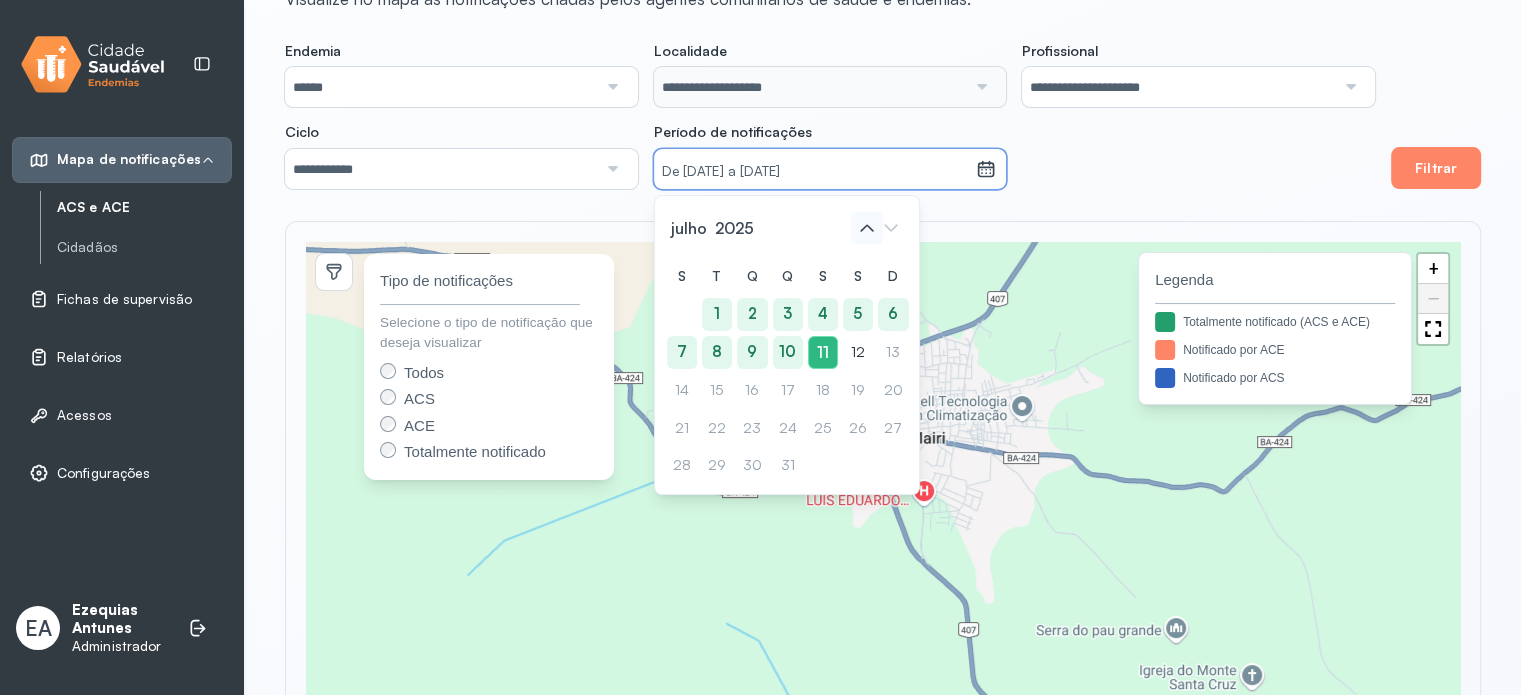 click 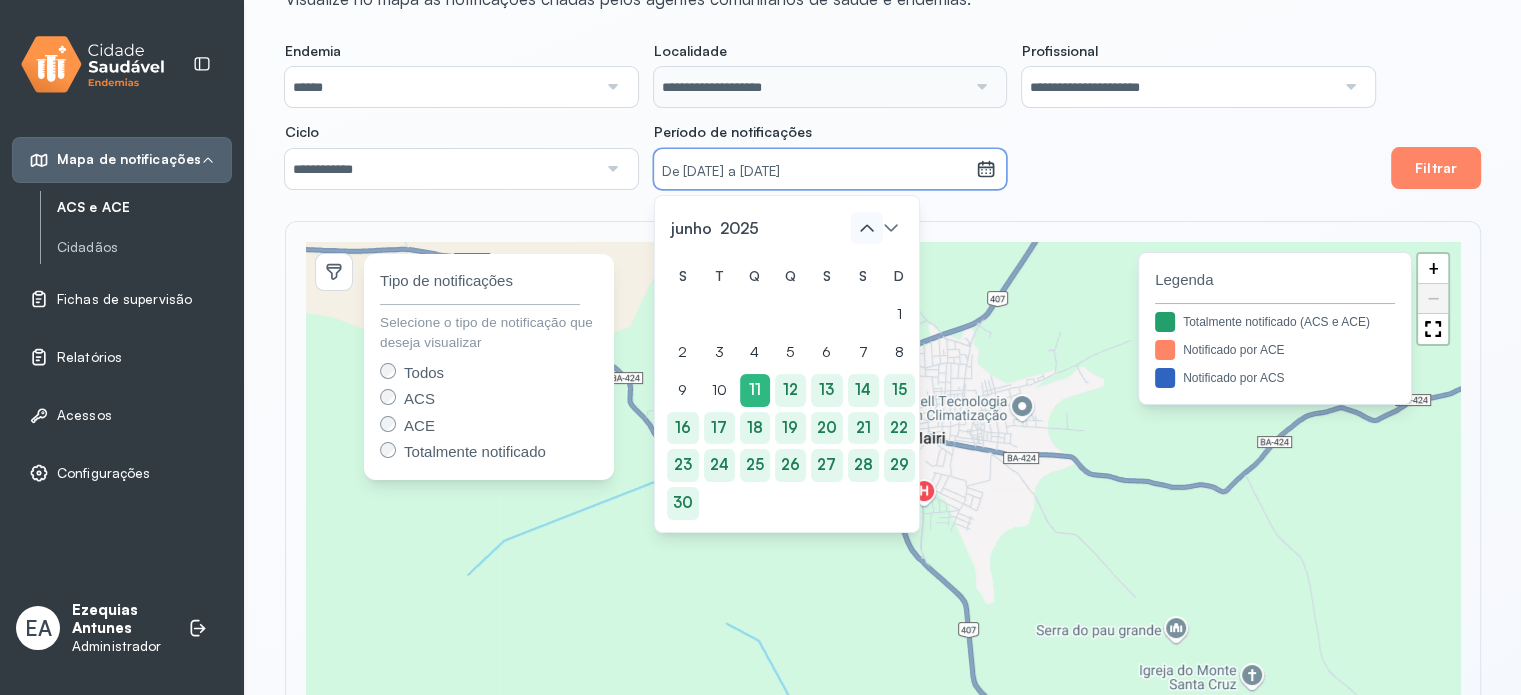 click 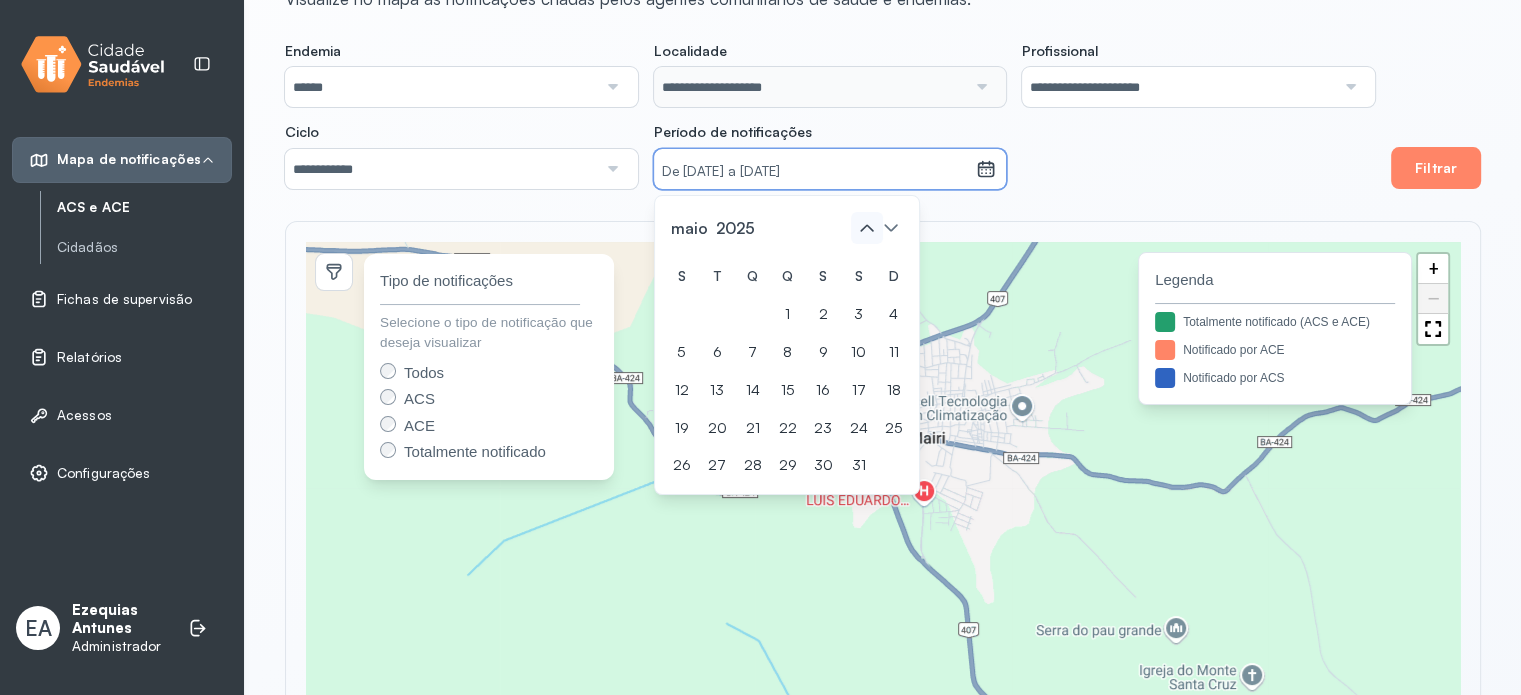 click 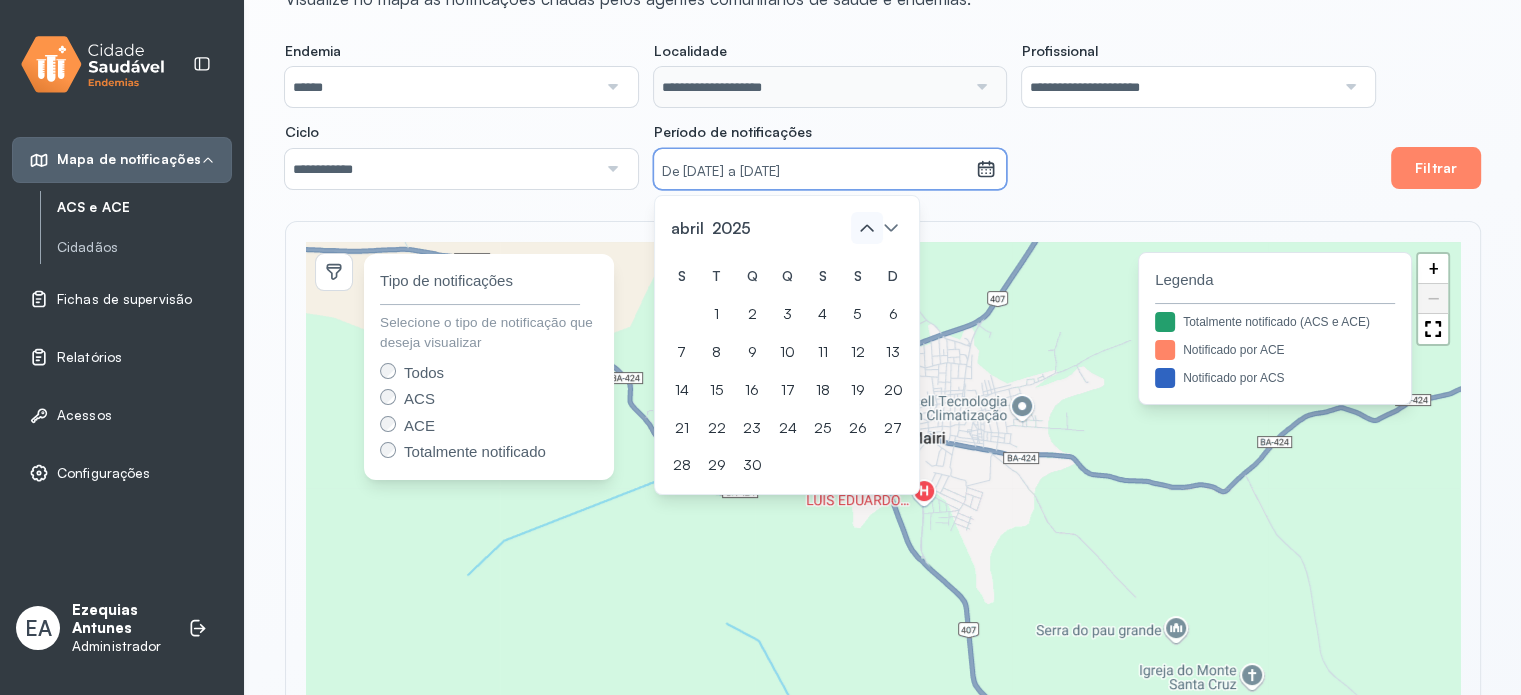 click 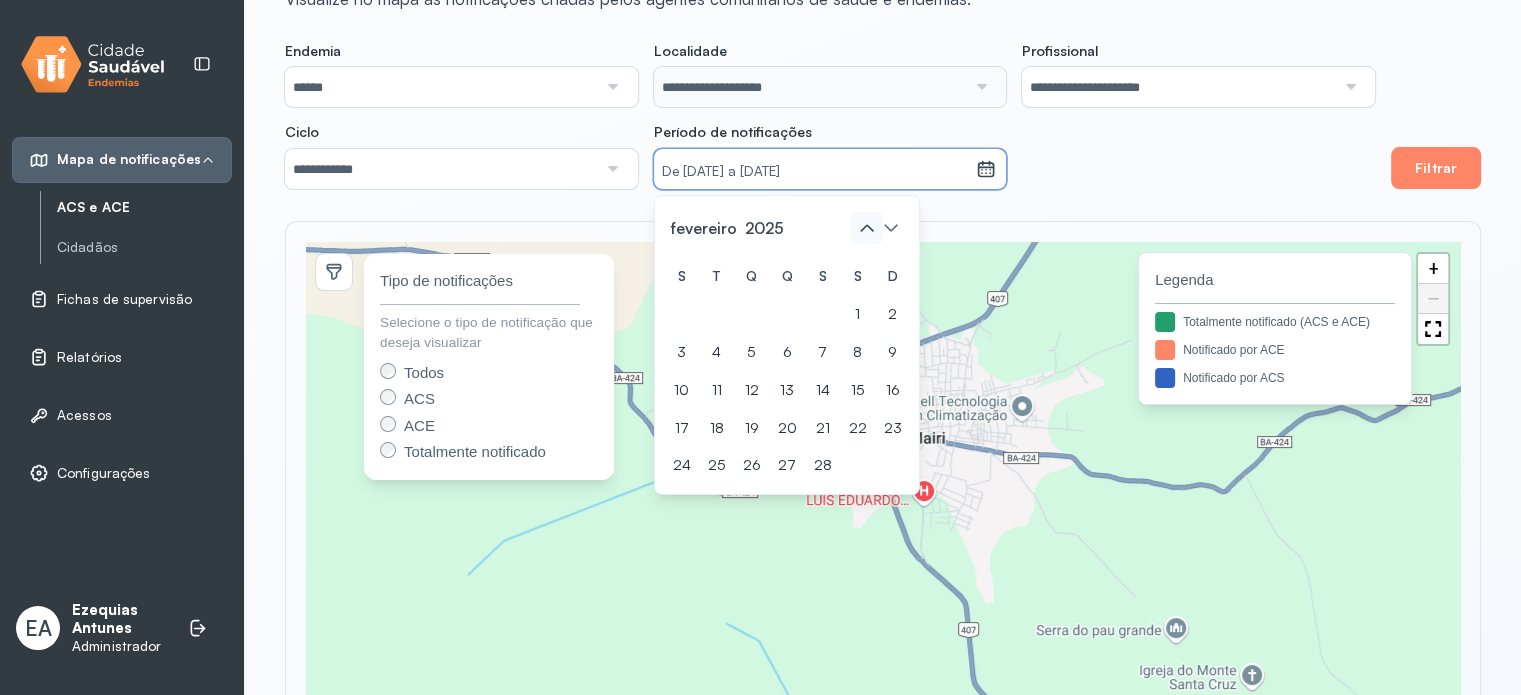 click 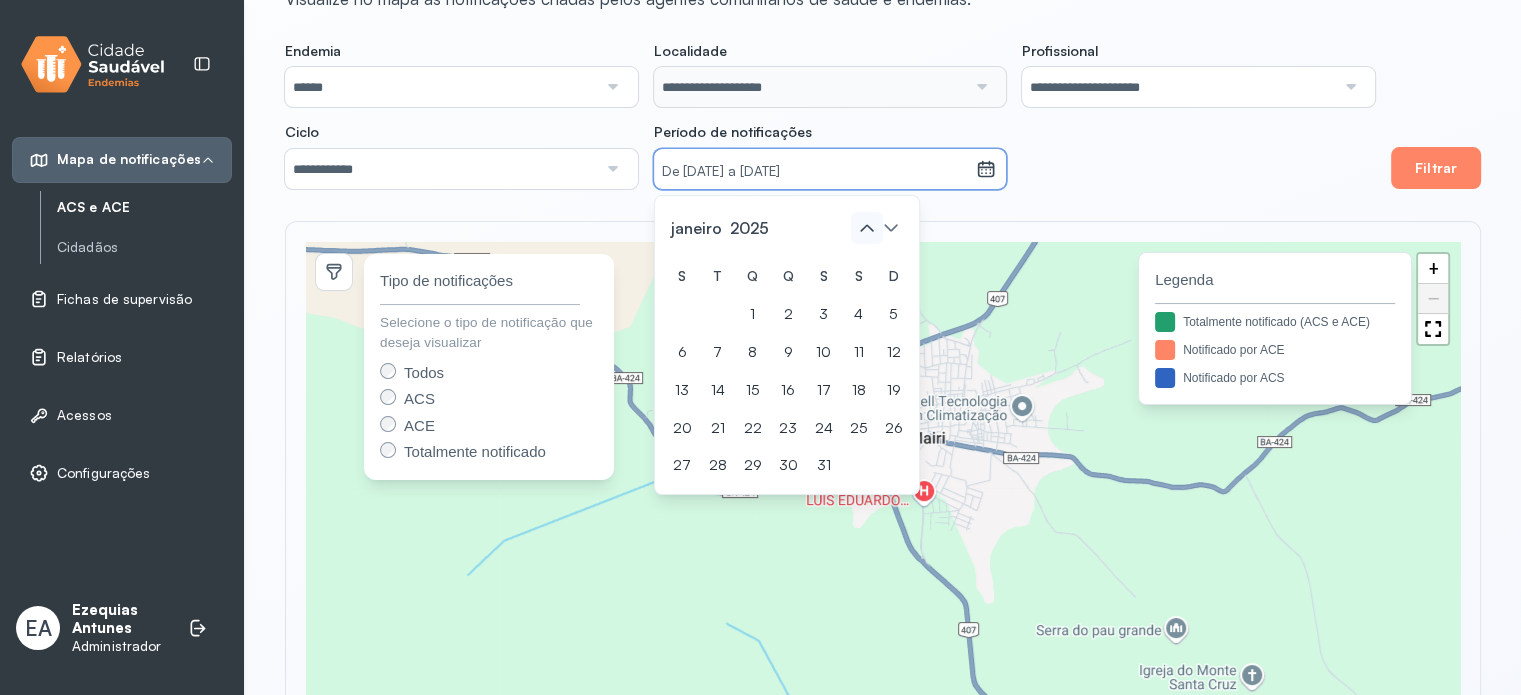 click 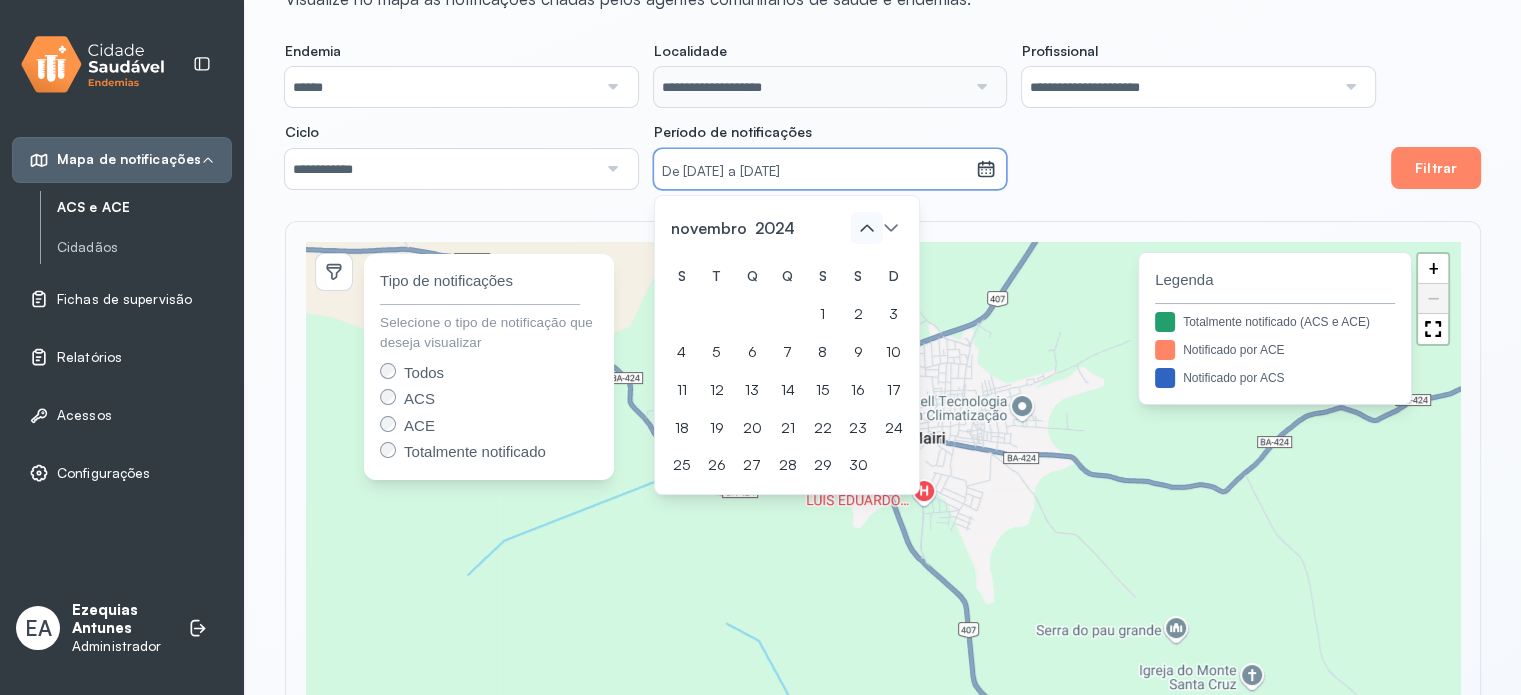 click 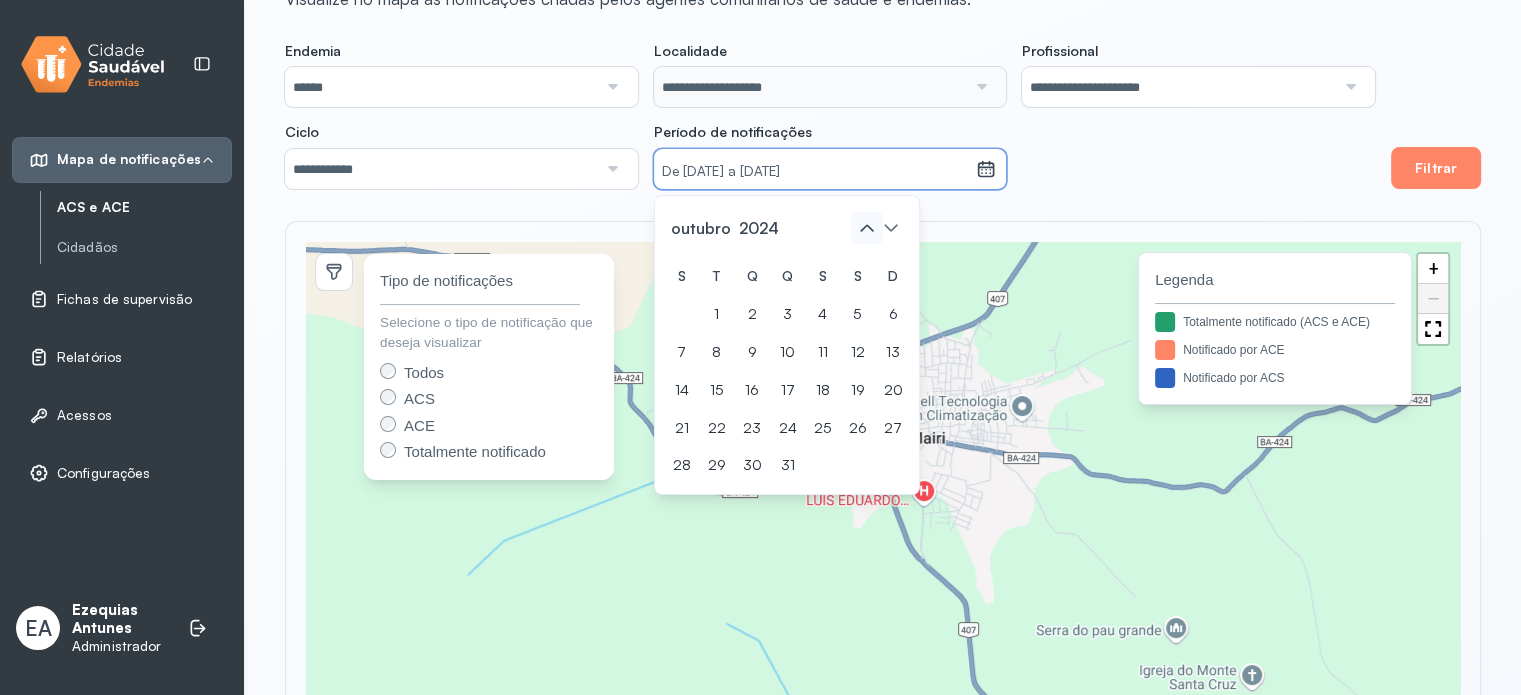 click 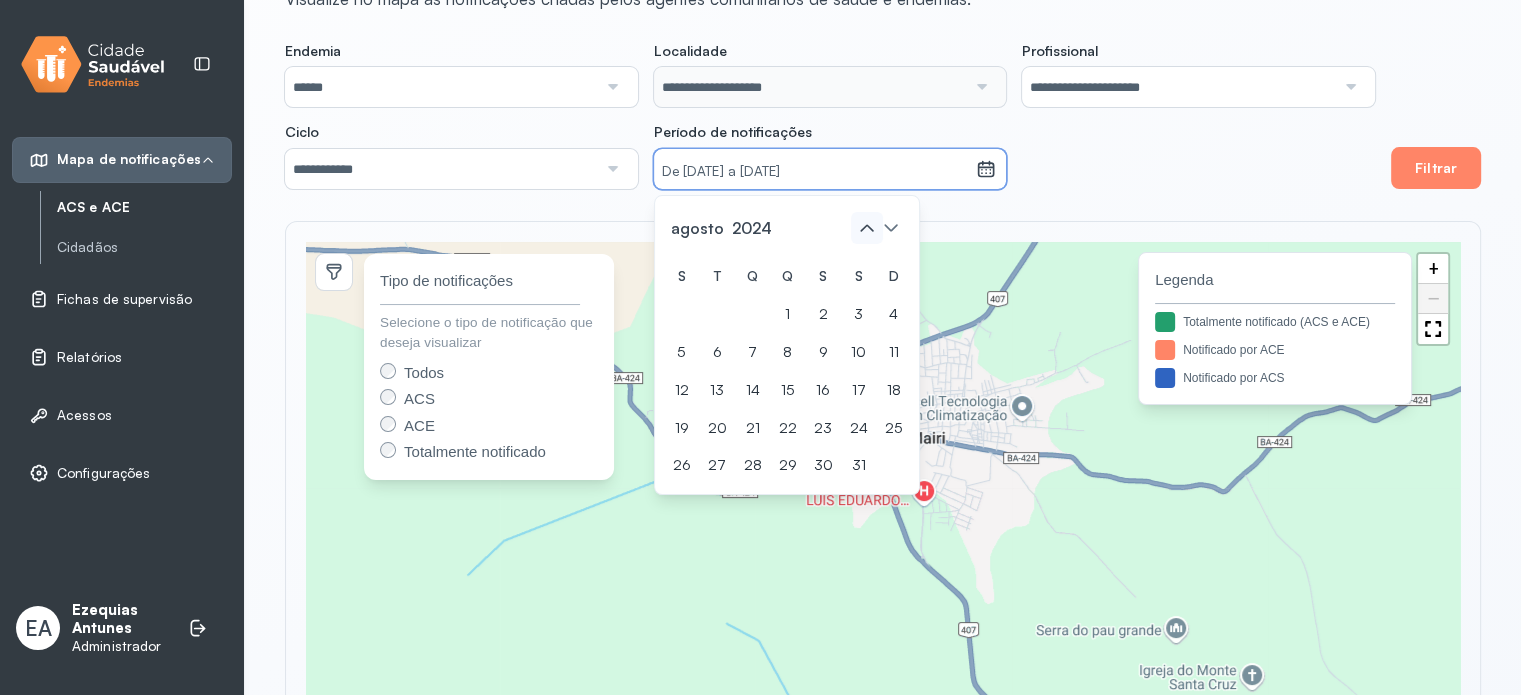 click 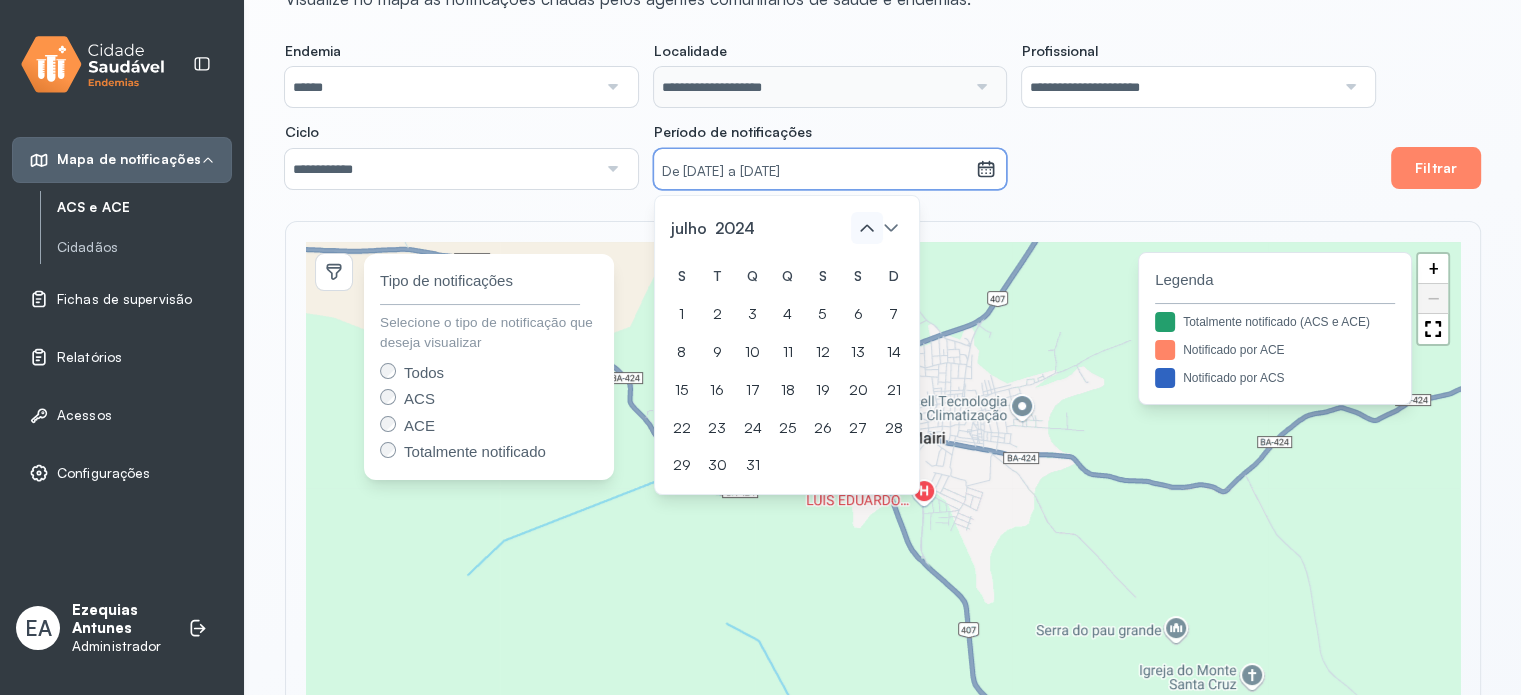 click 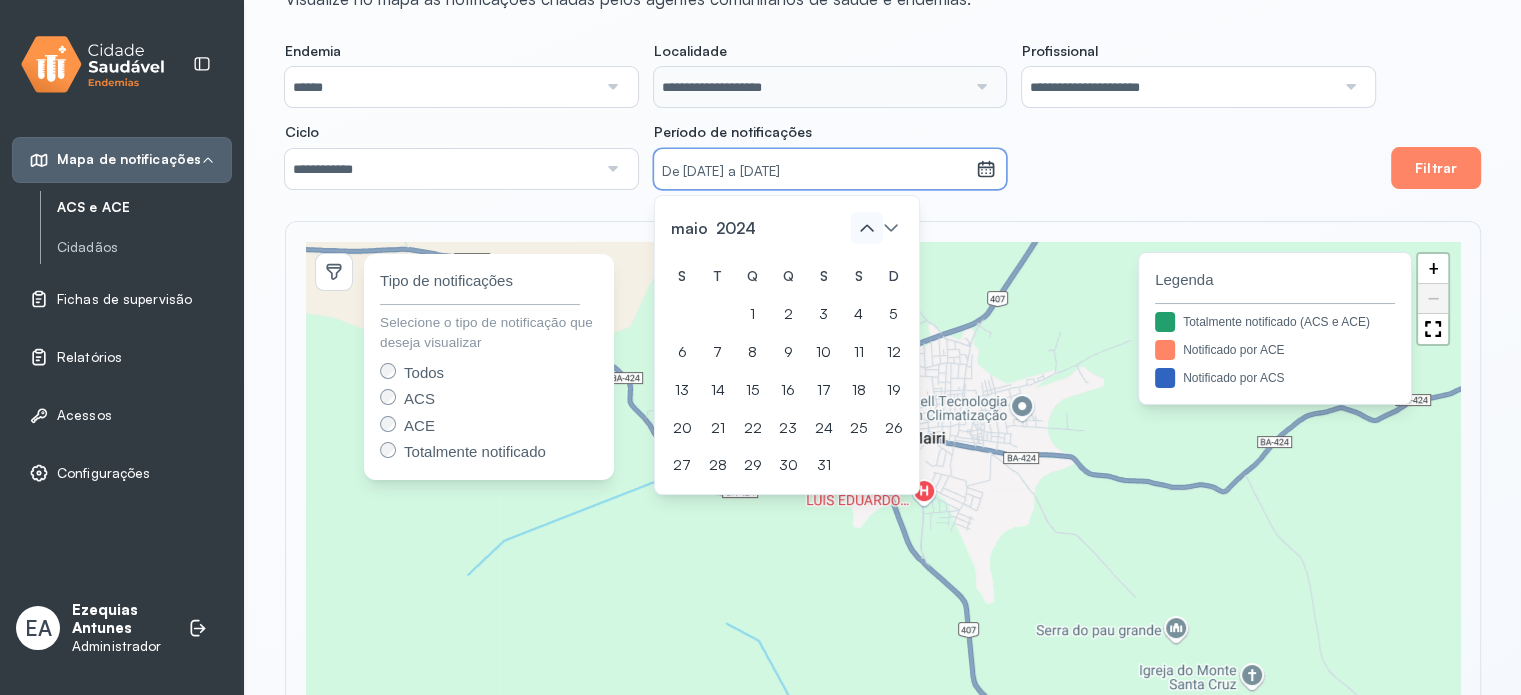 click 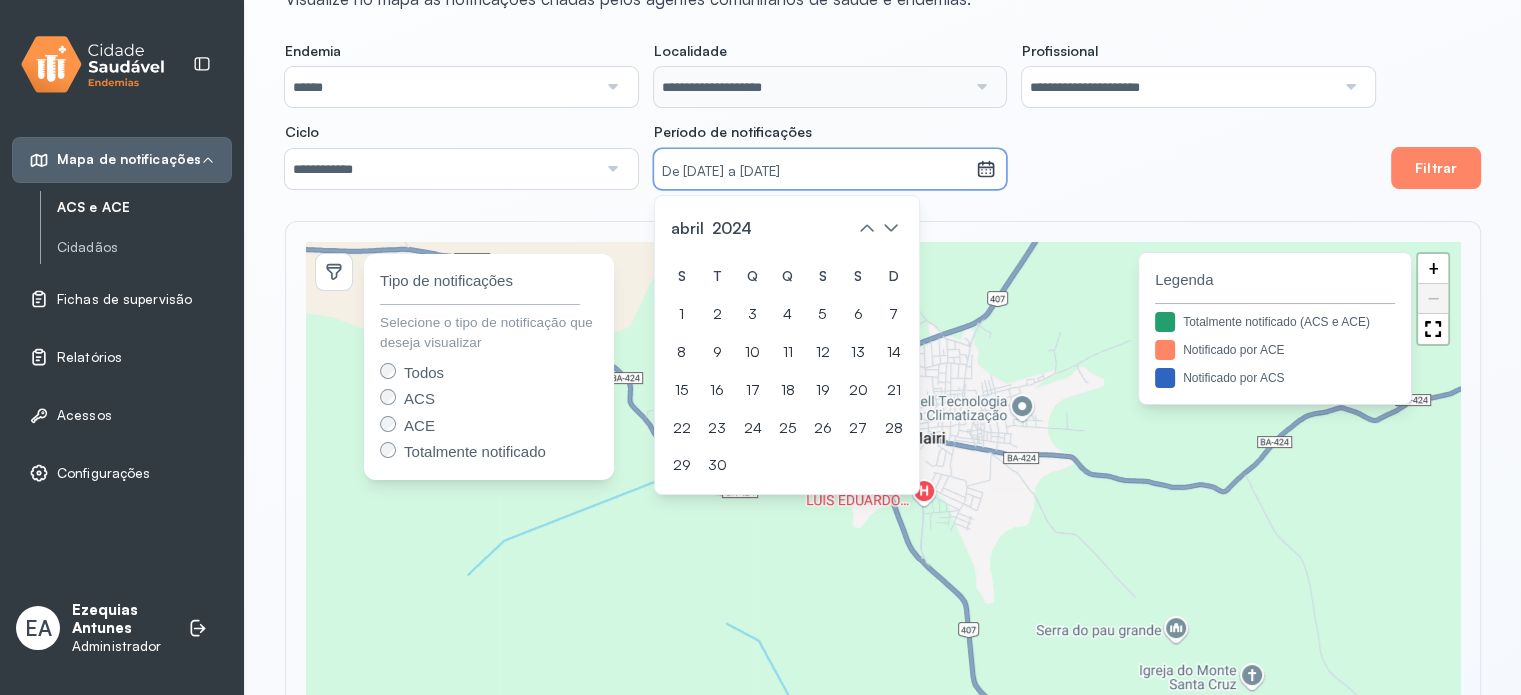 click on "2024" 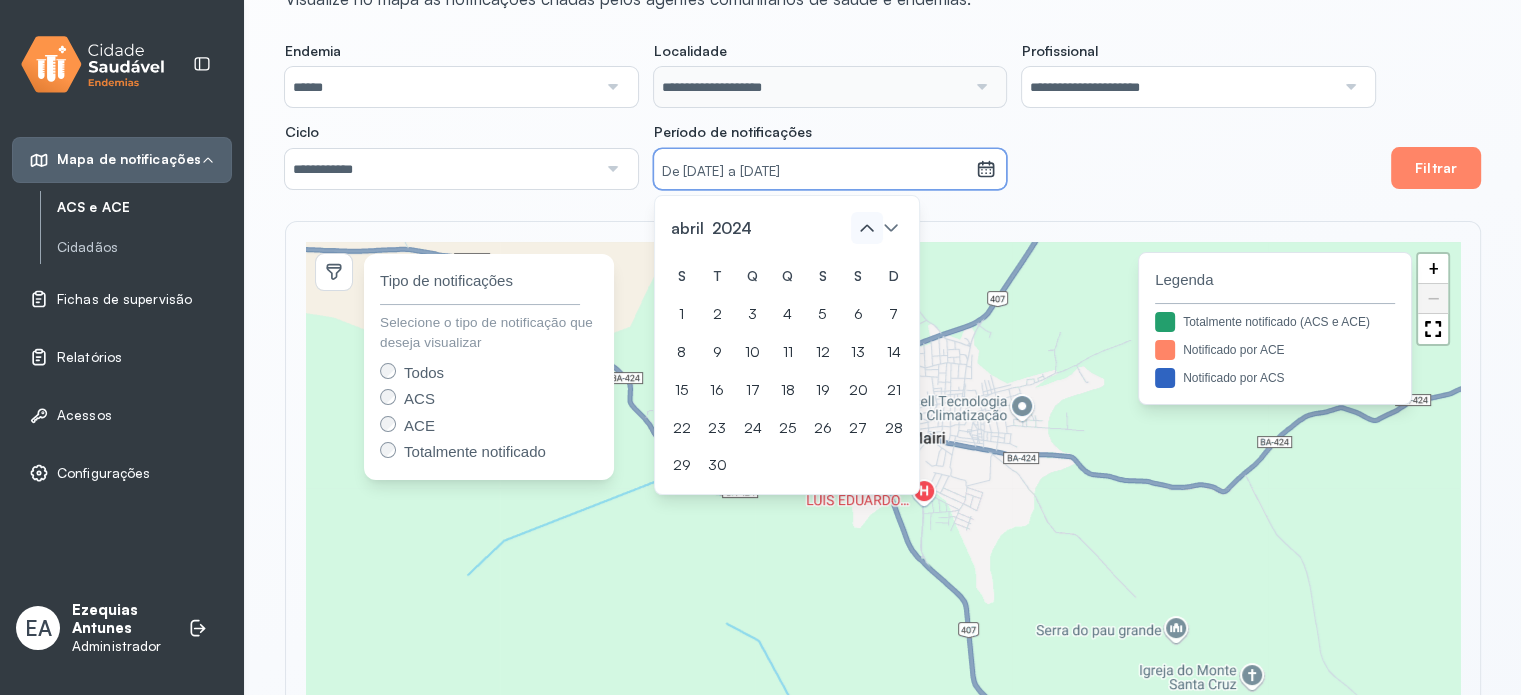 click 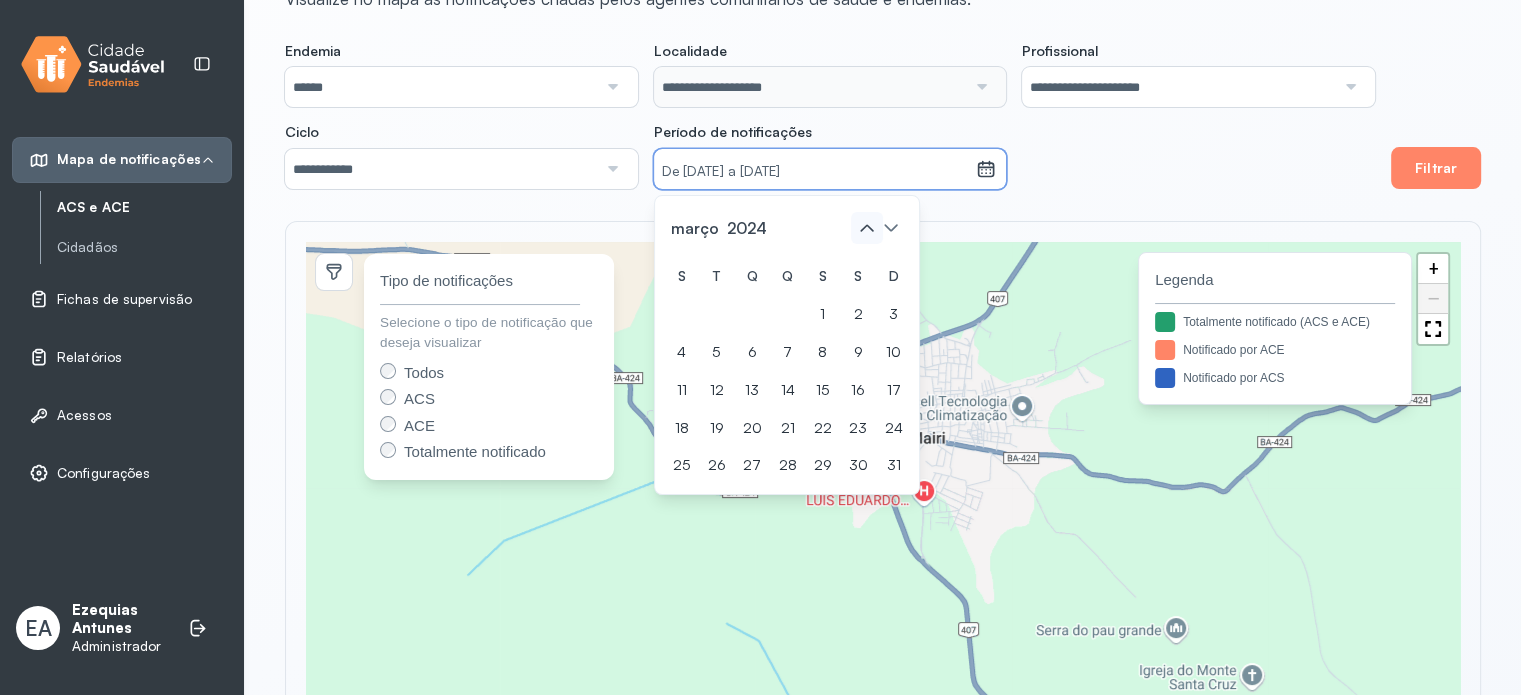click 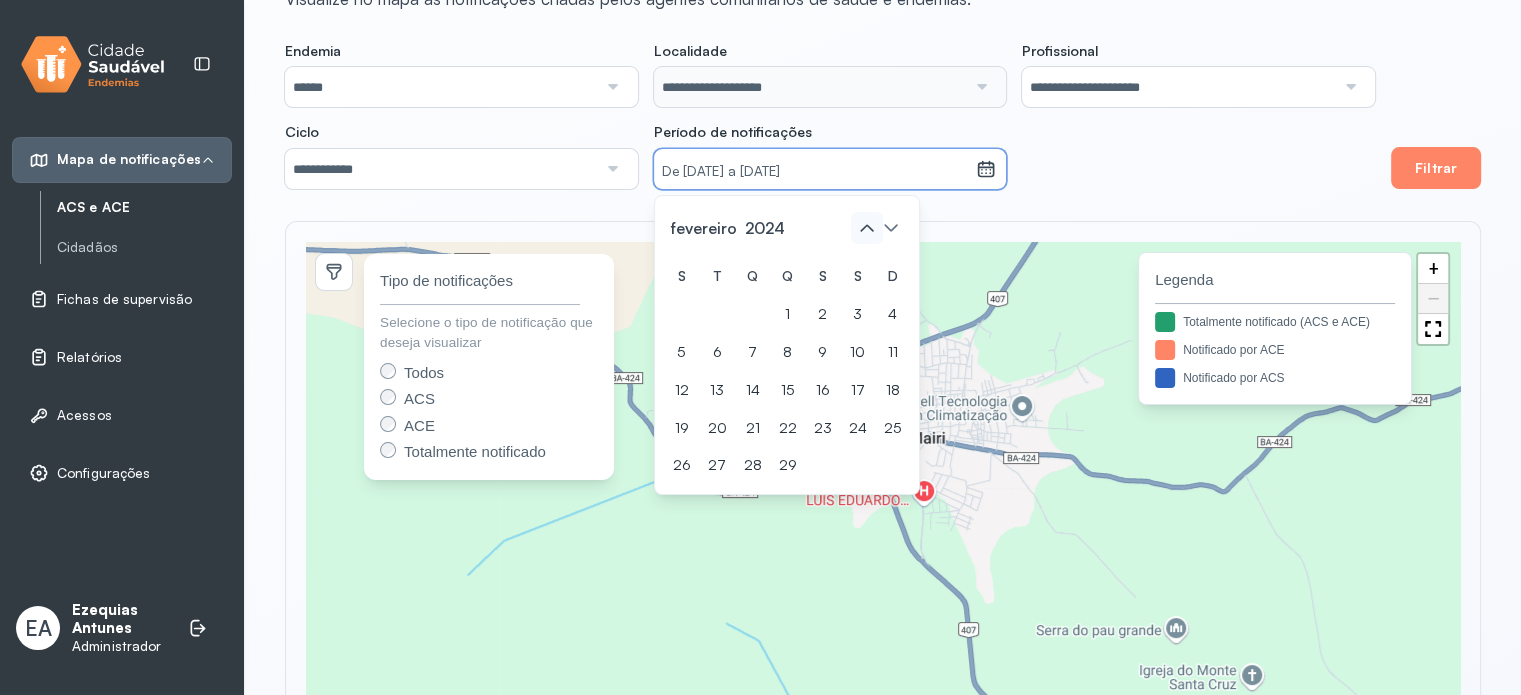 click 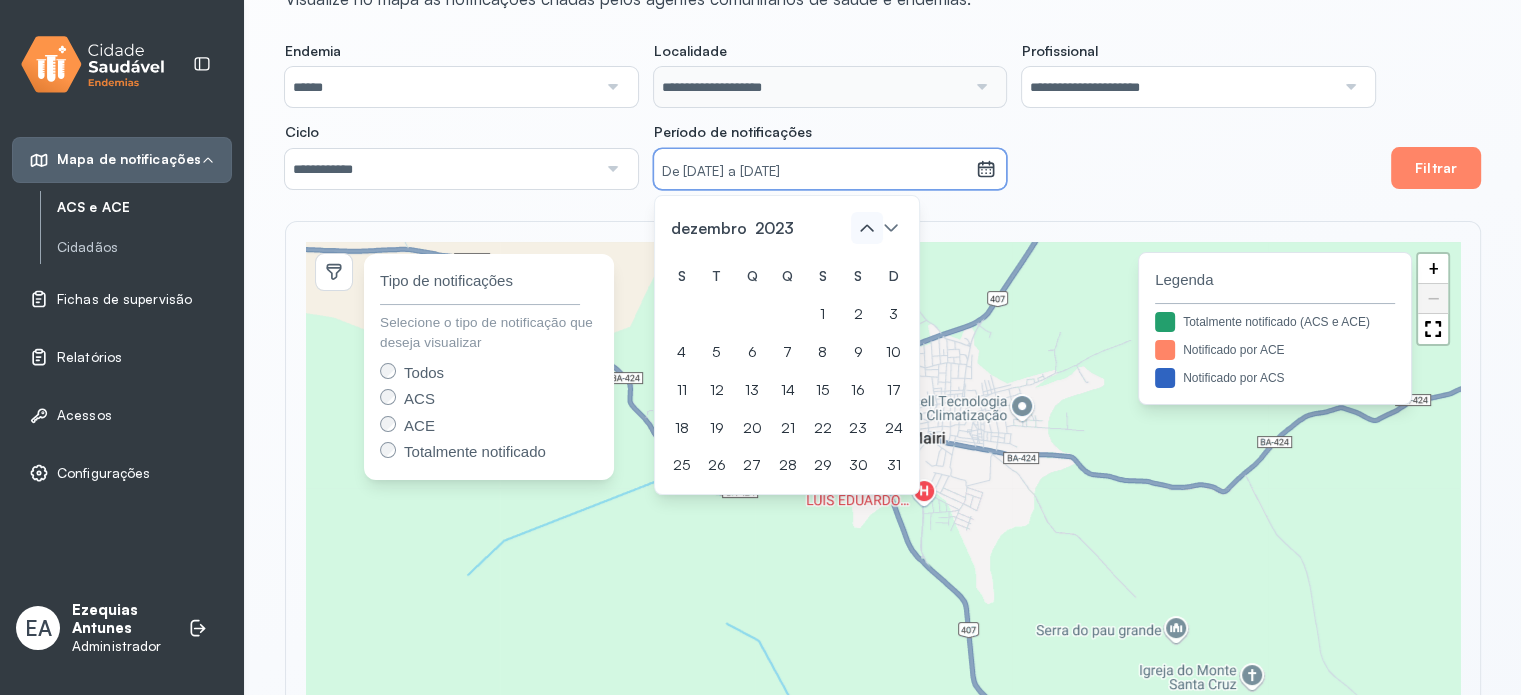 click 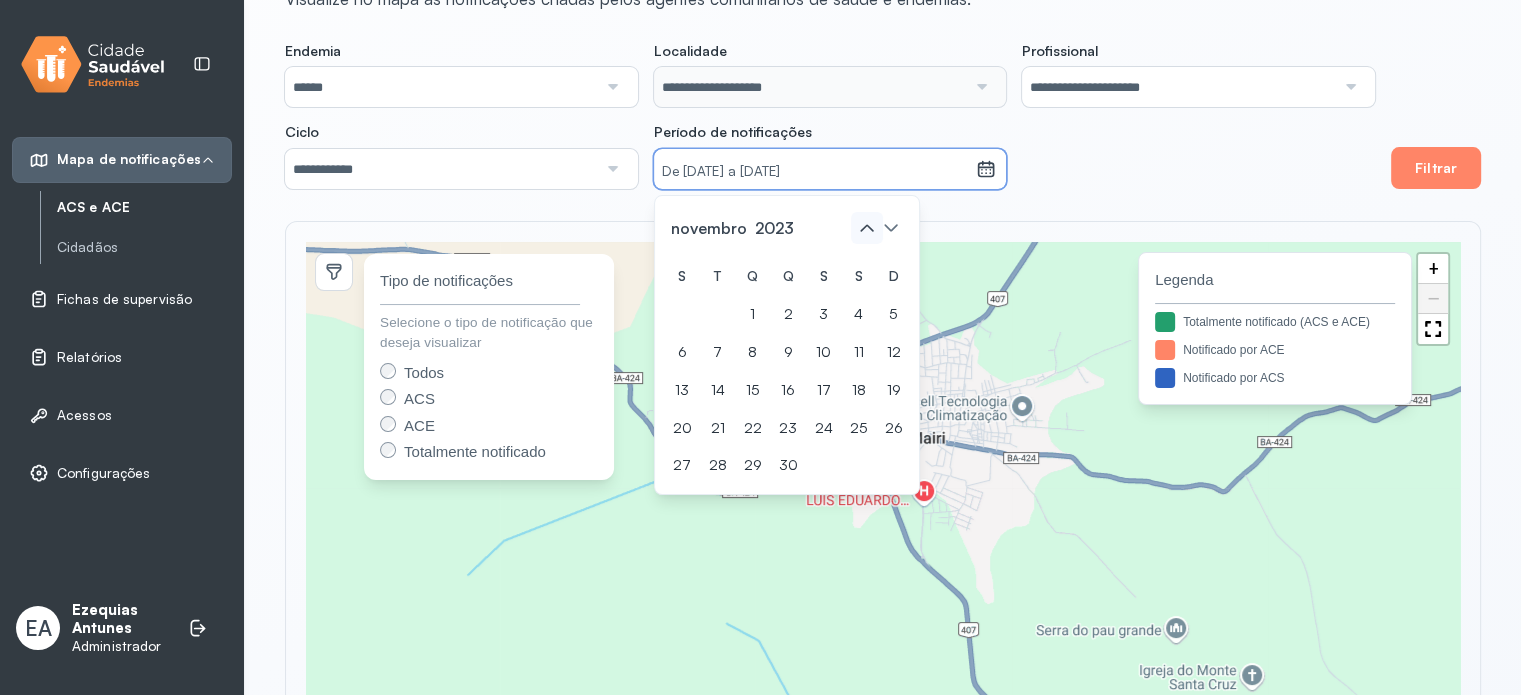 click 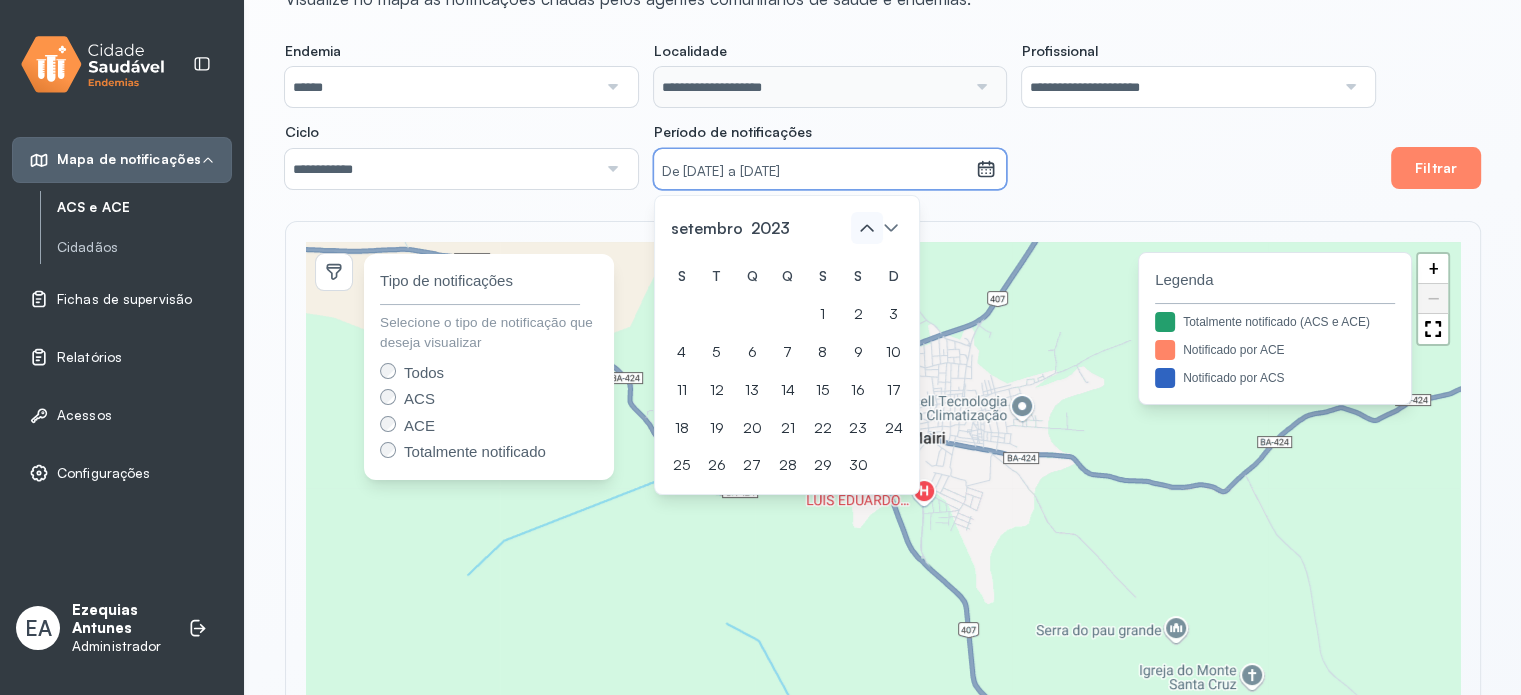 click 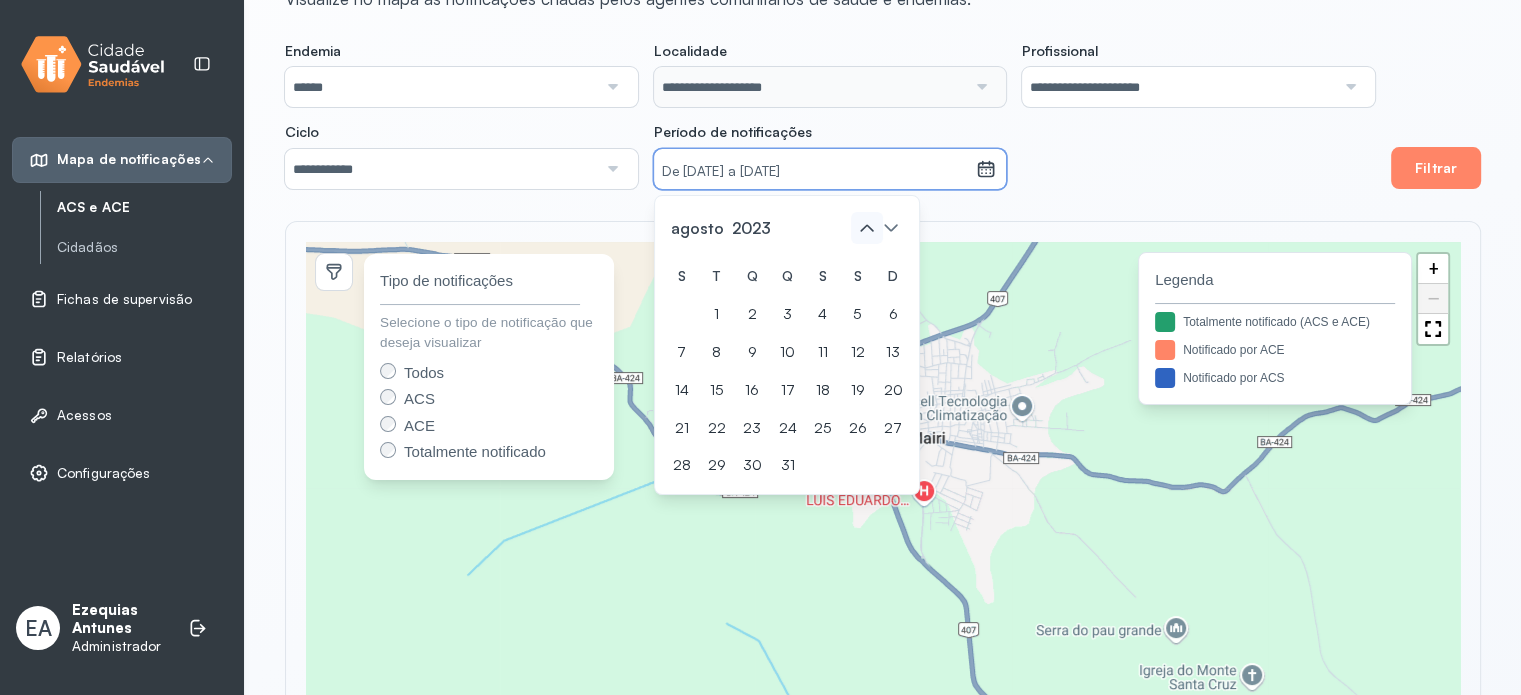click 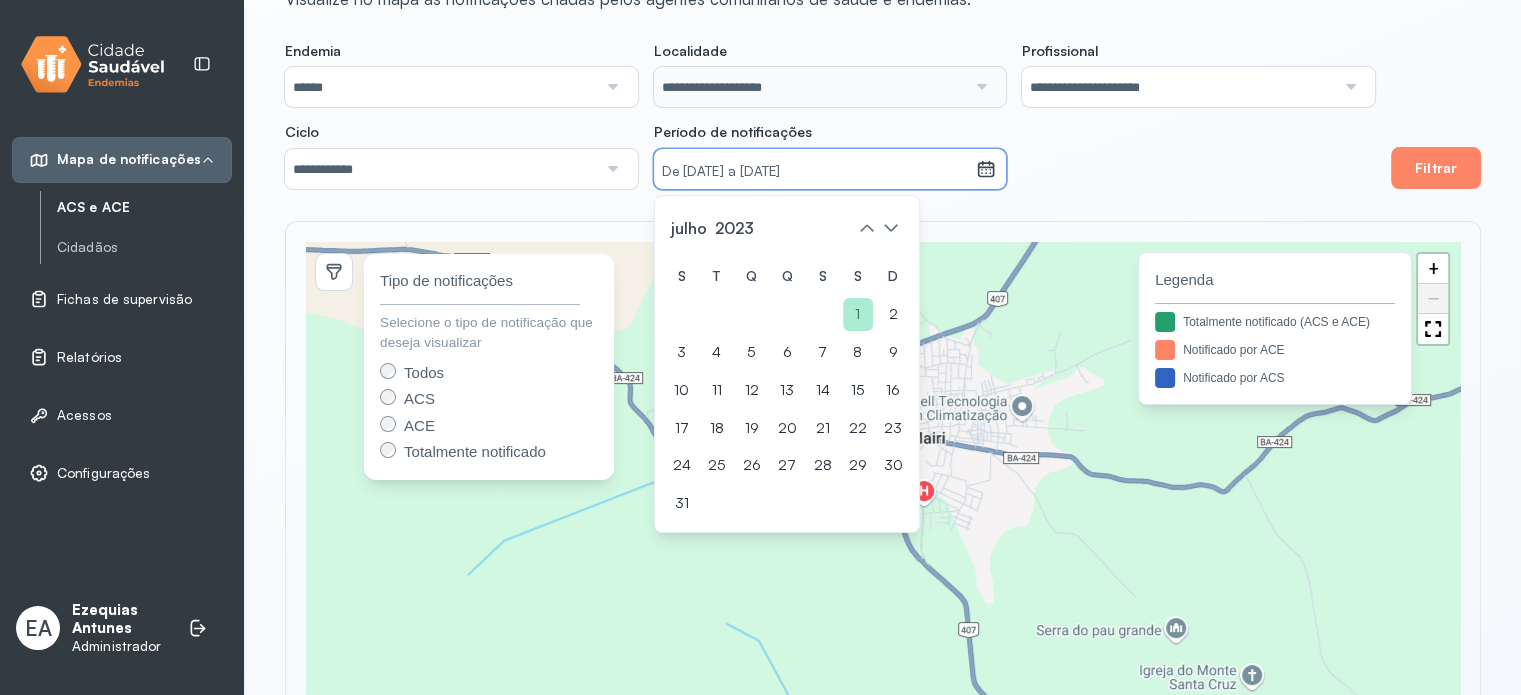 click on "1" 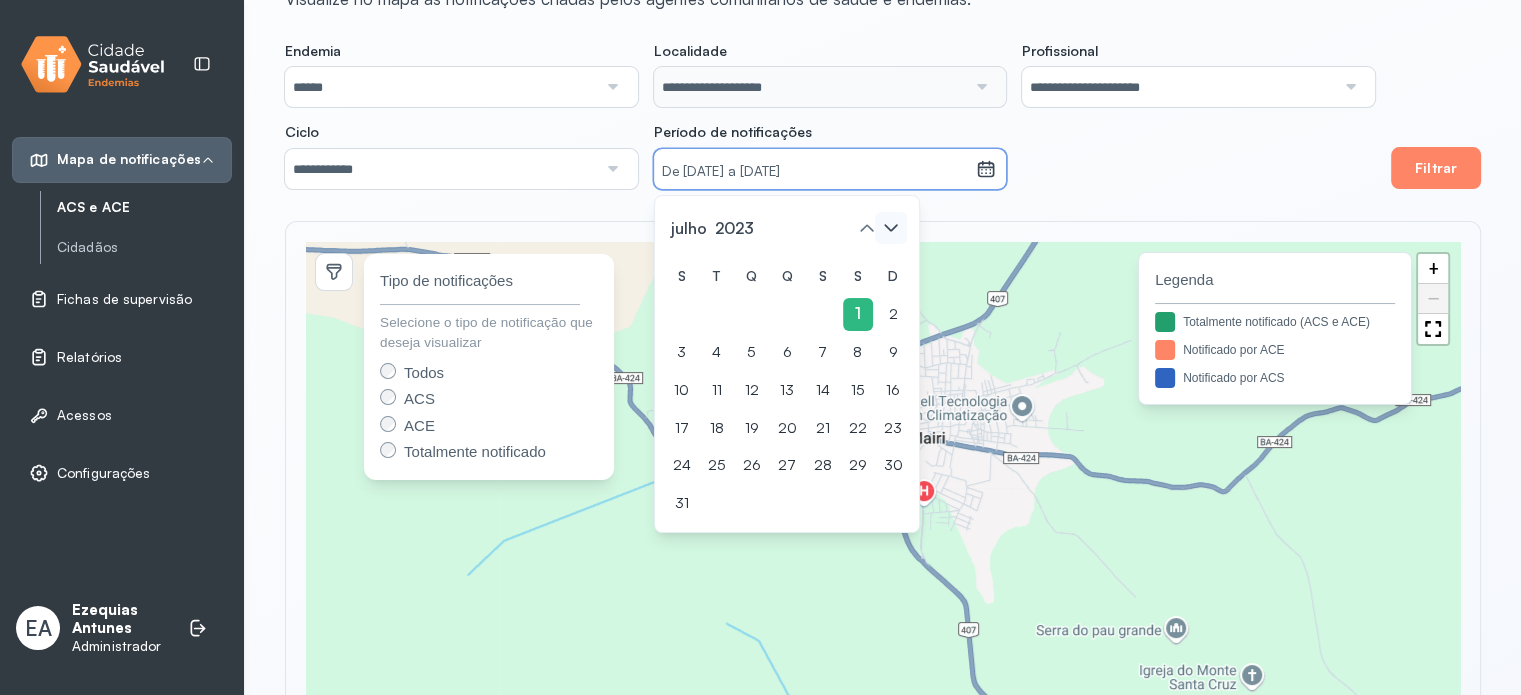 click 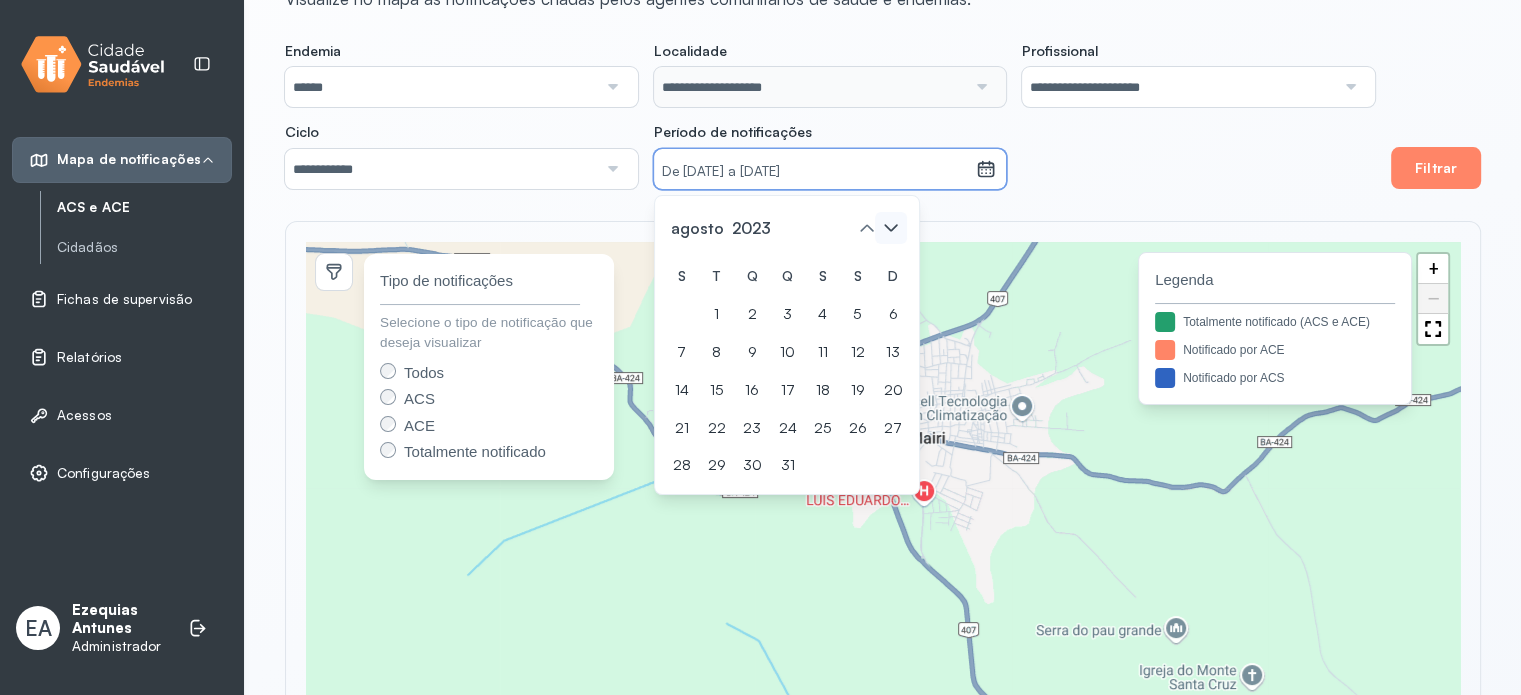 click 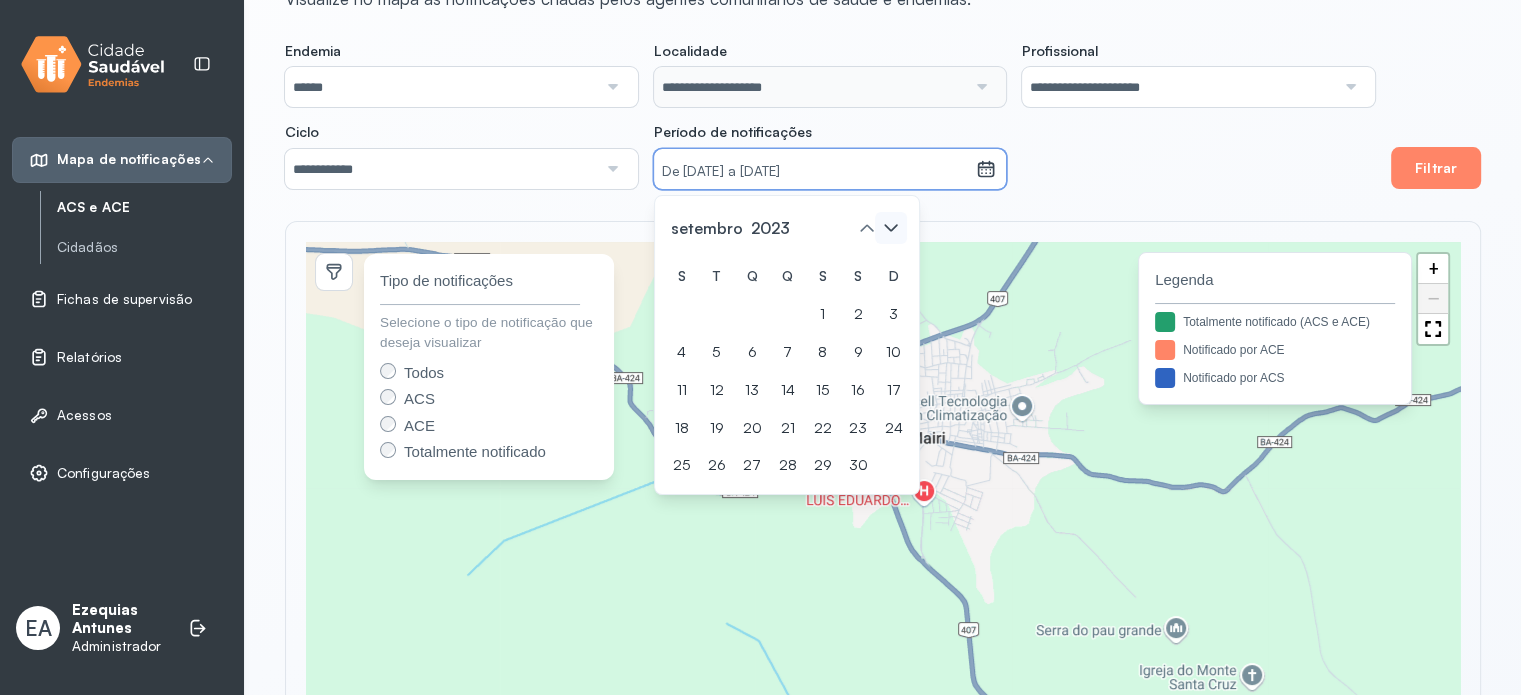 click 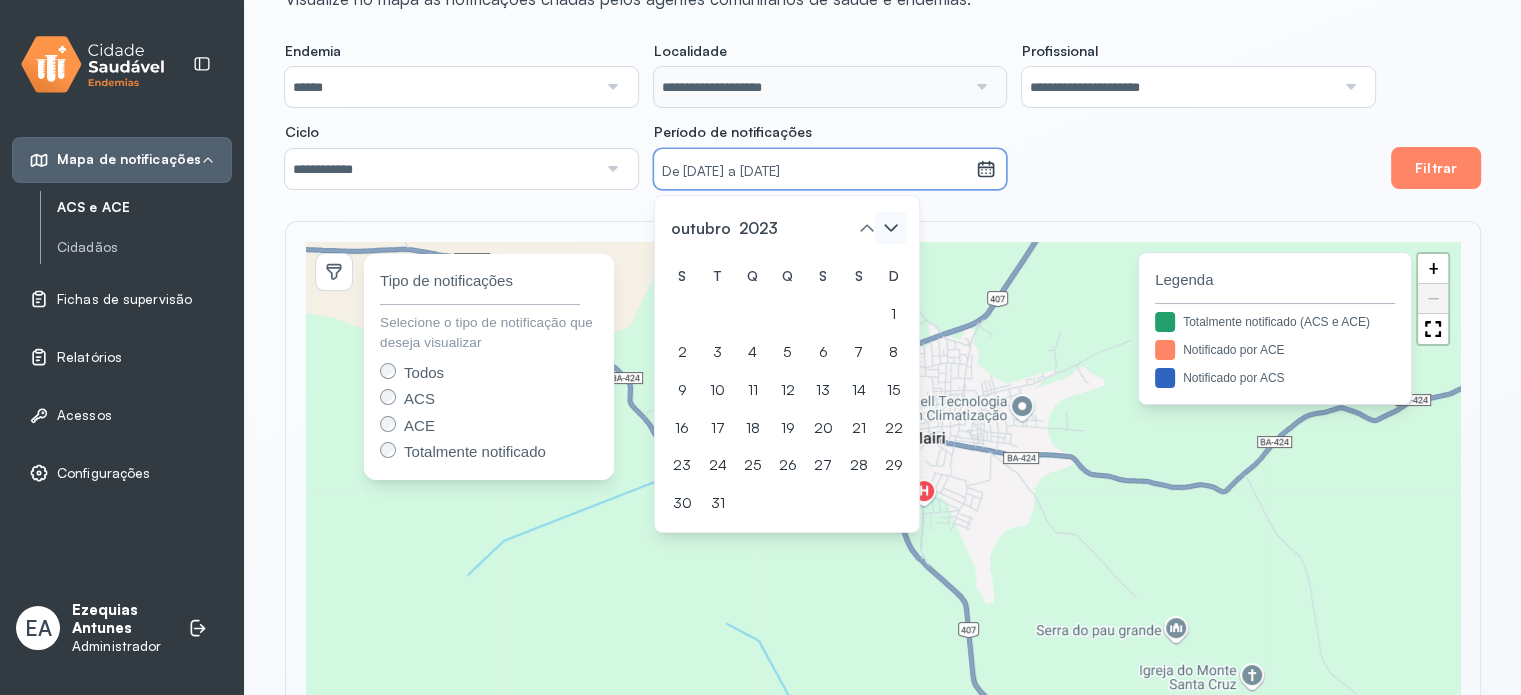 click 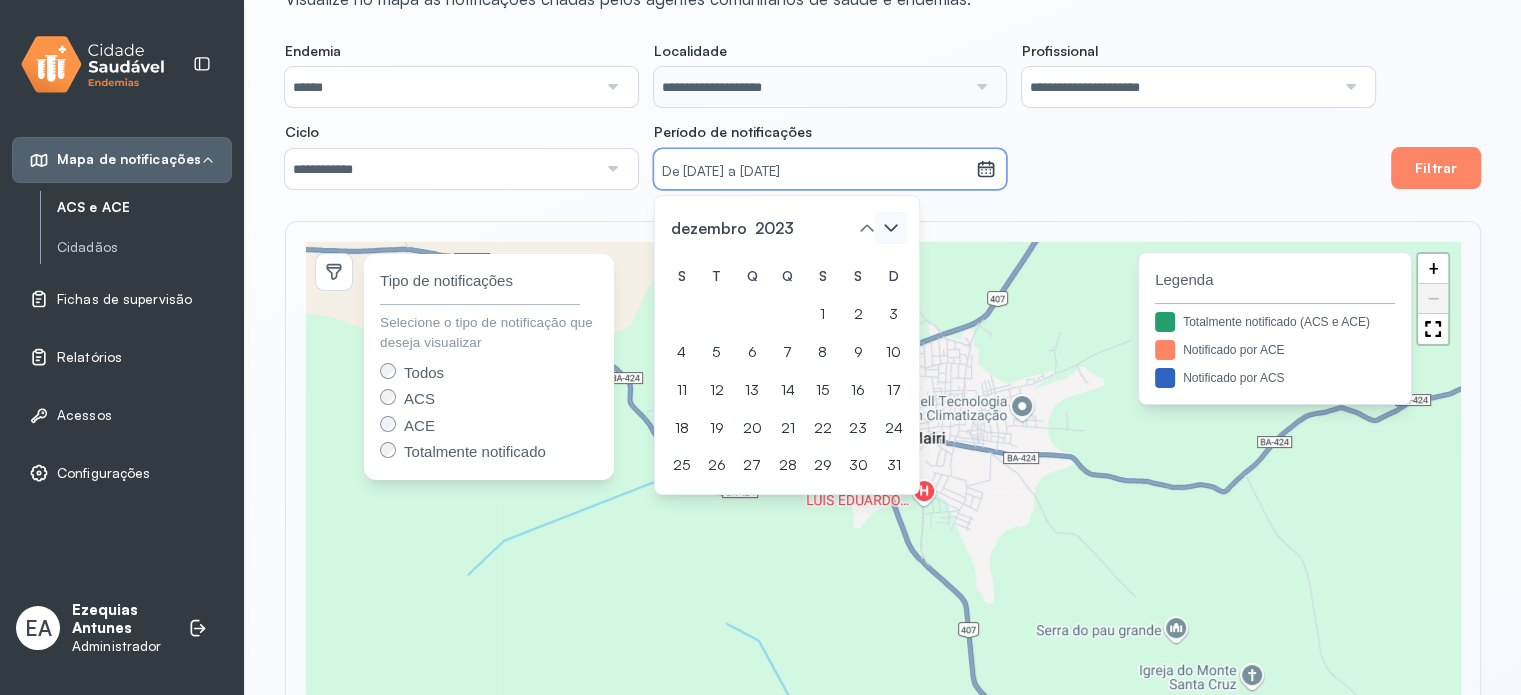 click 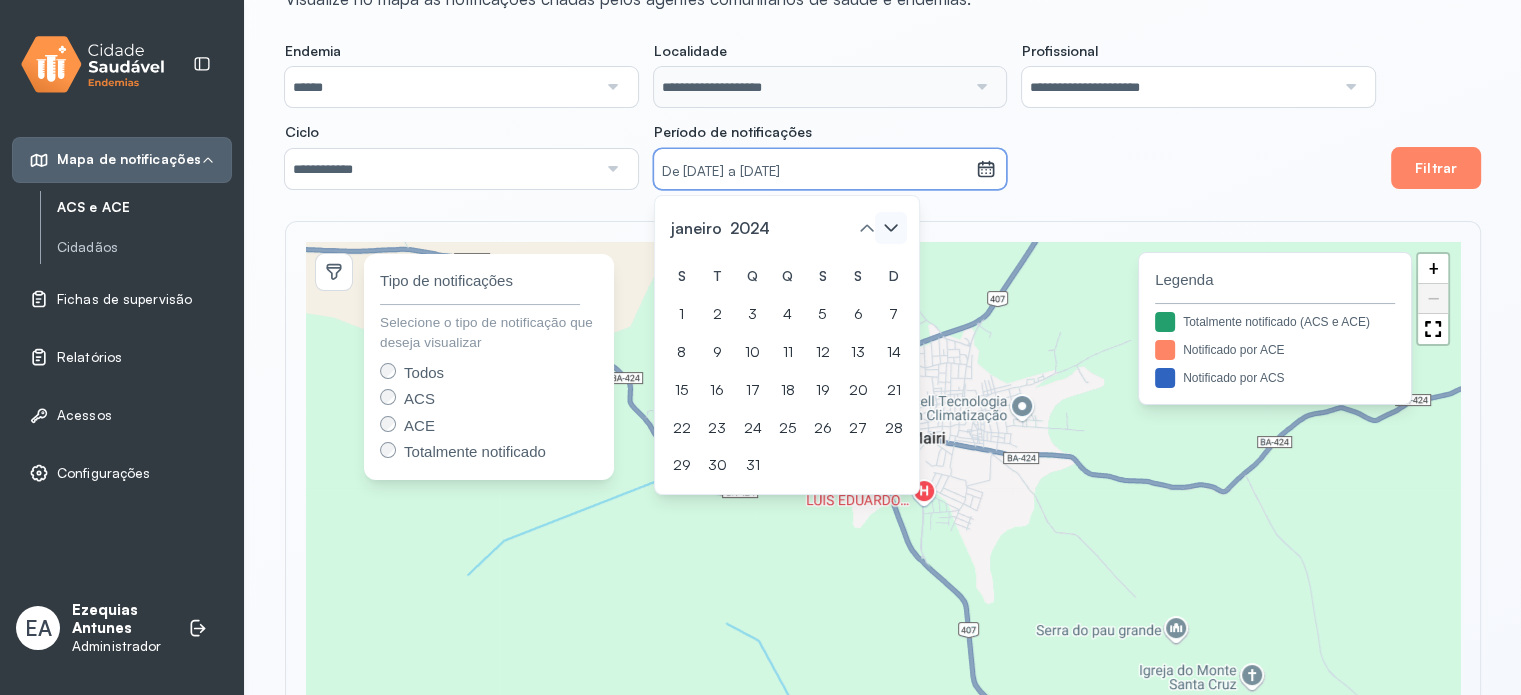 click 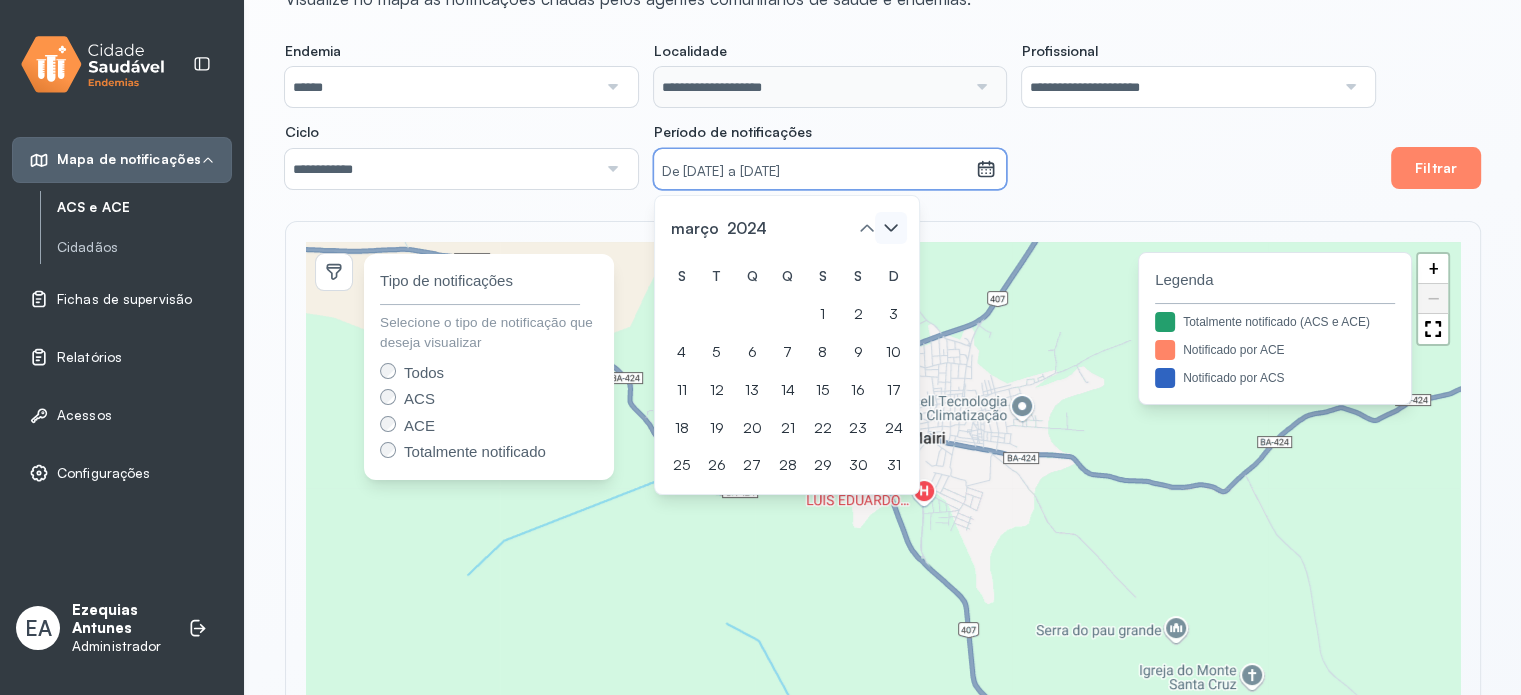 click 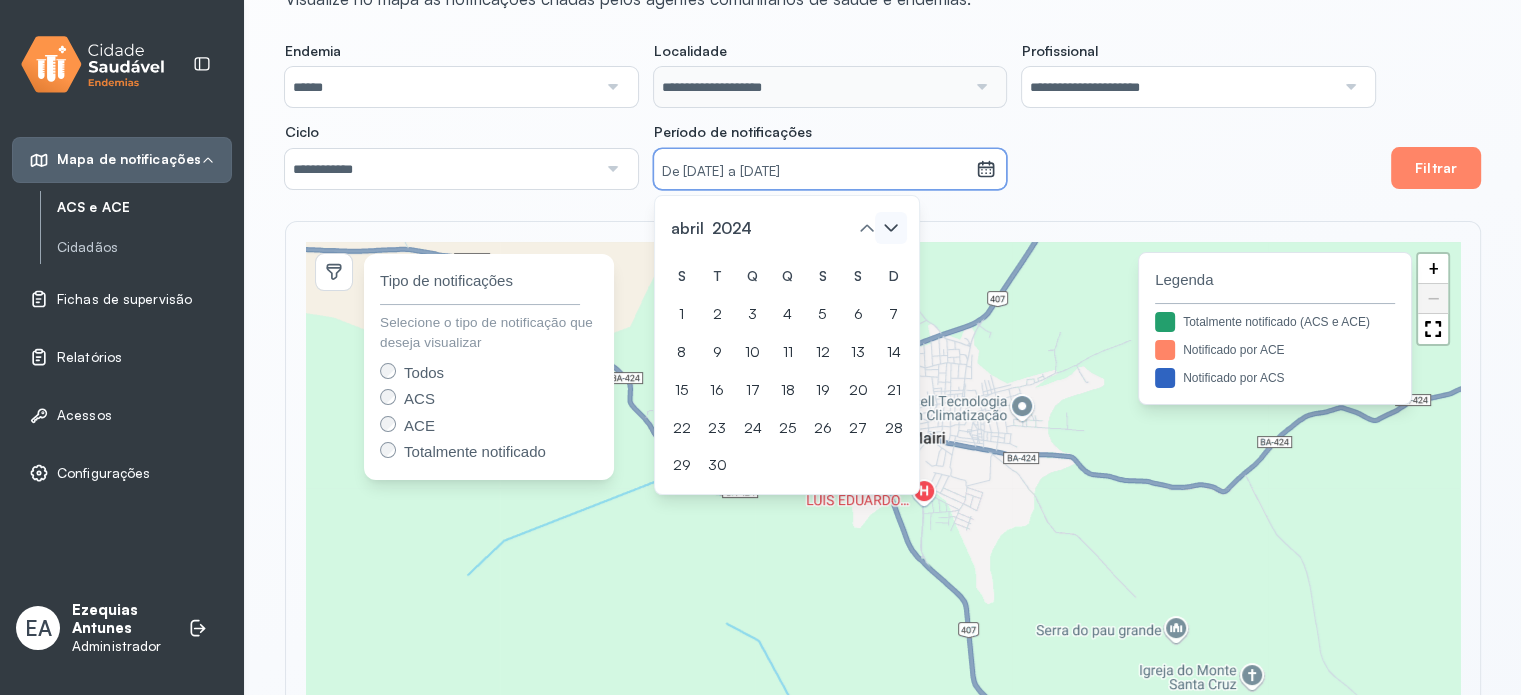 click 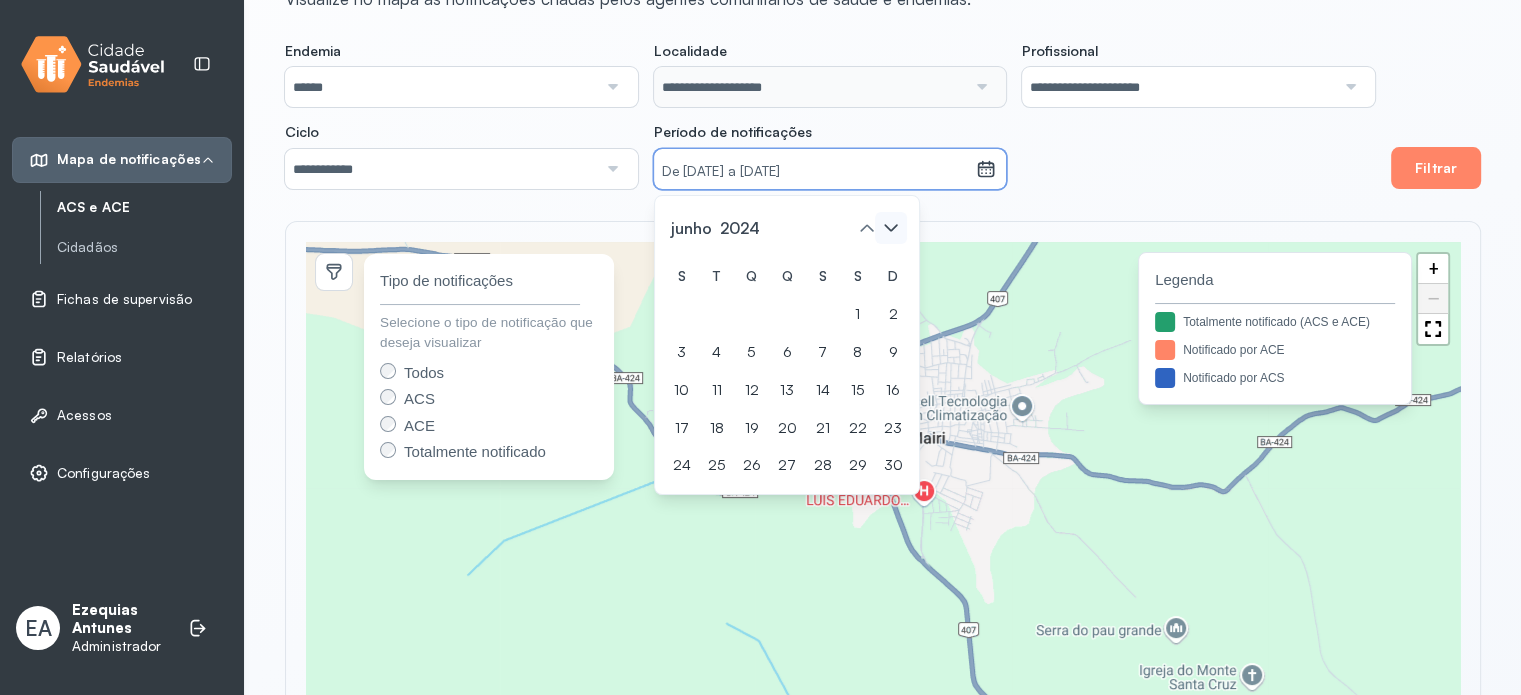 click 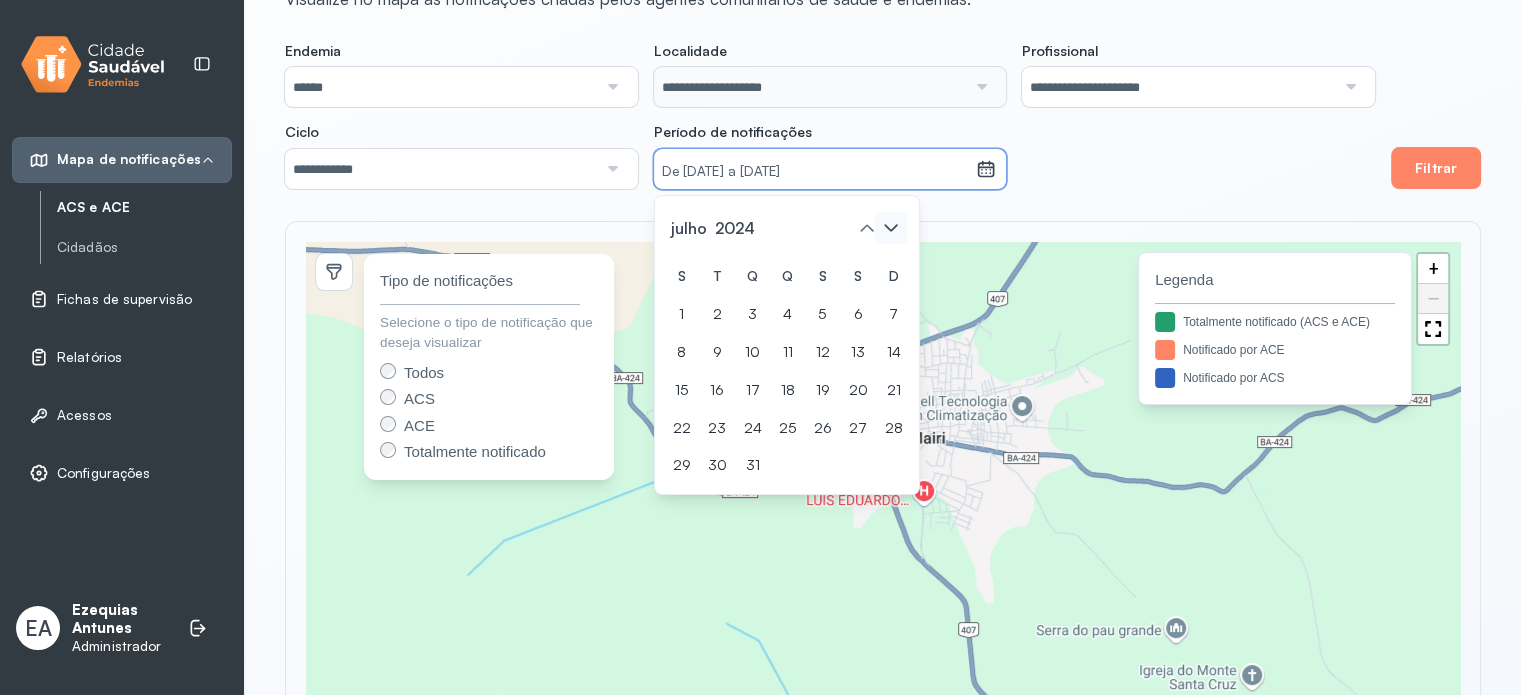 click 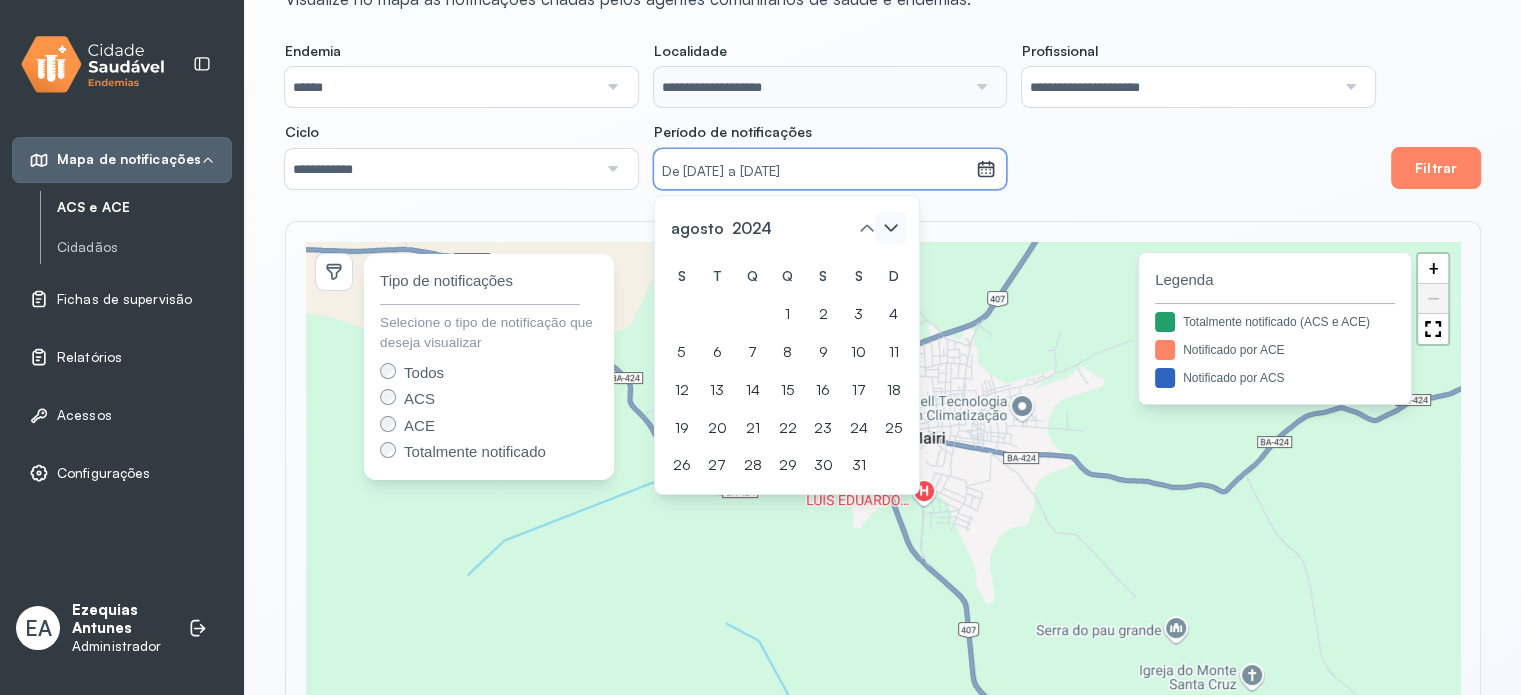 click 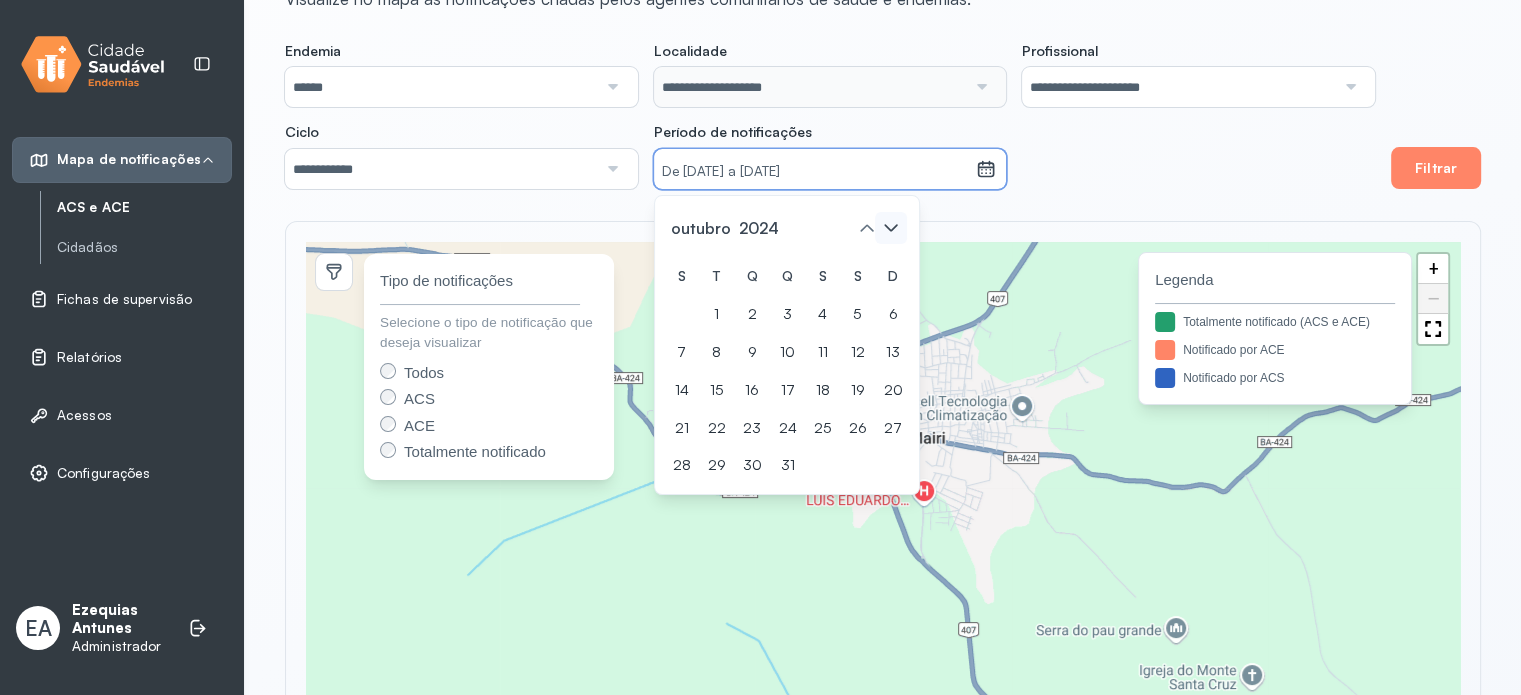 click 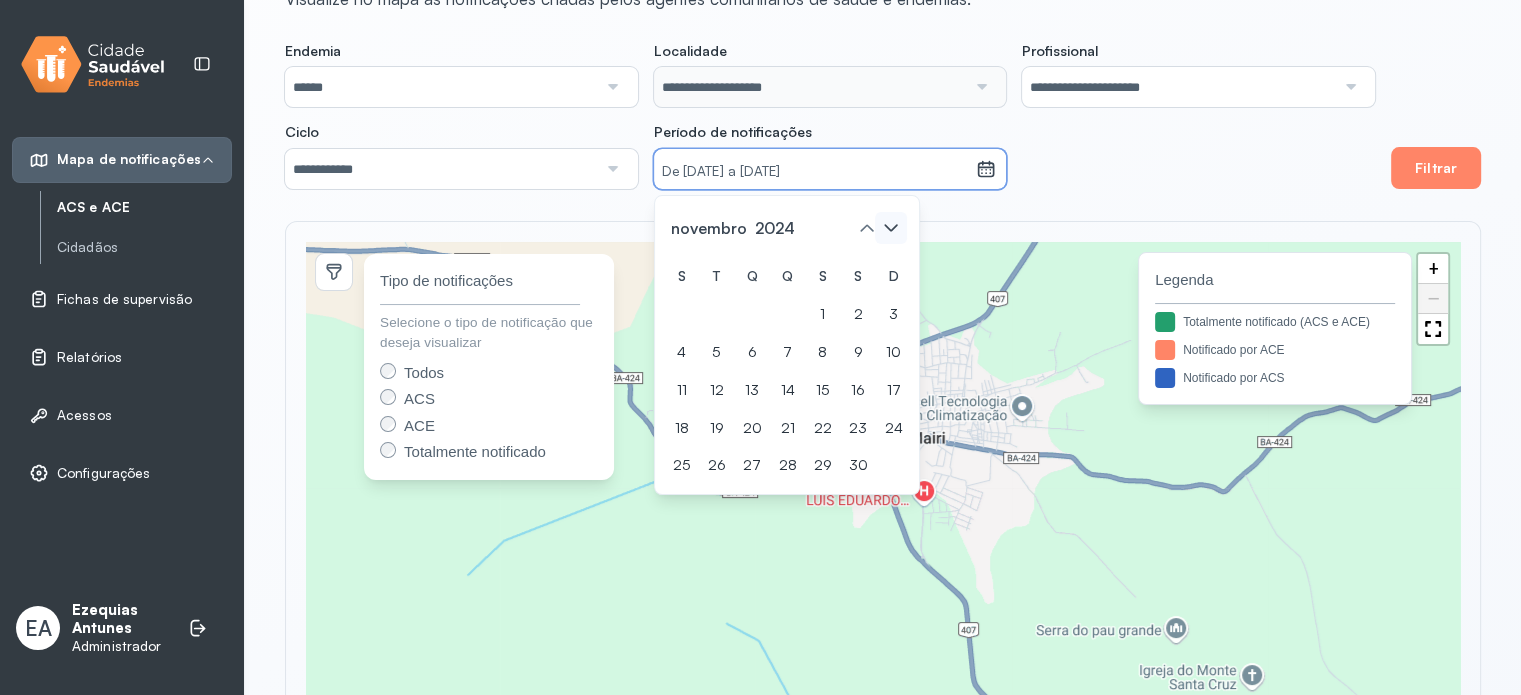 click 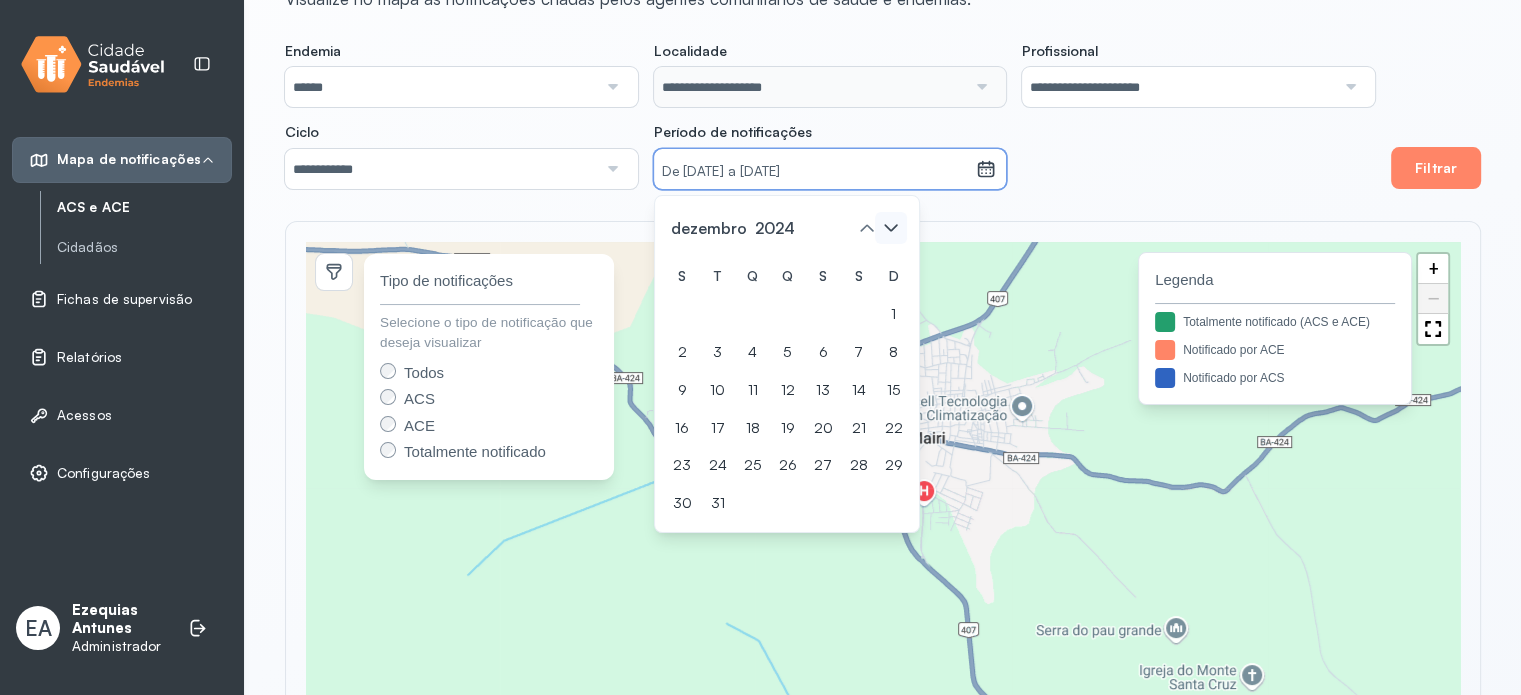 click 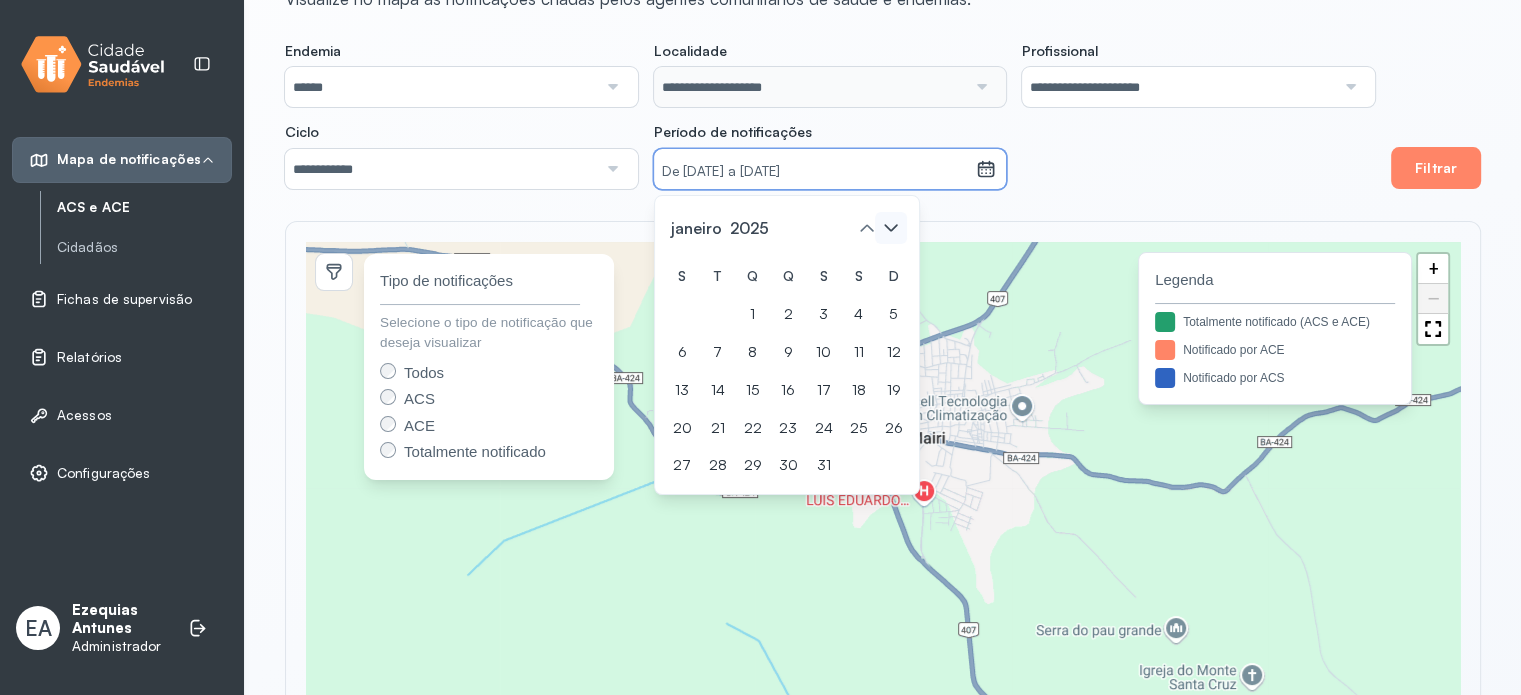 click 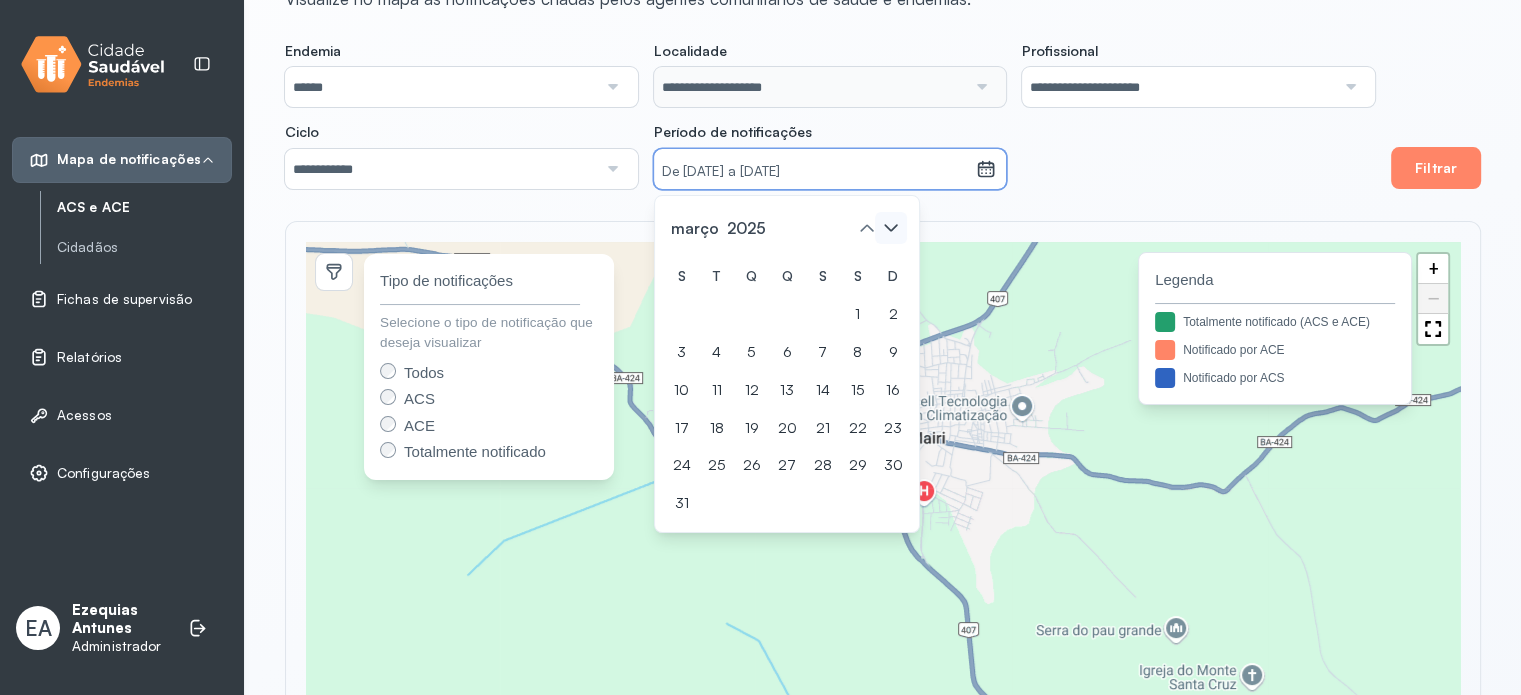click 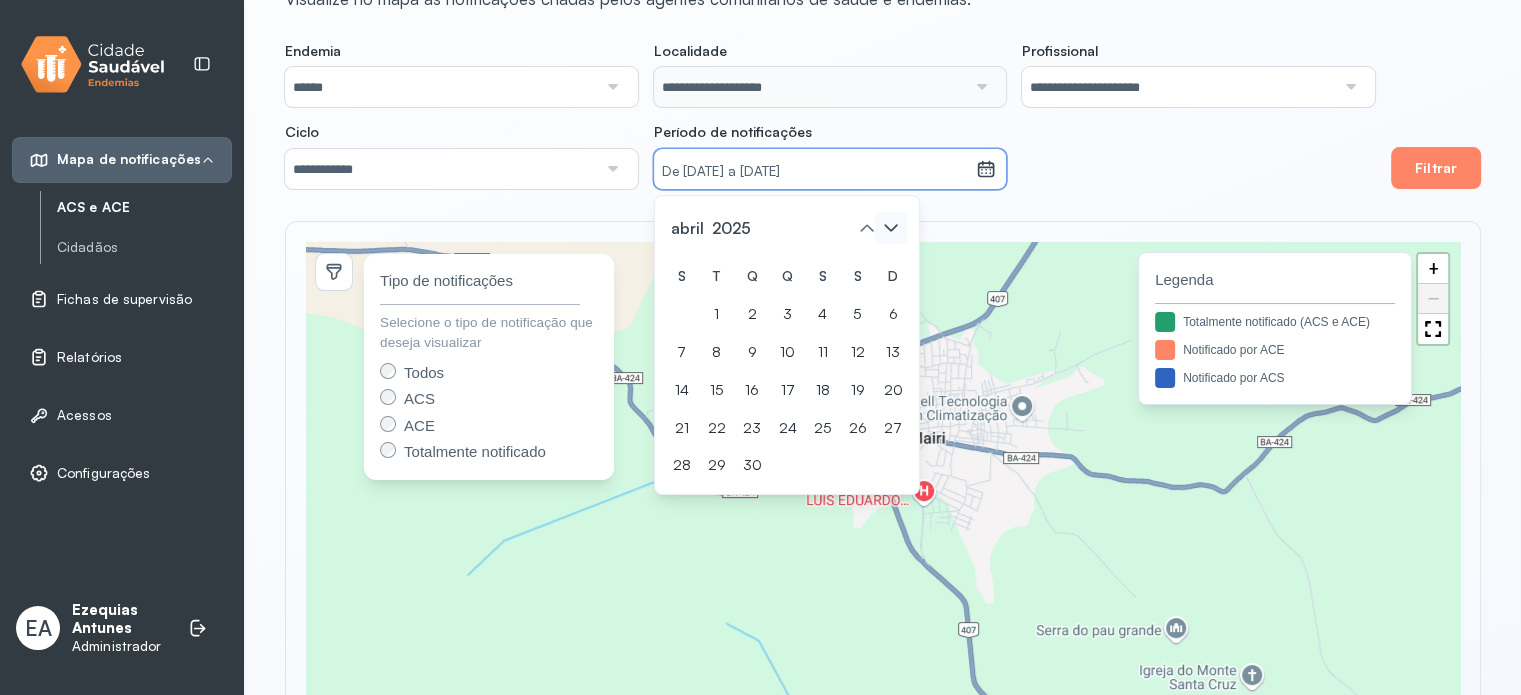 click 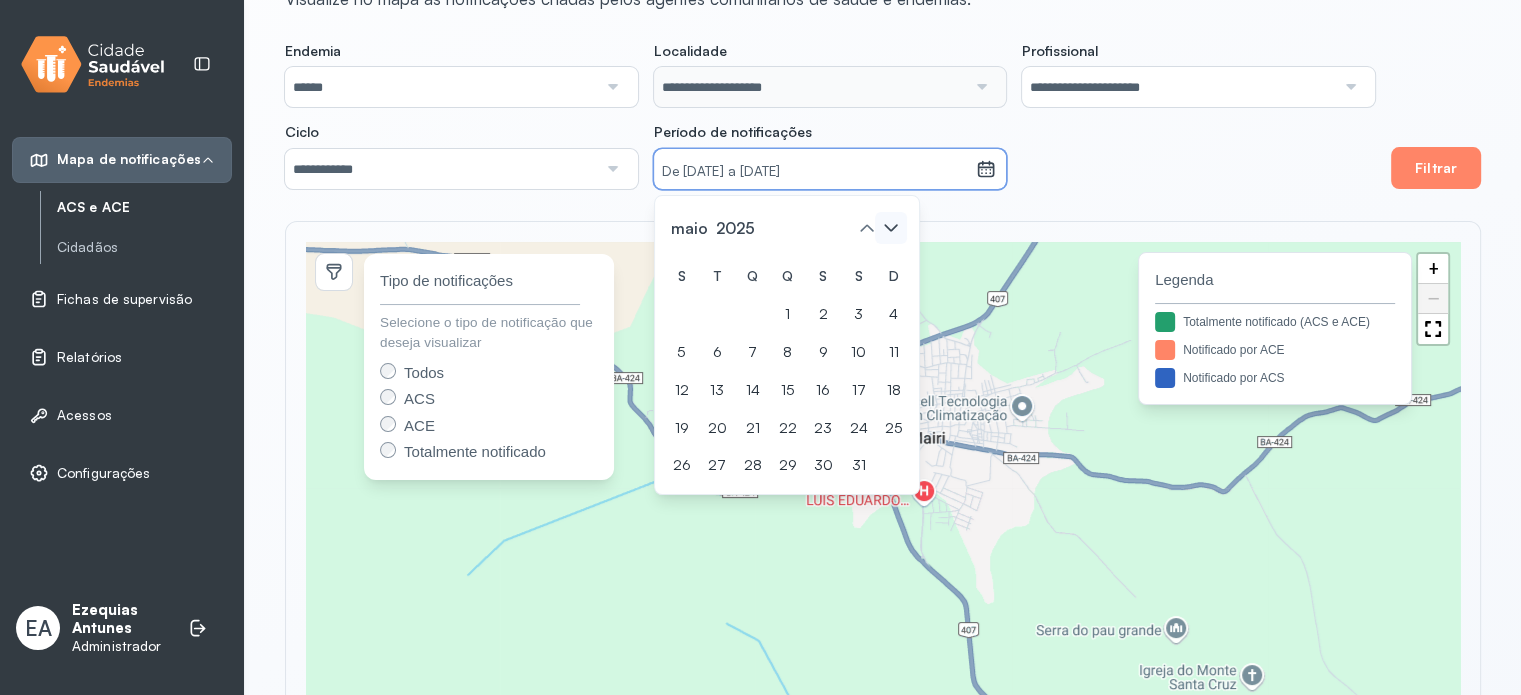click 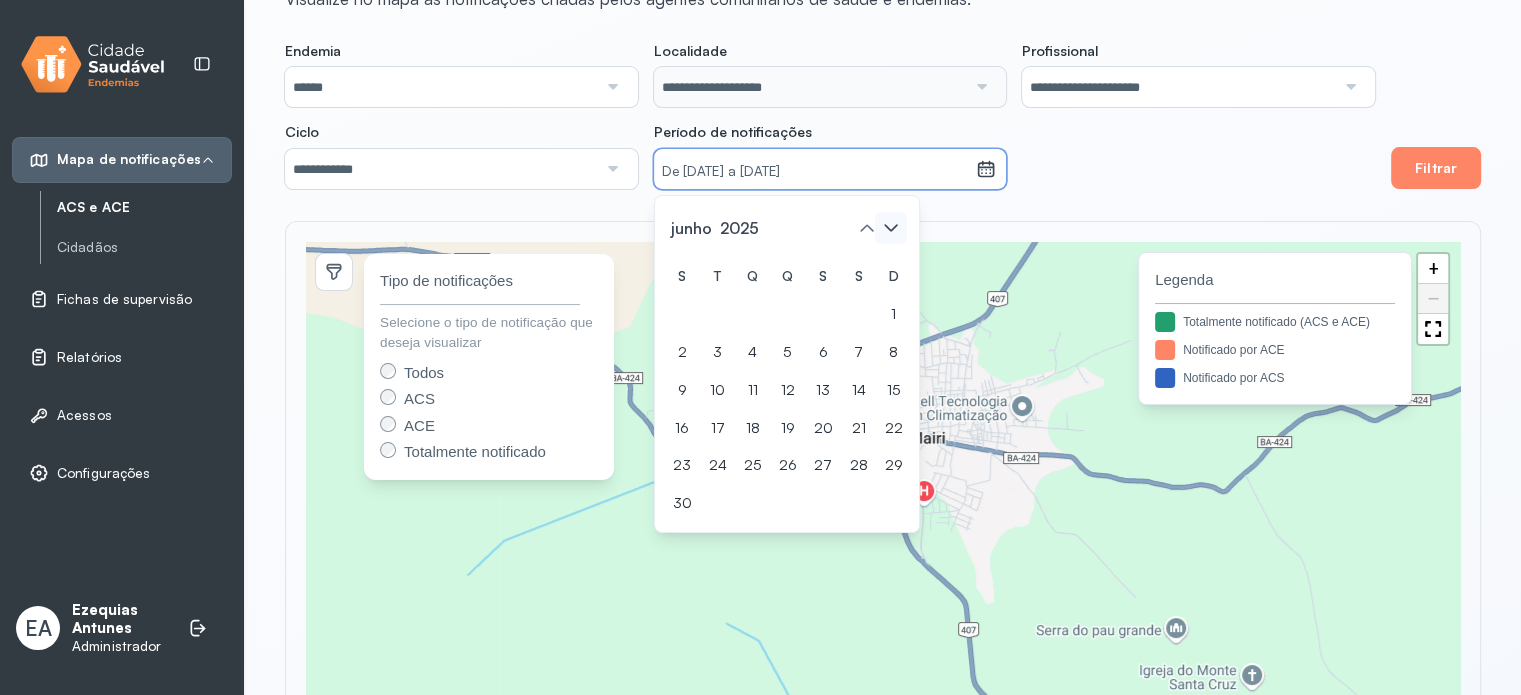 click 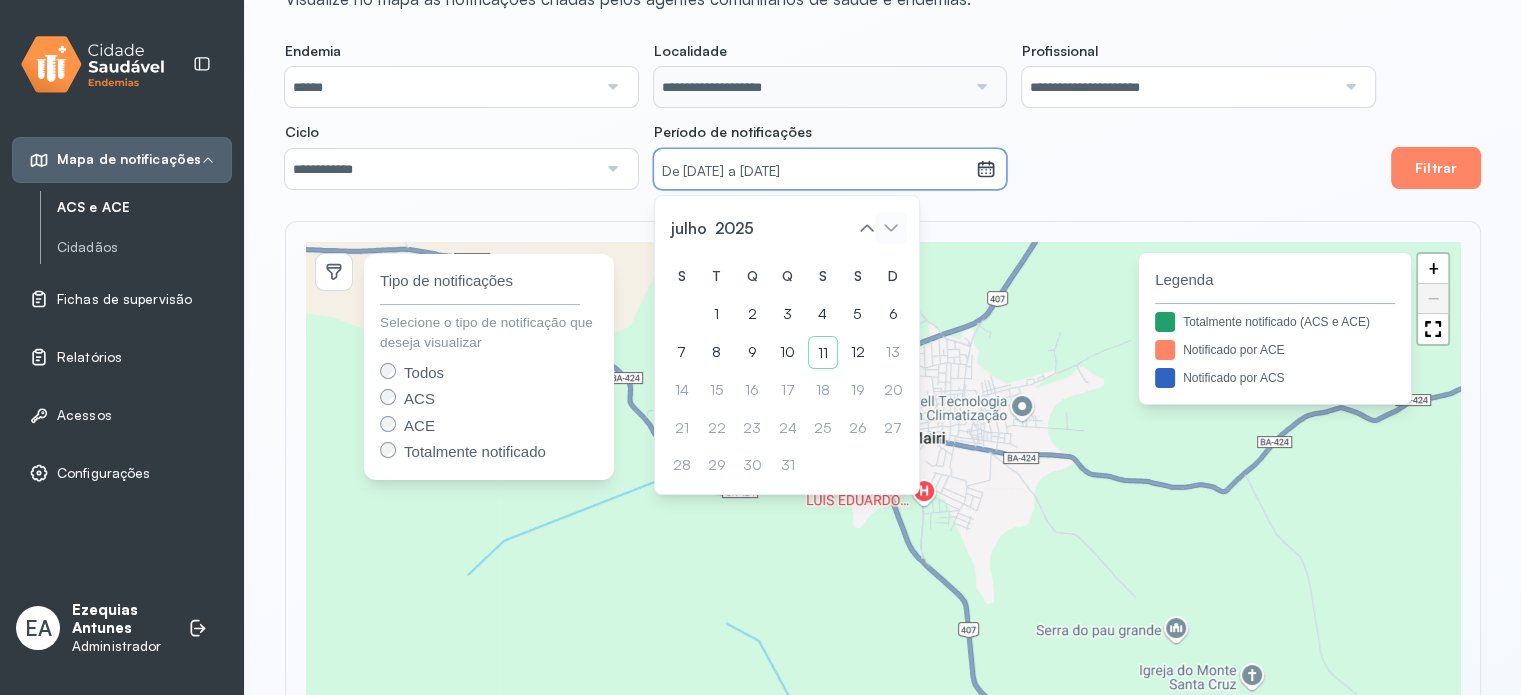 click 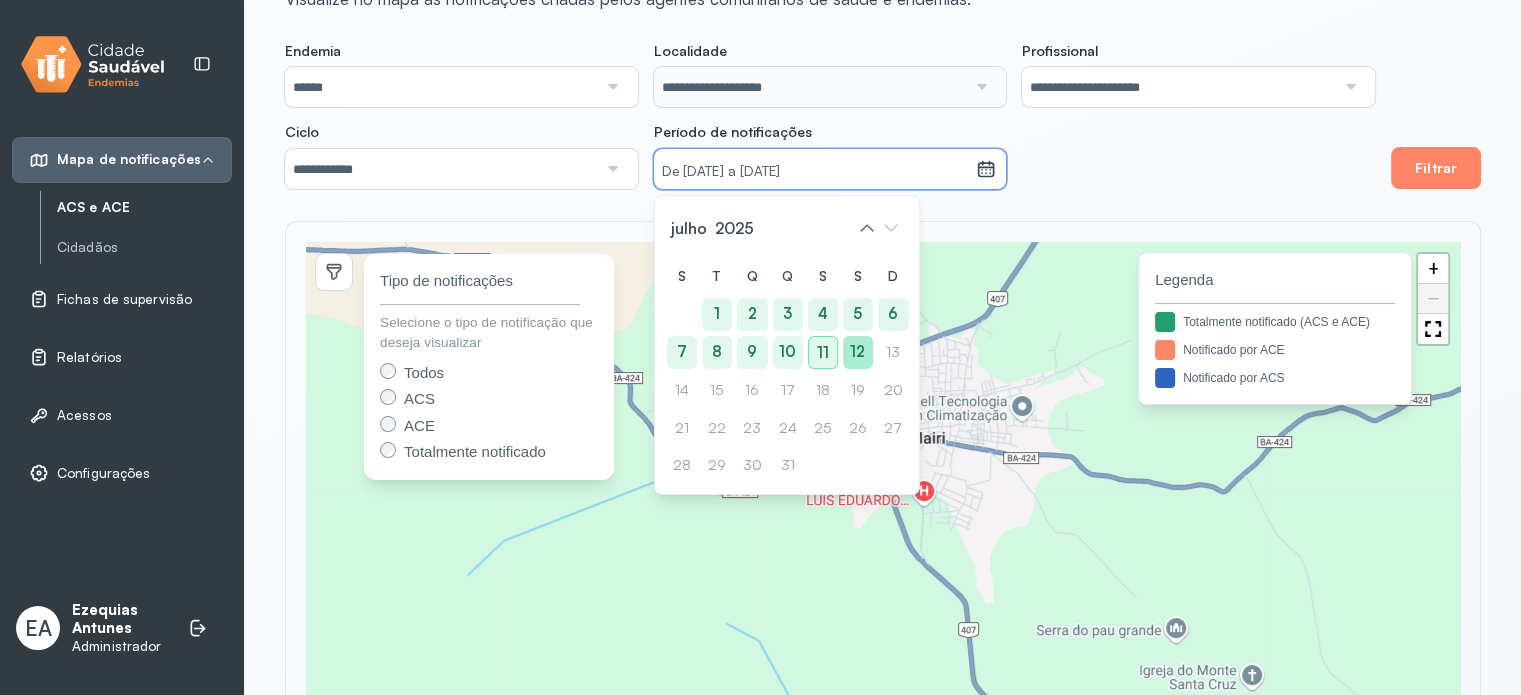 click on "12" 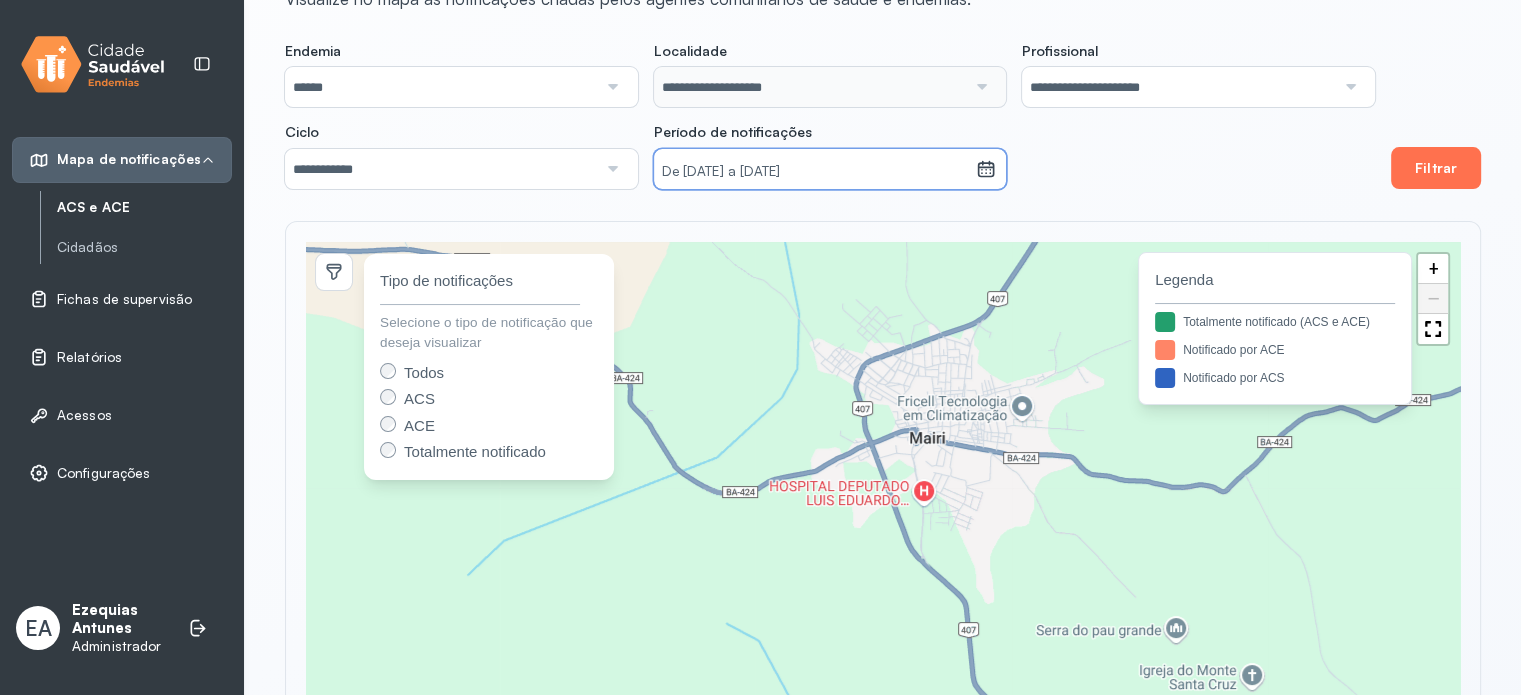 click on "Filtrar" at bounding box center [1436, 168] 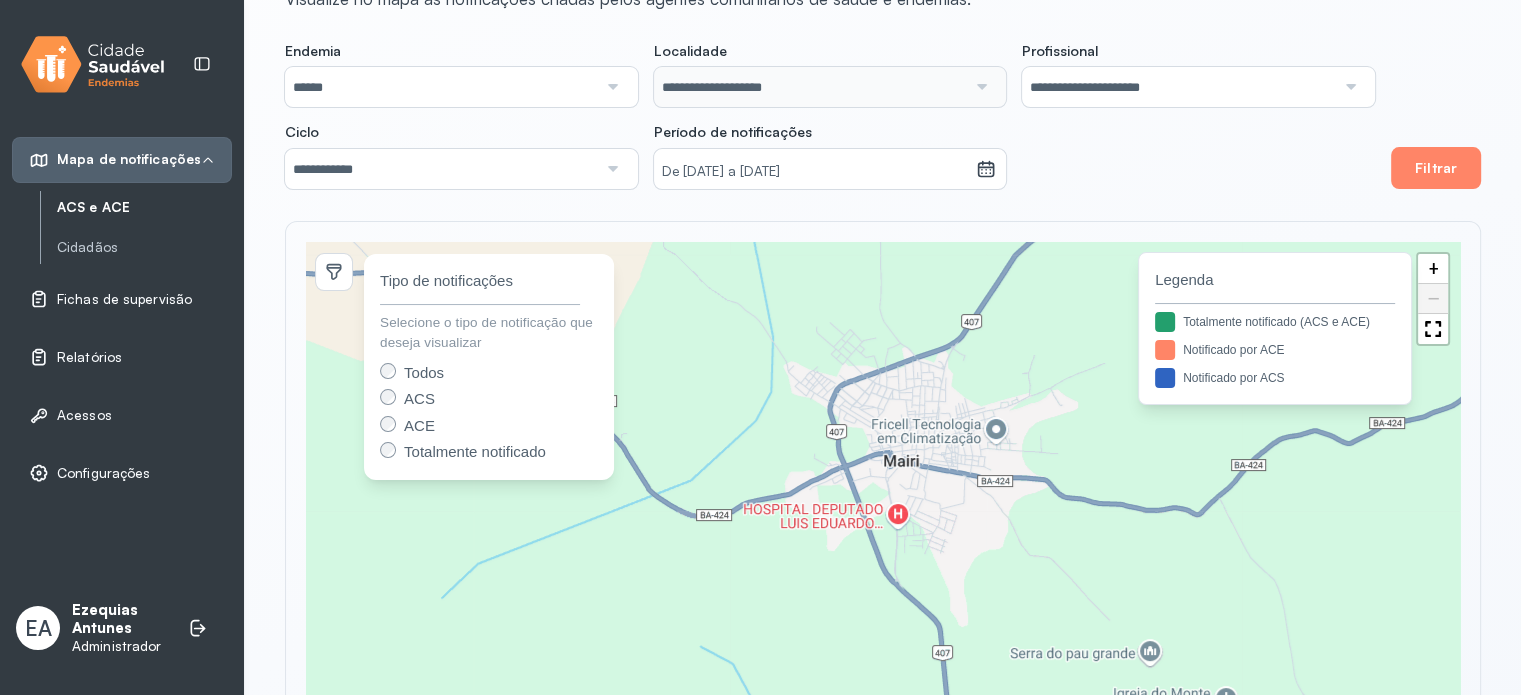 drag, startPoint x: 932, startPoint y: 445, endPoint x: 943, endPoint y: 431, distance: 17.804493 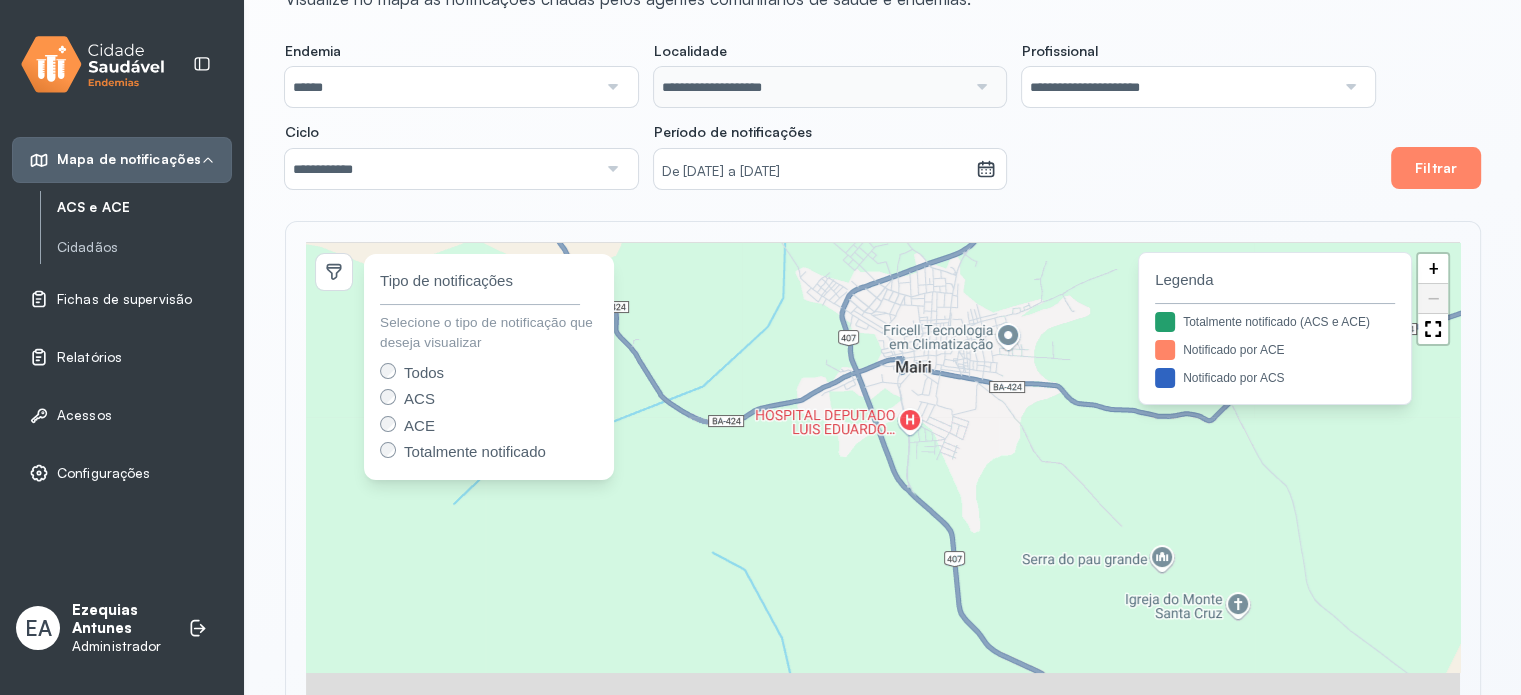 drag, startPoint x: 992, startPoint y: 406, endPoint x: 1000, endPoint y: 337, distance: 69.46222 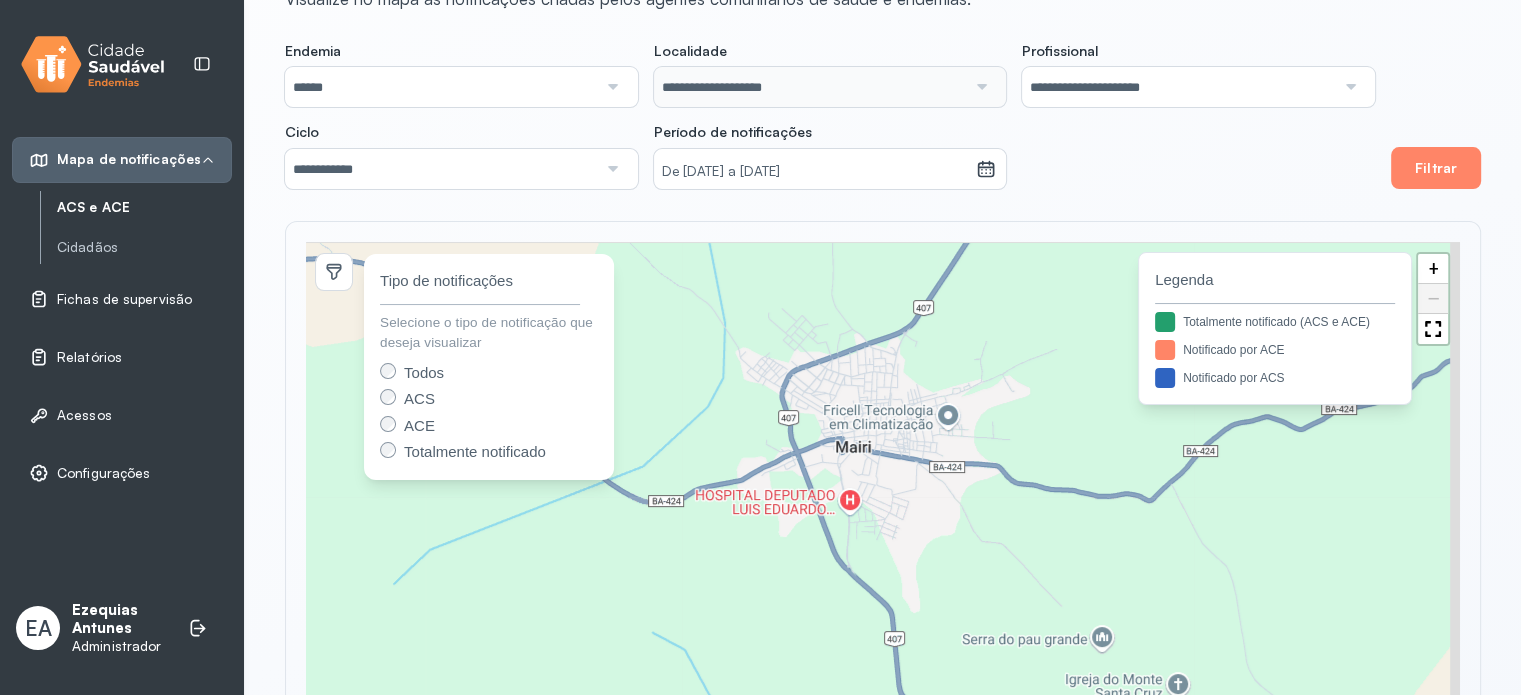 drag, startPoint x: 993, startPoint y: 359, endPoint x: 936, endPoint y: 439, distance: 98.229324 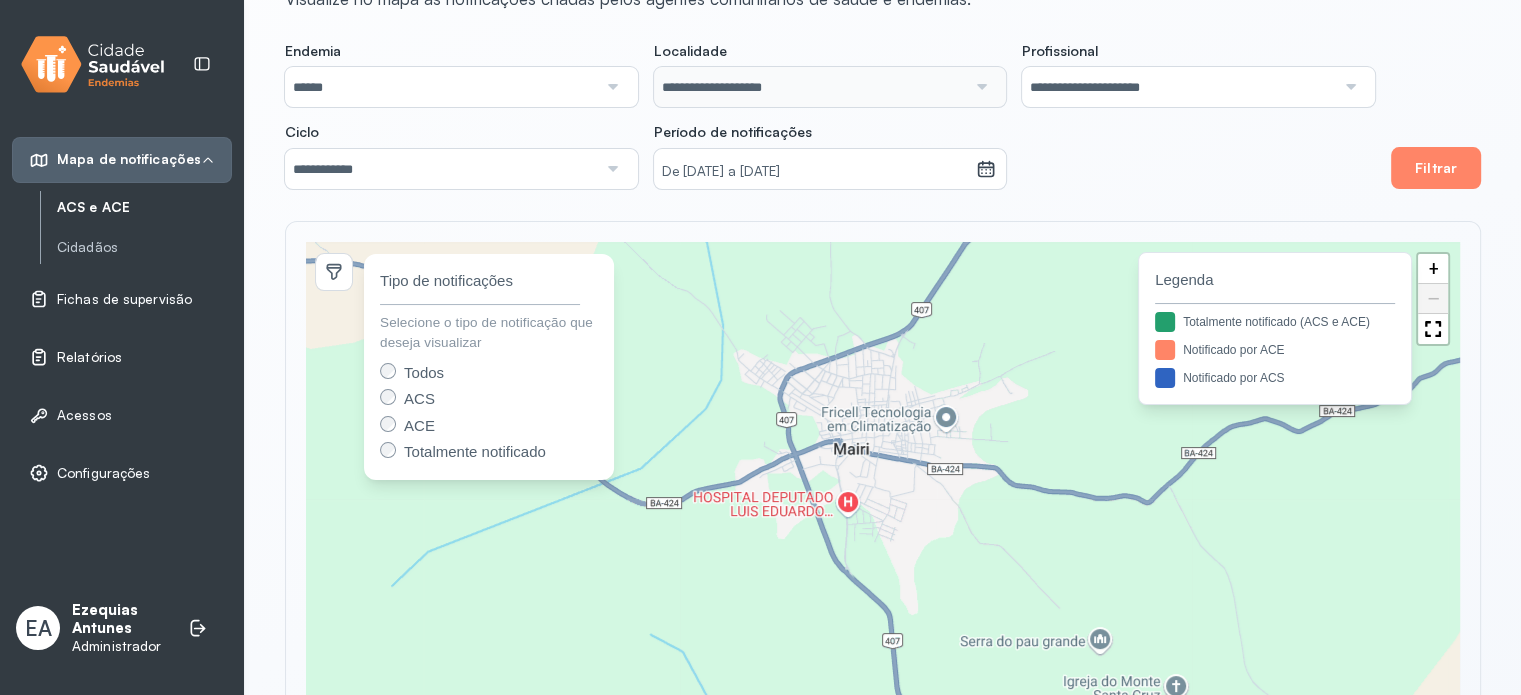 click on "Relatórios" at bounding box center (89, 357) 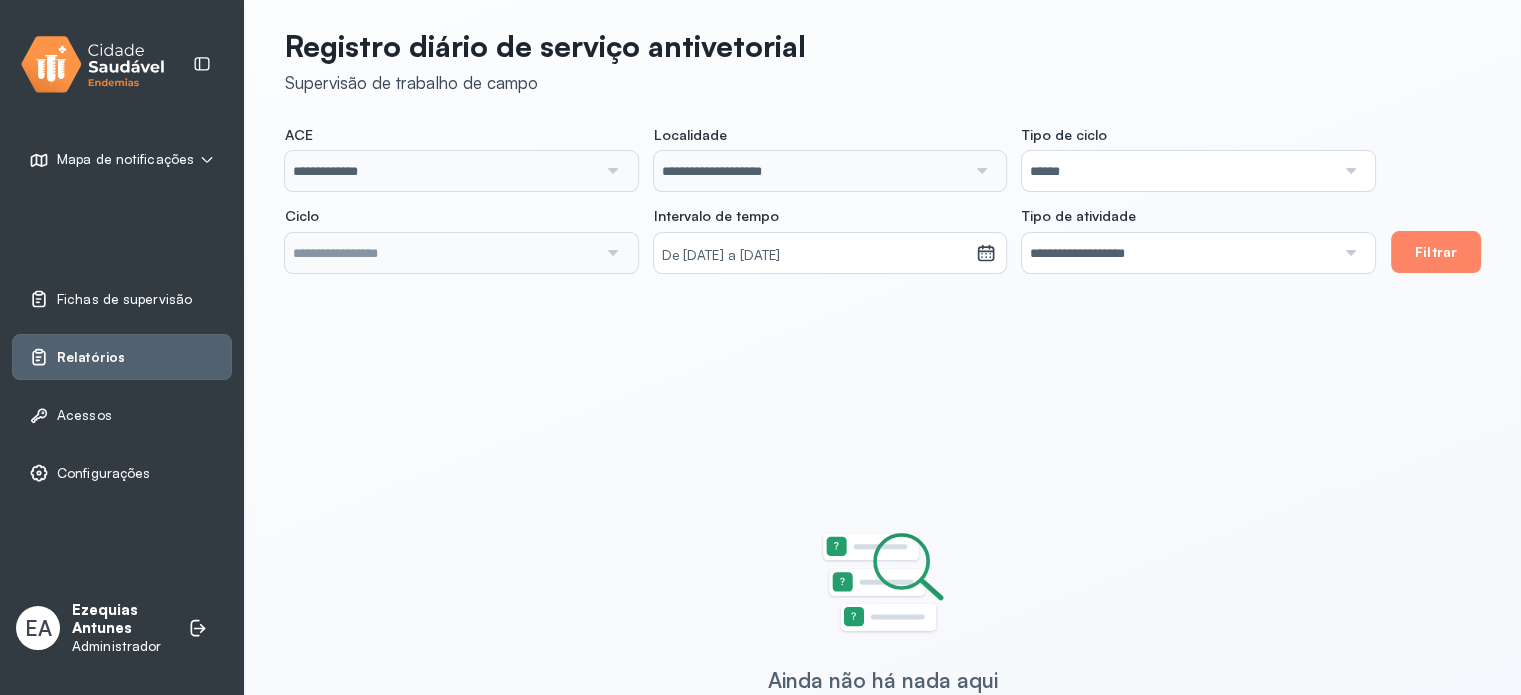 scroll, scrollTop: 100, scrollLeft: 0, axis: vertical 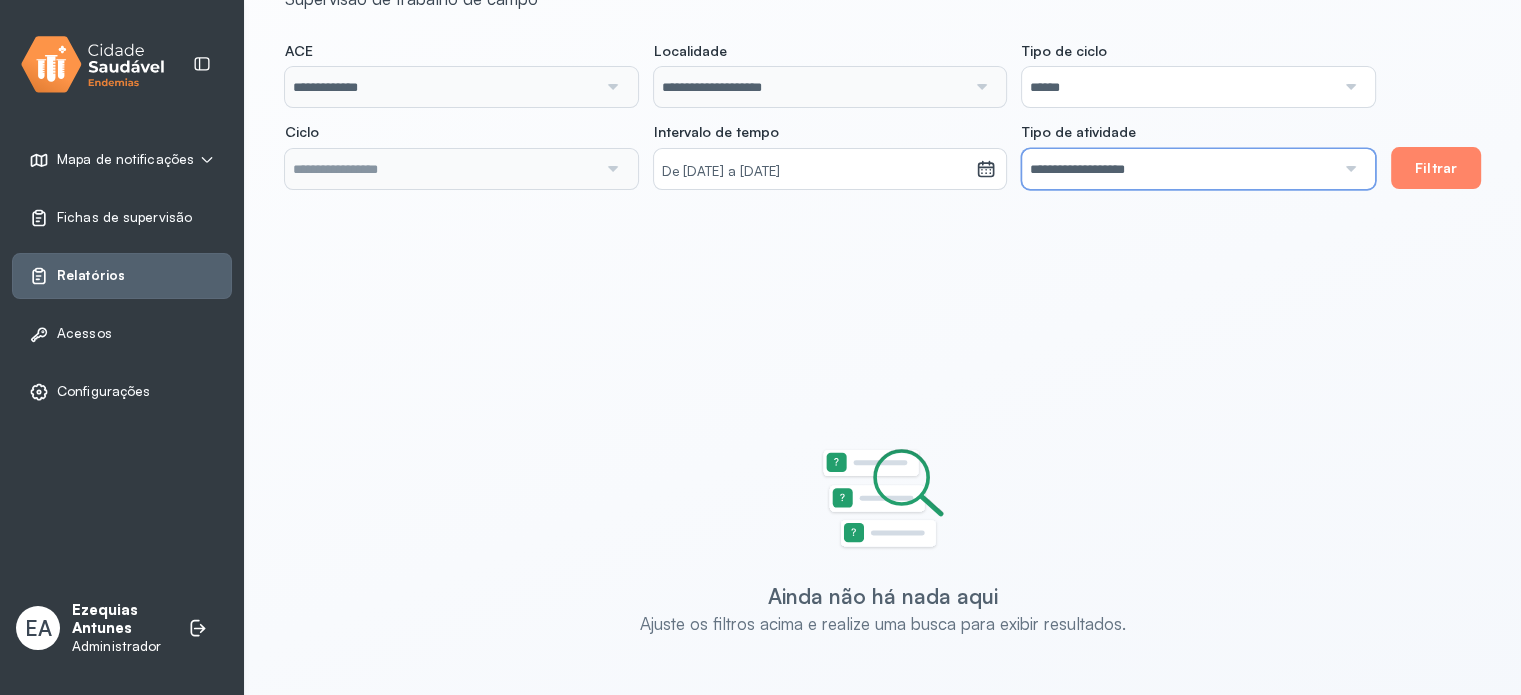click on "**********" at bounding box center [1178, 169] 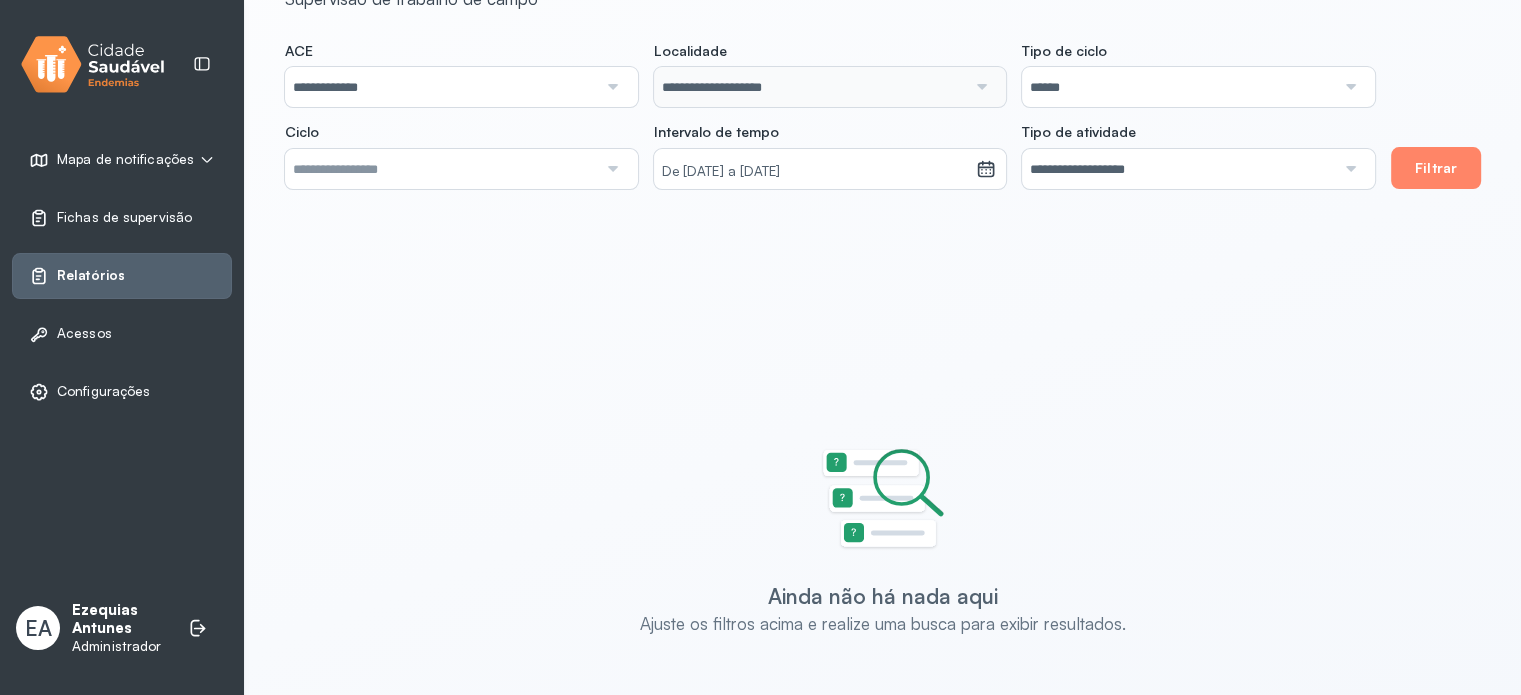 click on "**********" 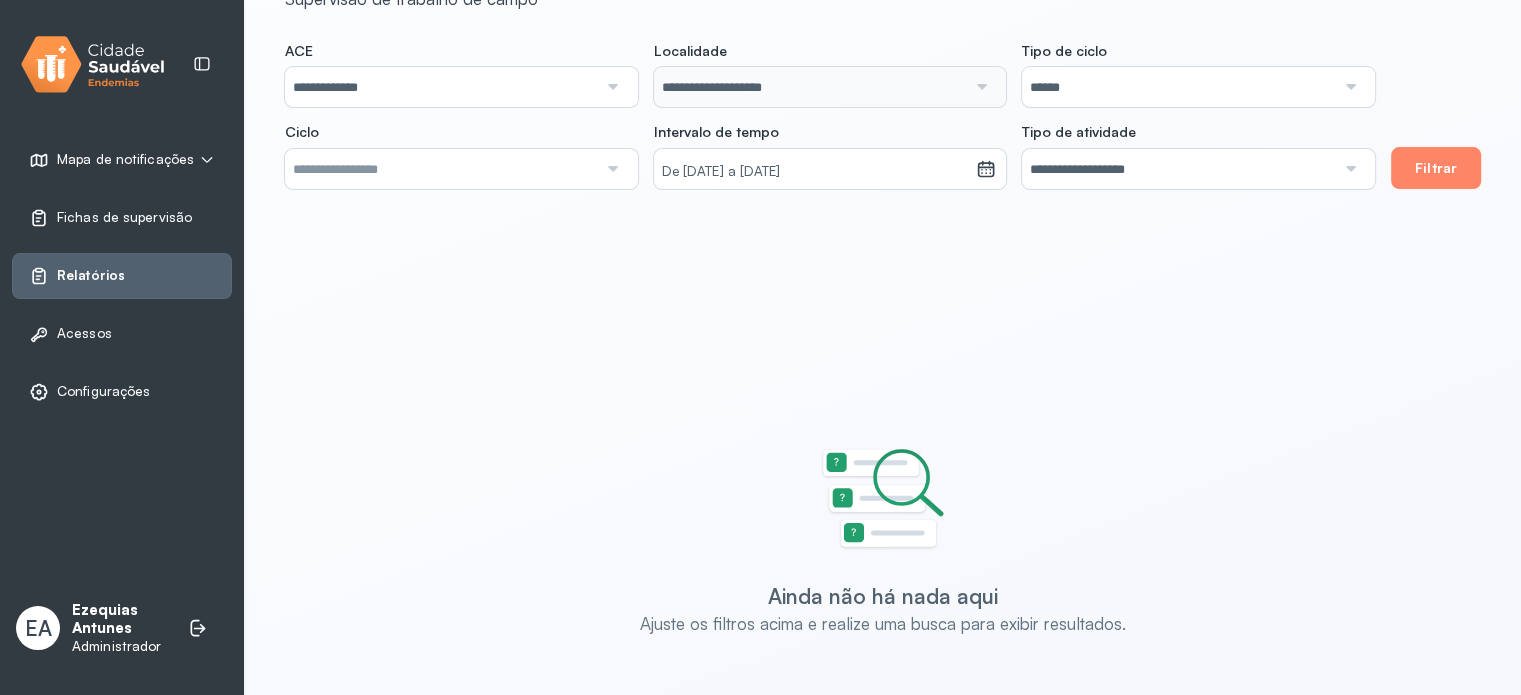 click on "**********" 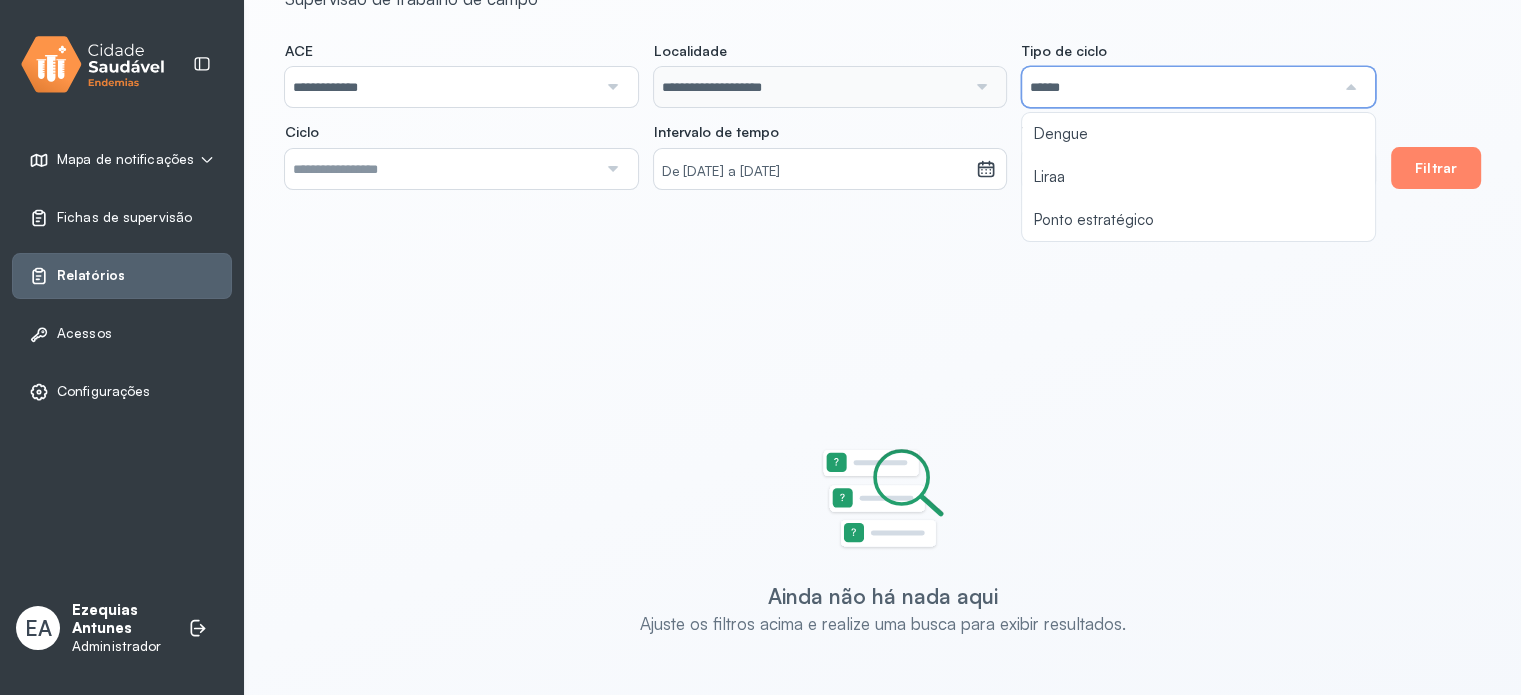 click on "Ezequias Antunes" at bounding box center [120, 620] 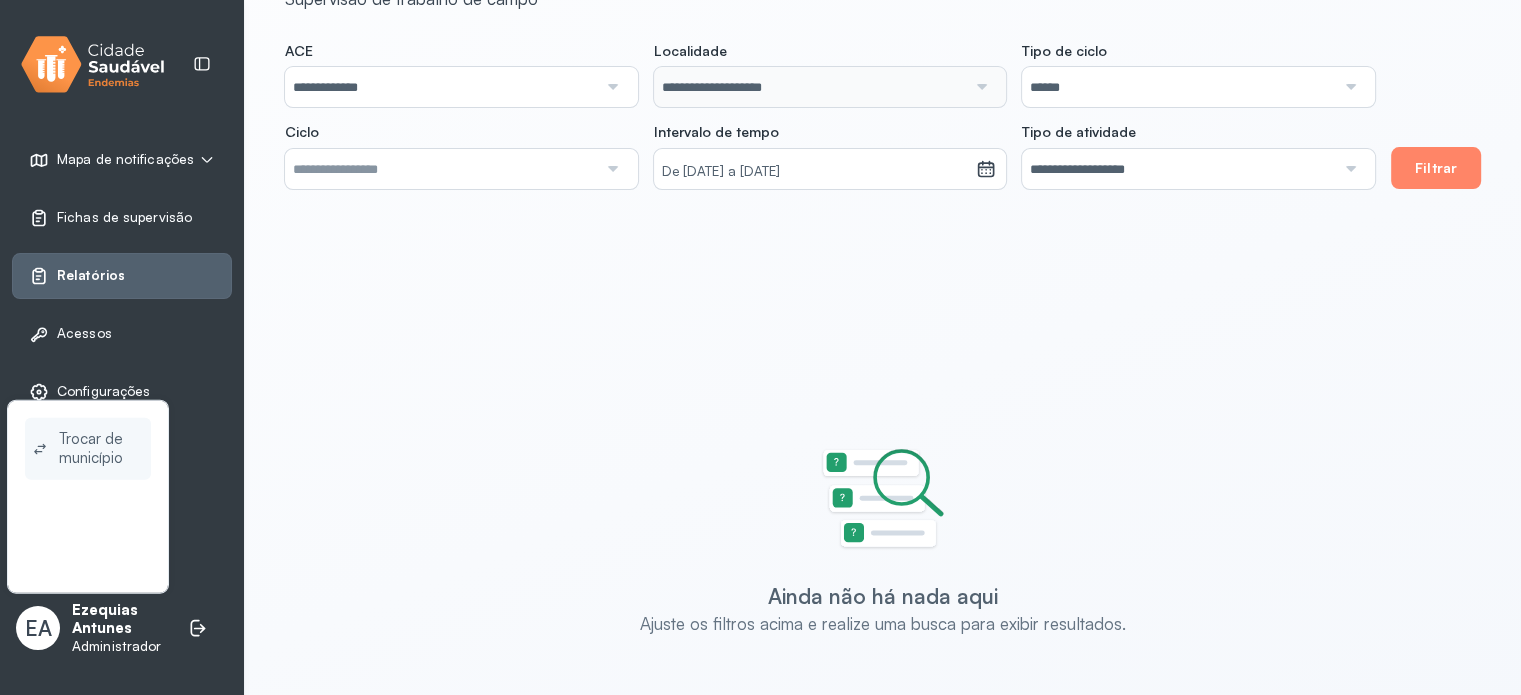 click on "Trocar de município" at bounding box center [101, 449] 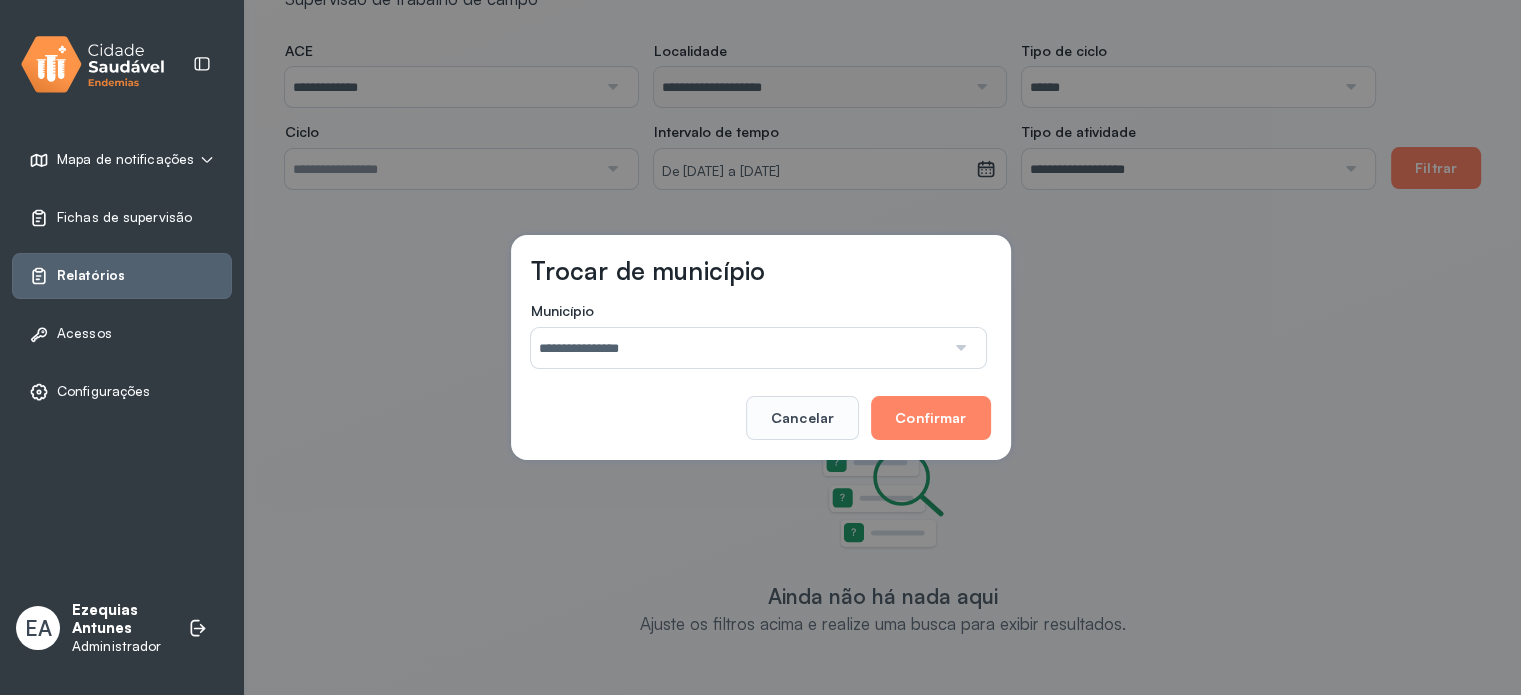 click on "**********" at bounding box center [738, 348] 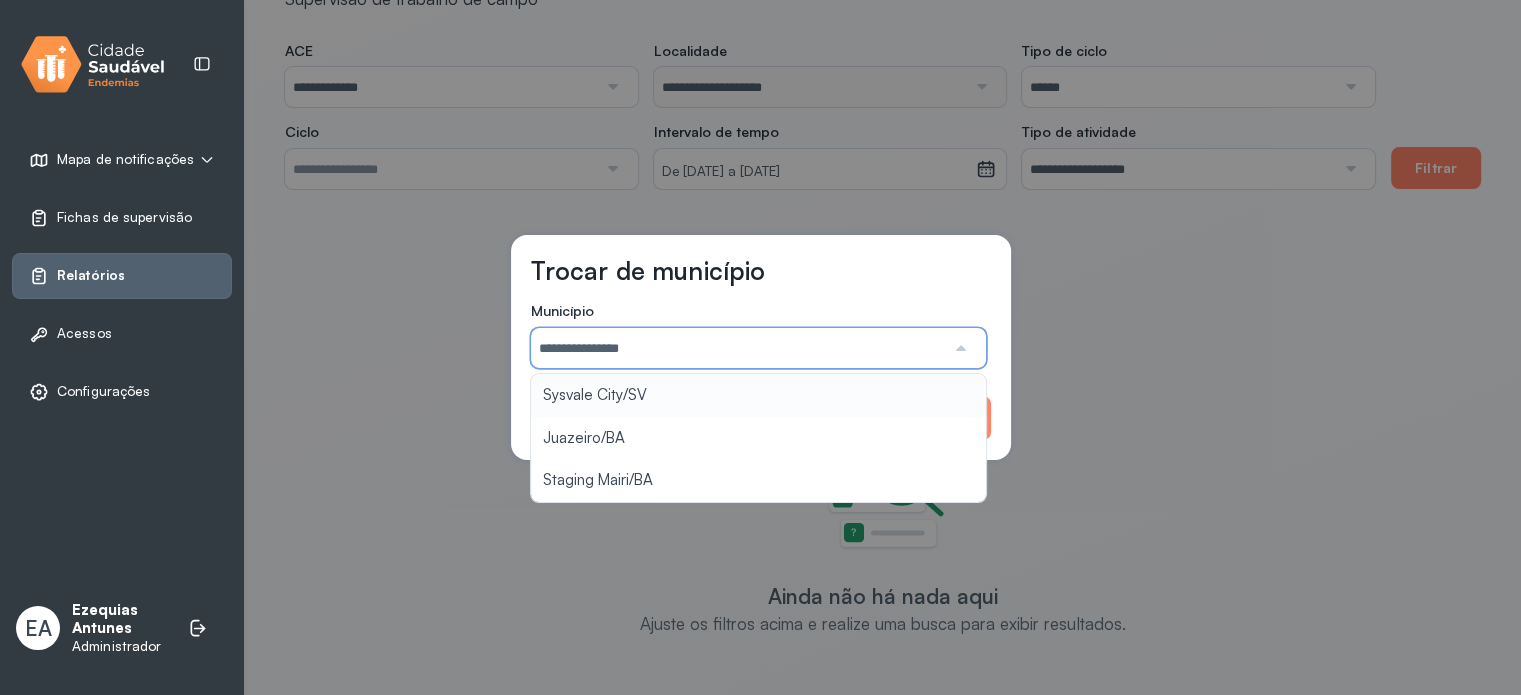 type on "**********" 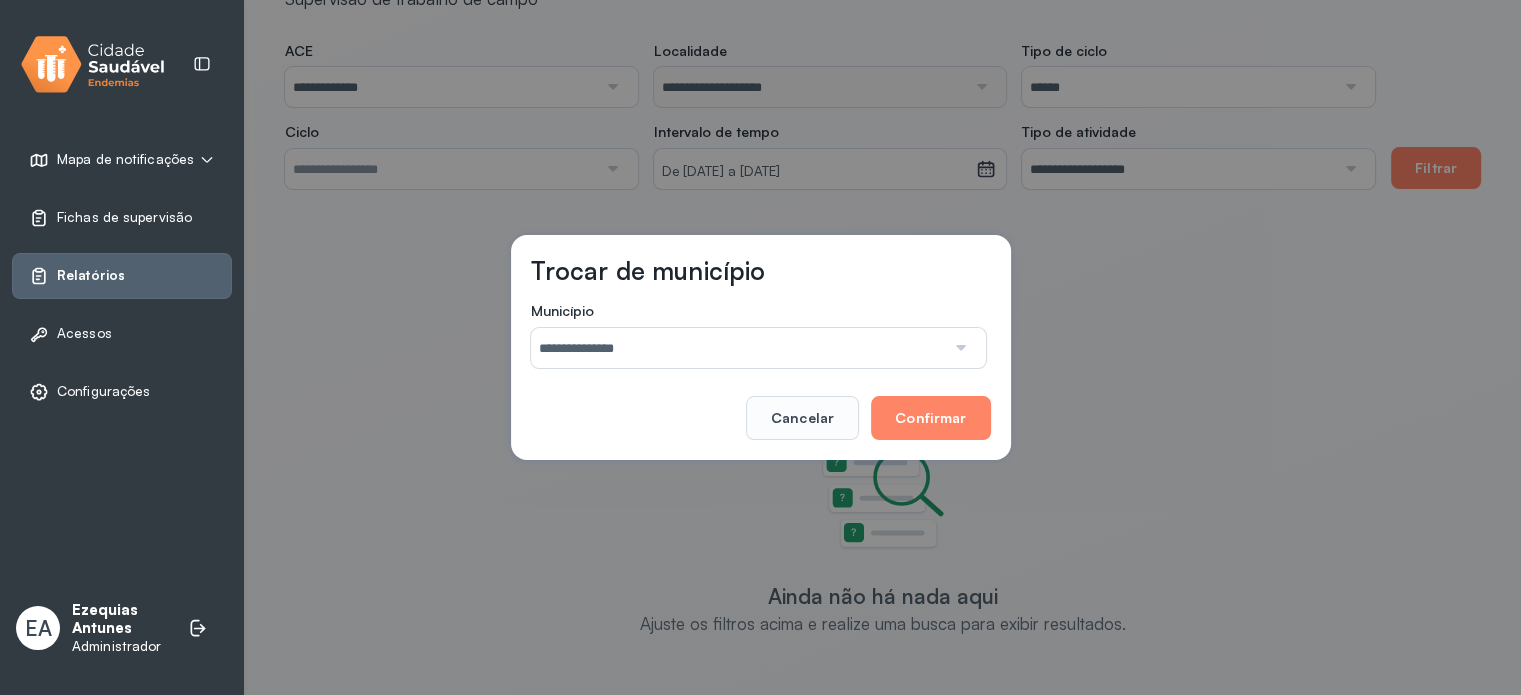 drag, startPoint x: 694, startPoint y: 388, endPoint x: 866, endPoint y: 380, distance: 172.18594 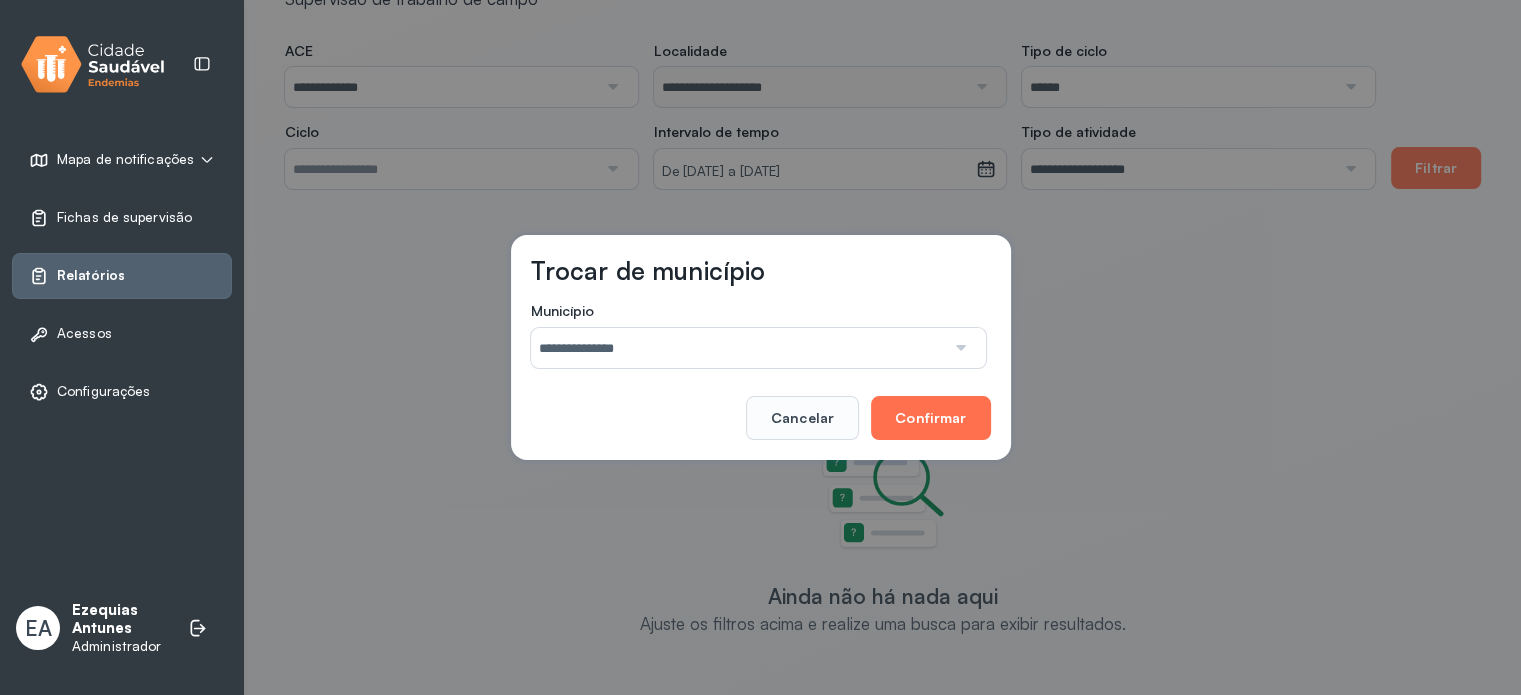 click on "Confirmar" at bounding box center [930, 418] 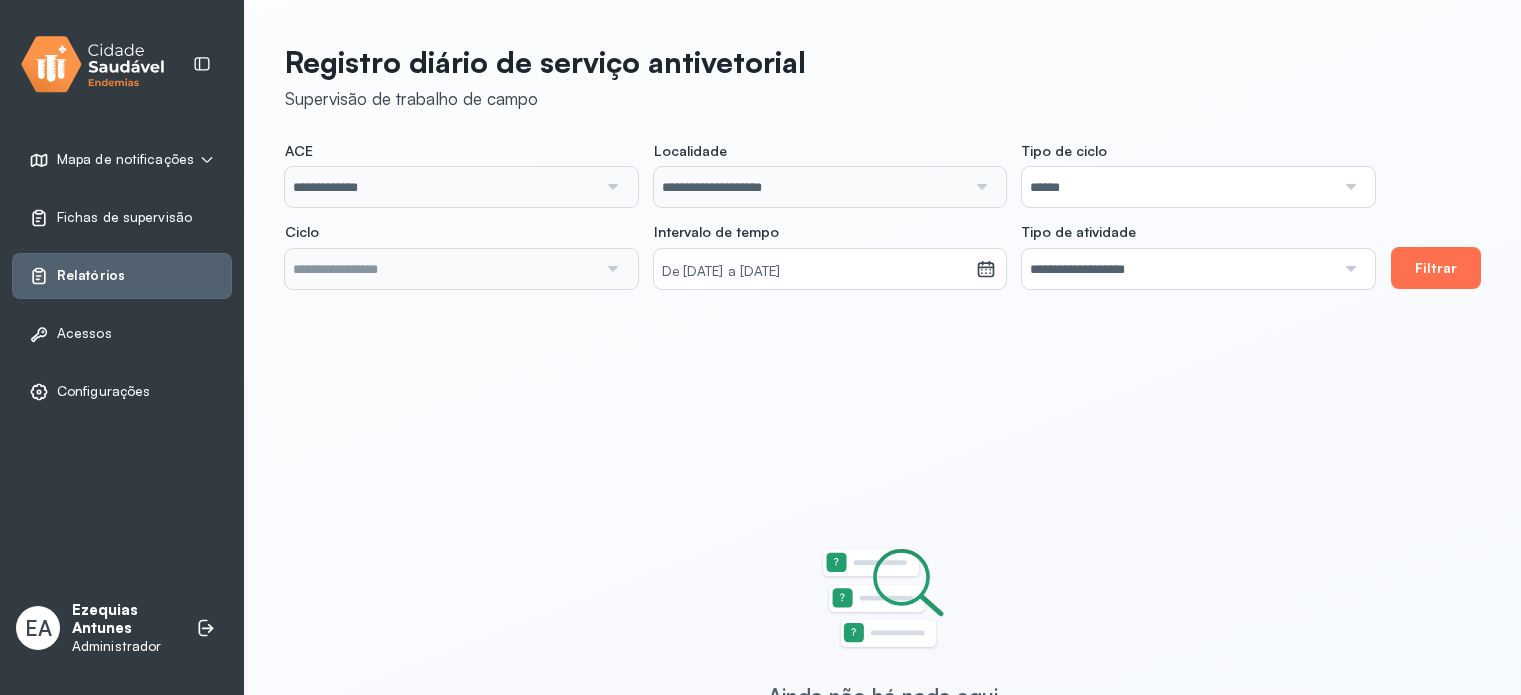 scroll, scrollTop: 100, scrollLeft: 0, axis: vertical 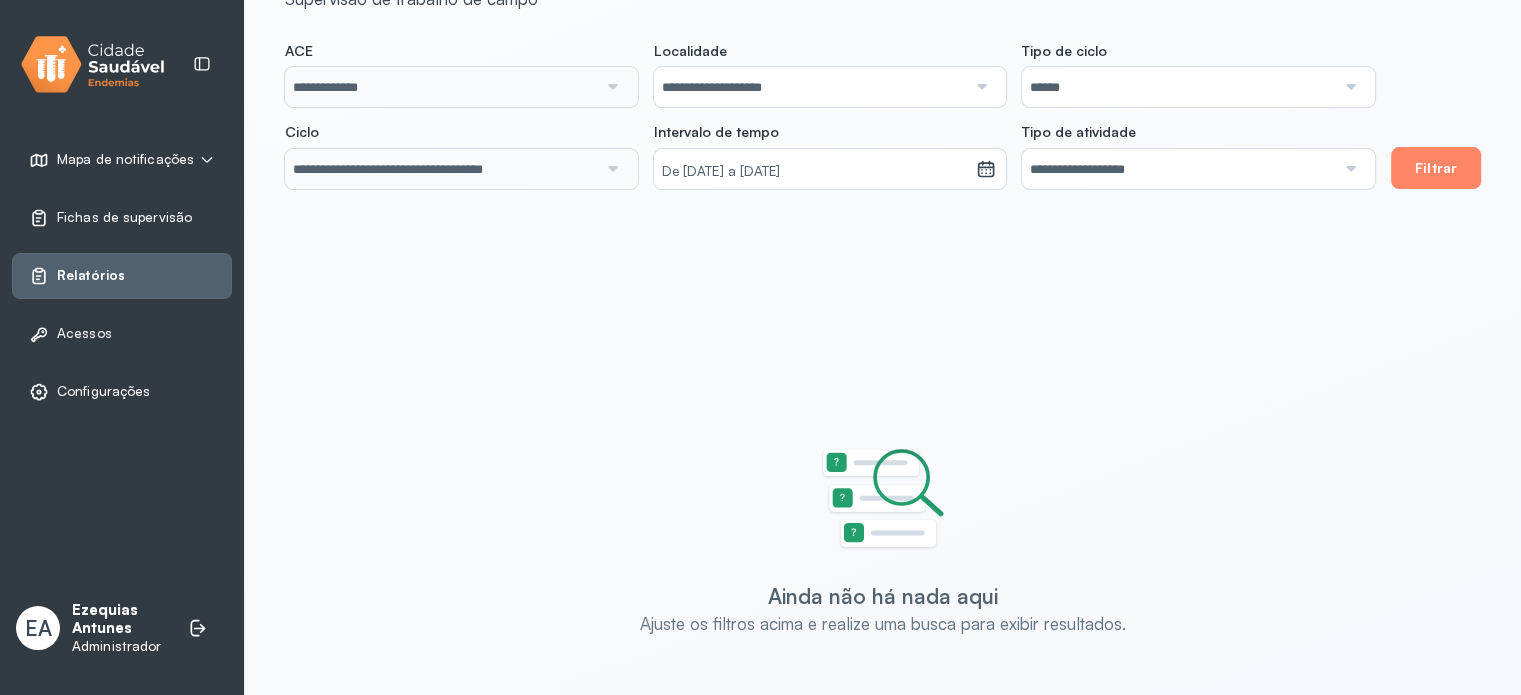 click on "**********" at bounding box center [441, 169] 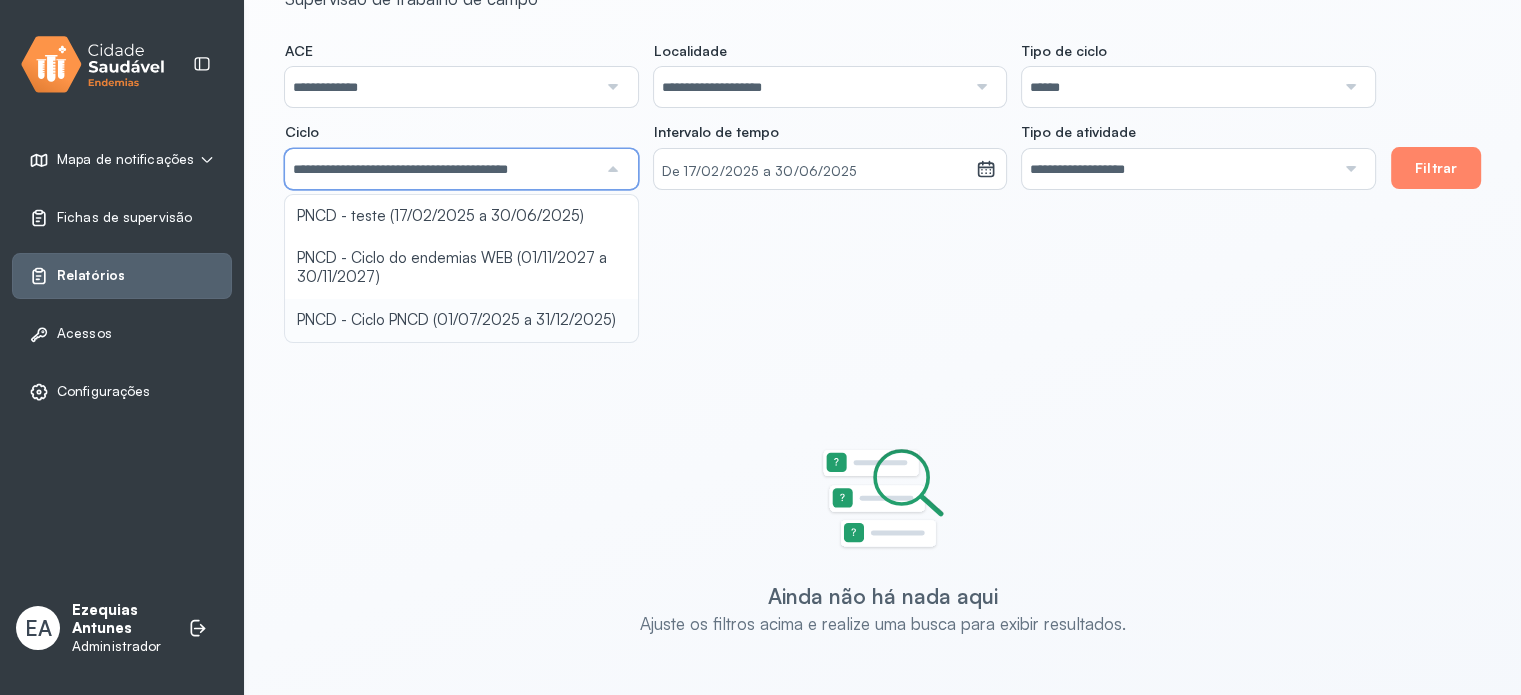click on "**********" 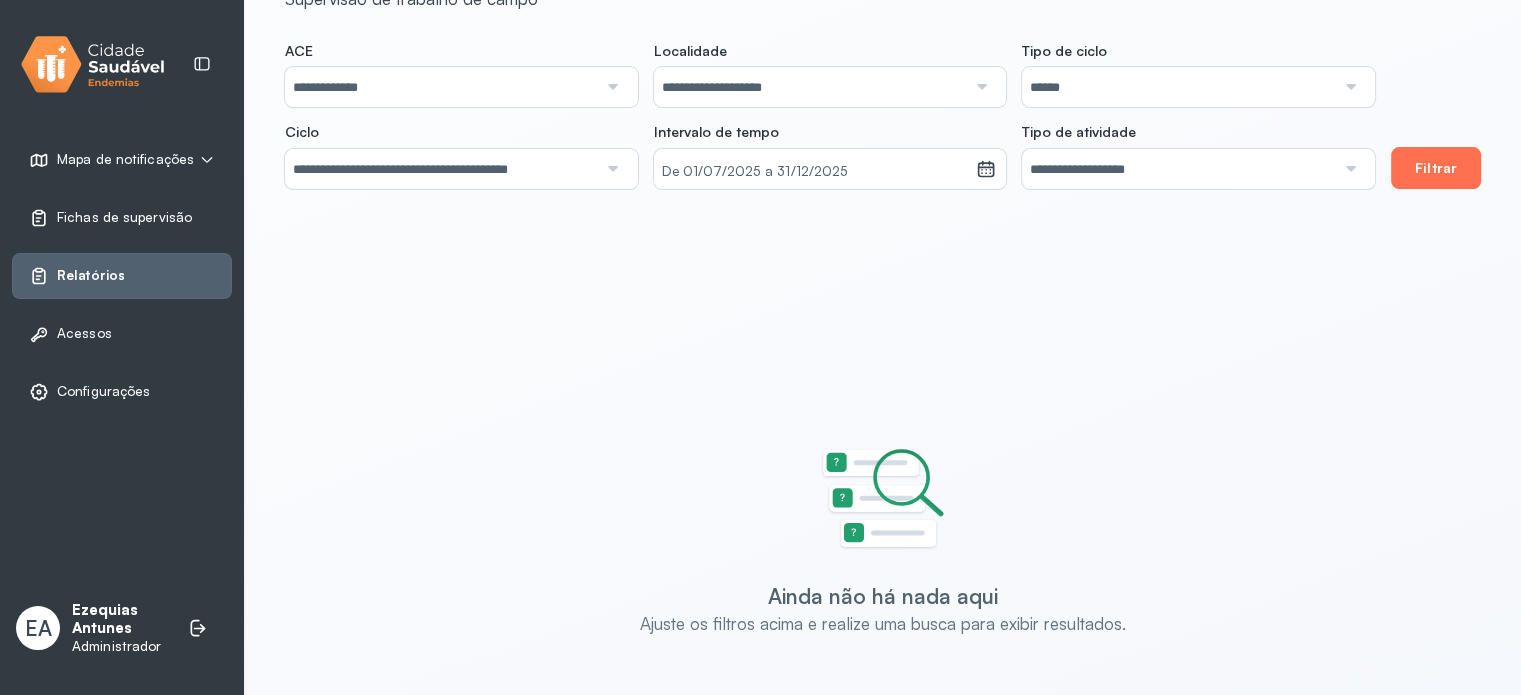 click on "Filtrar" at bounding box center [1436, 168] 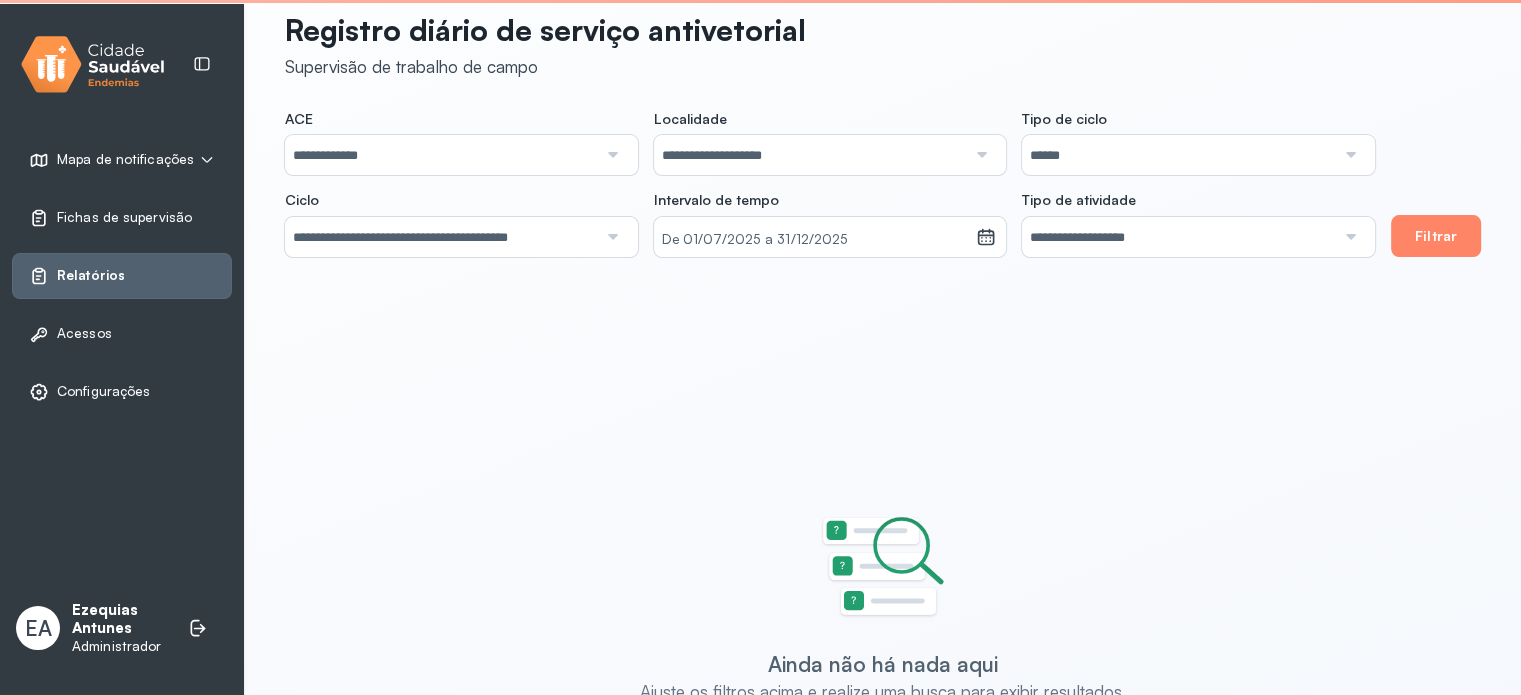 scroll, scrollTop: 100, scrollLeft: 0, axis: vertical 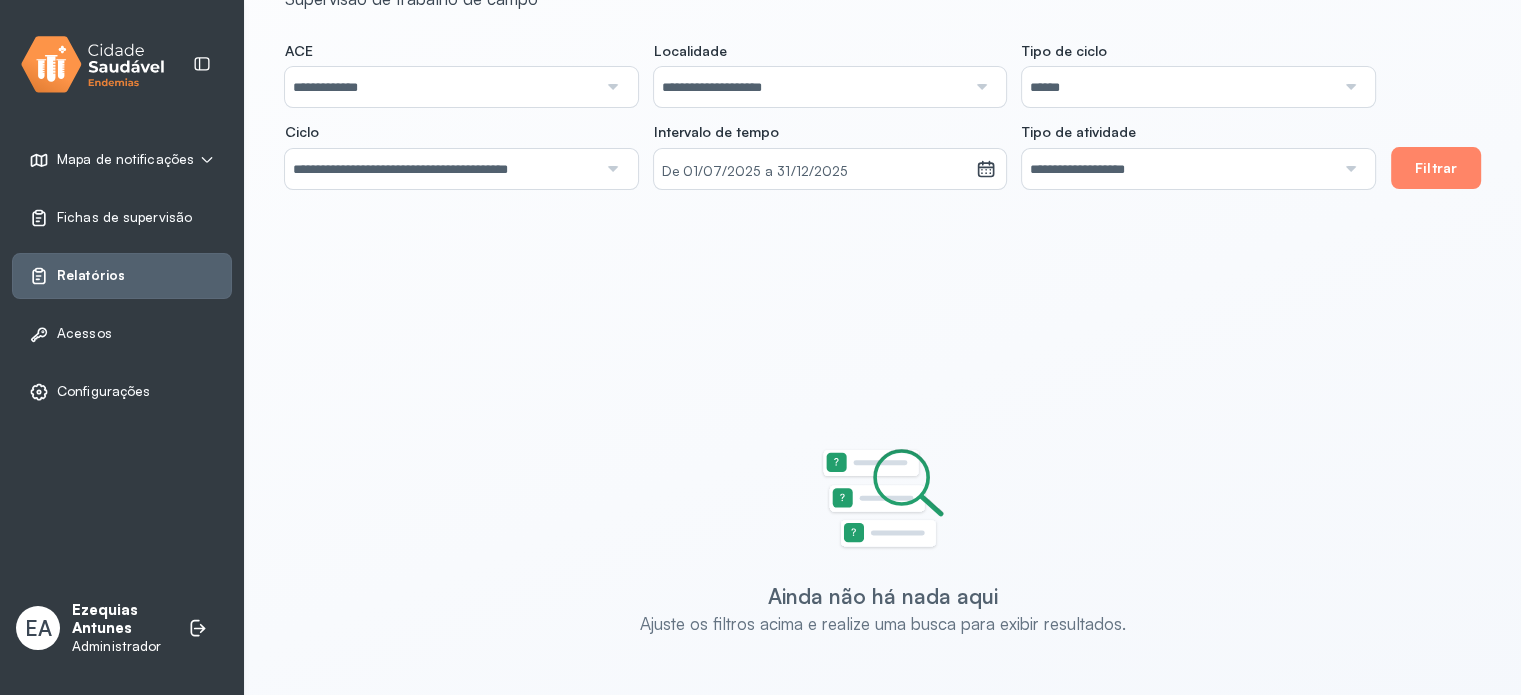 click at bounding box center (611, 169) 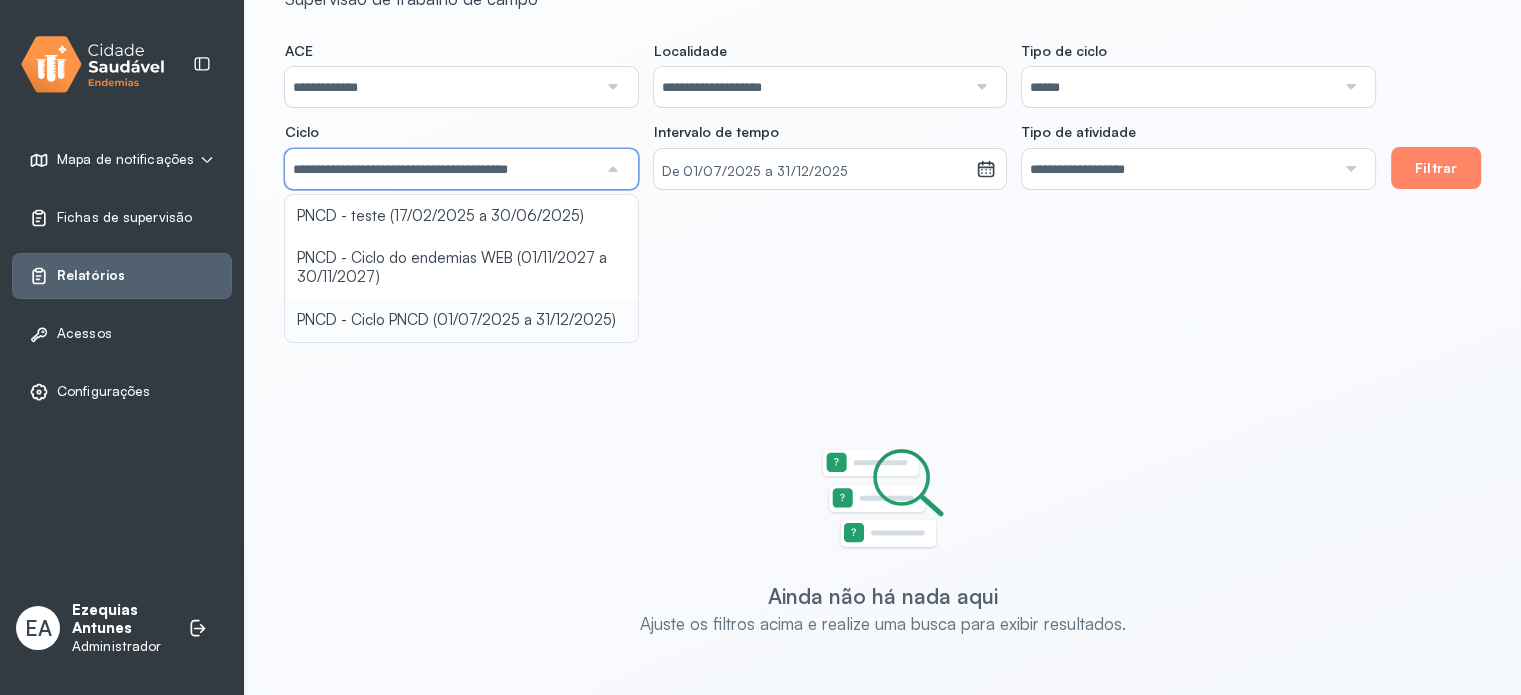 click on "**********" 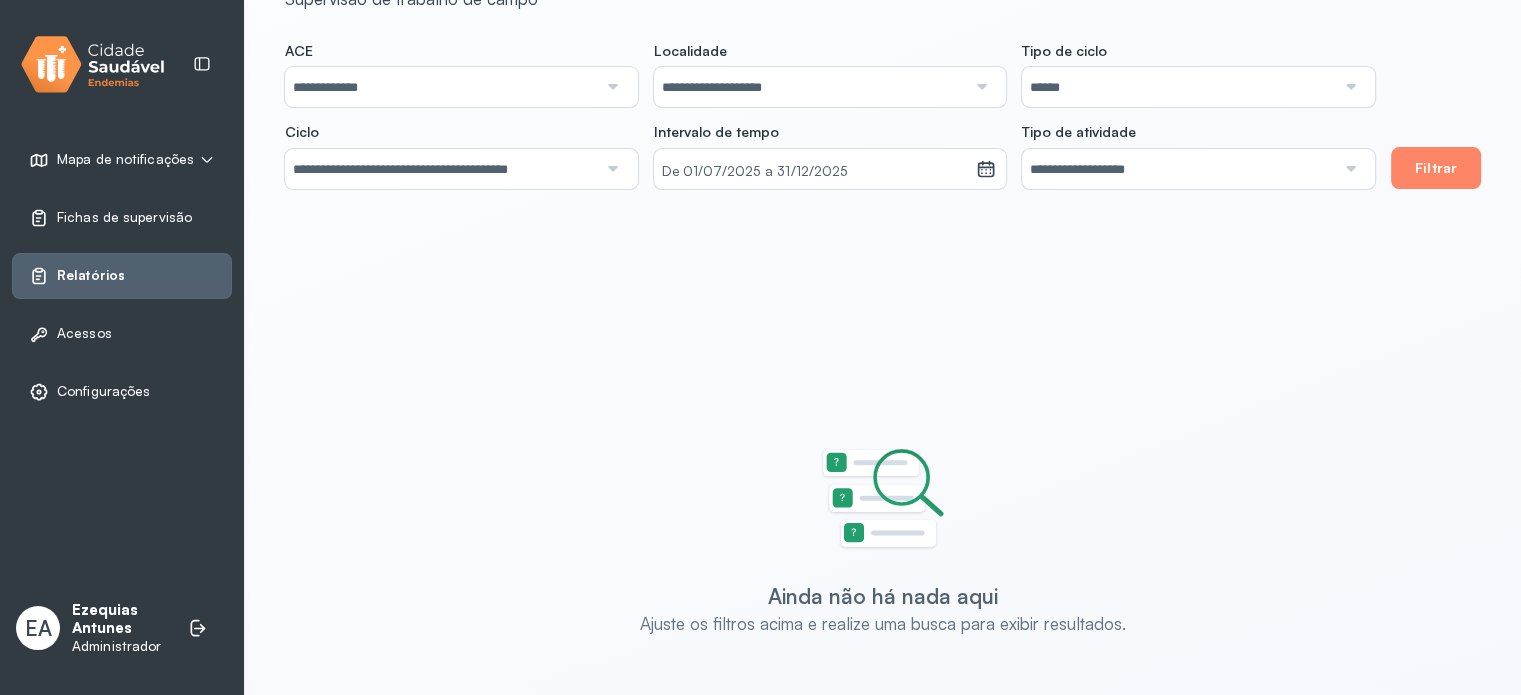 click at bounding box center [611, 169] 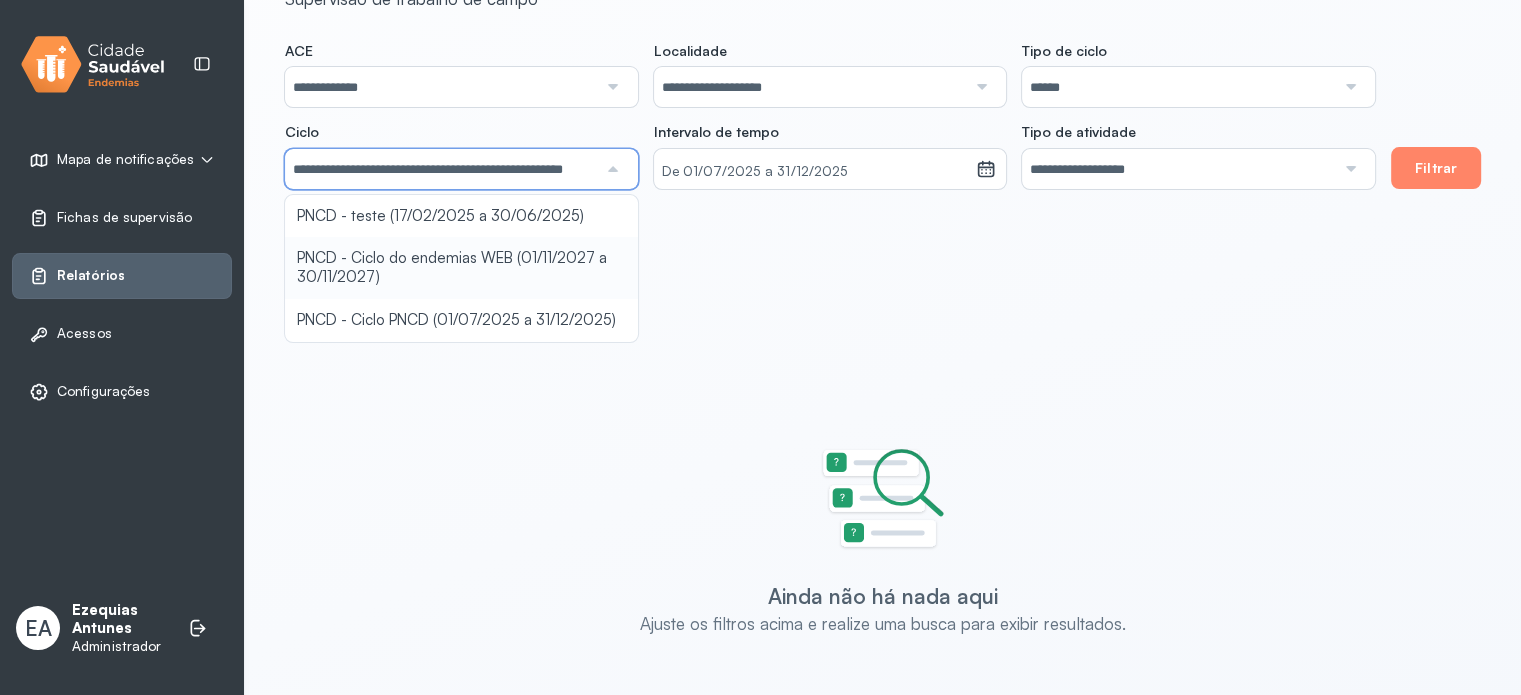 click on "**********" 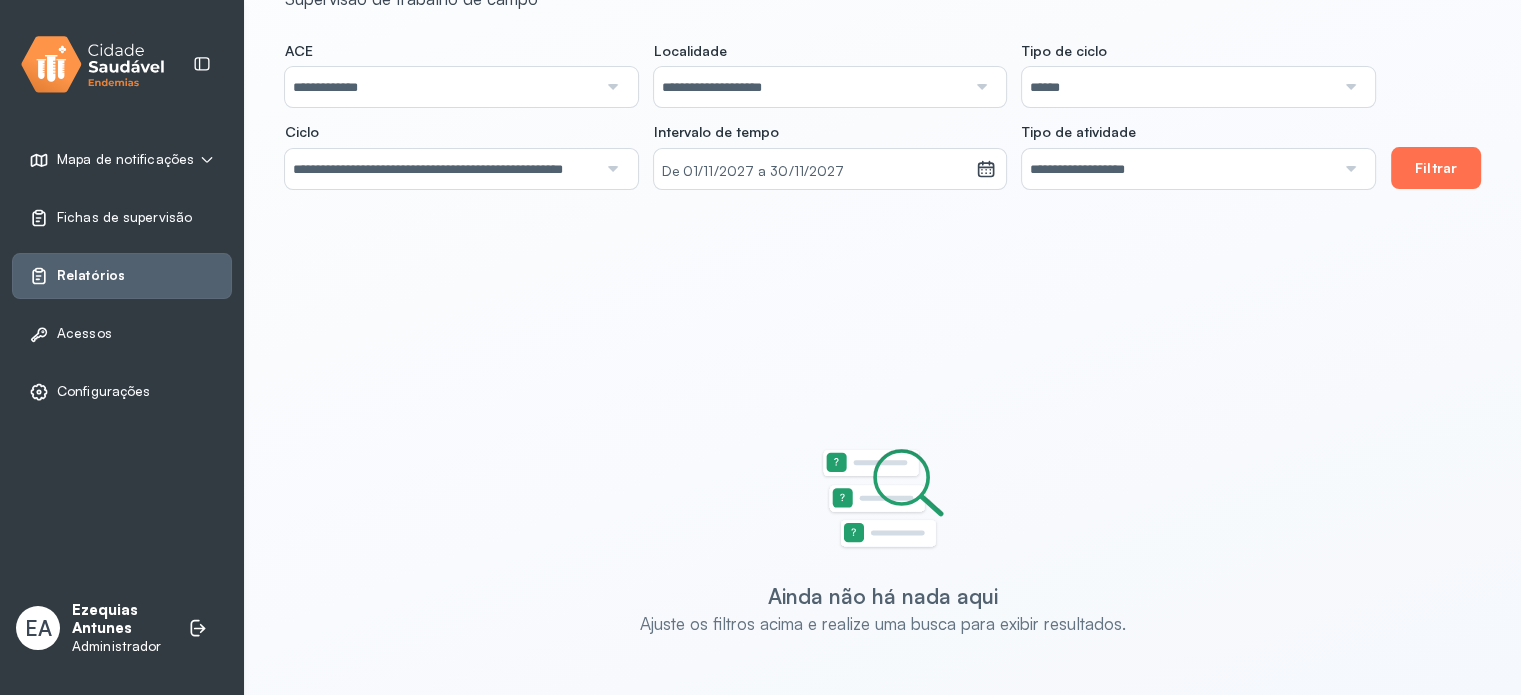 click on "**********" 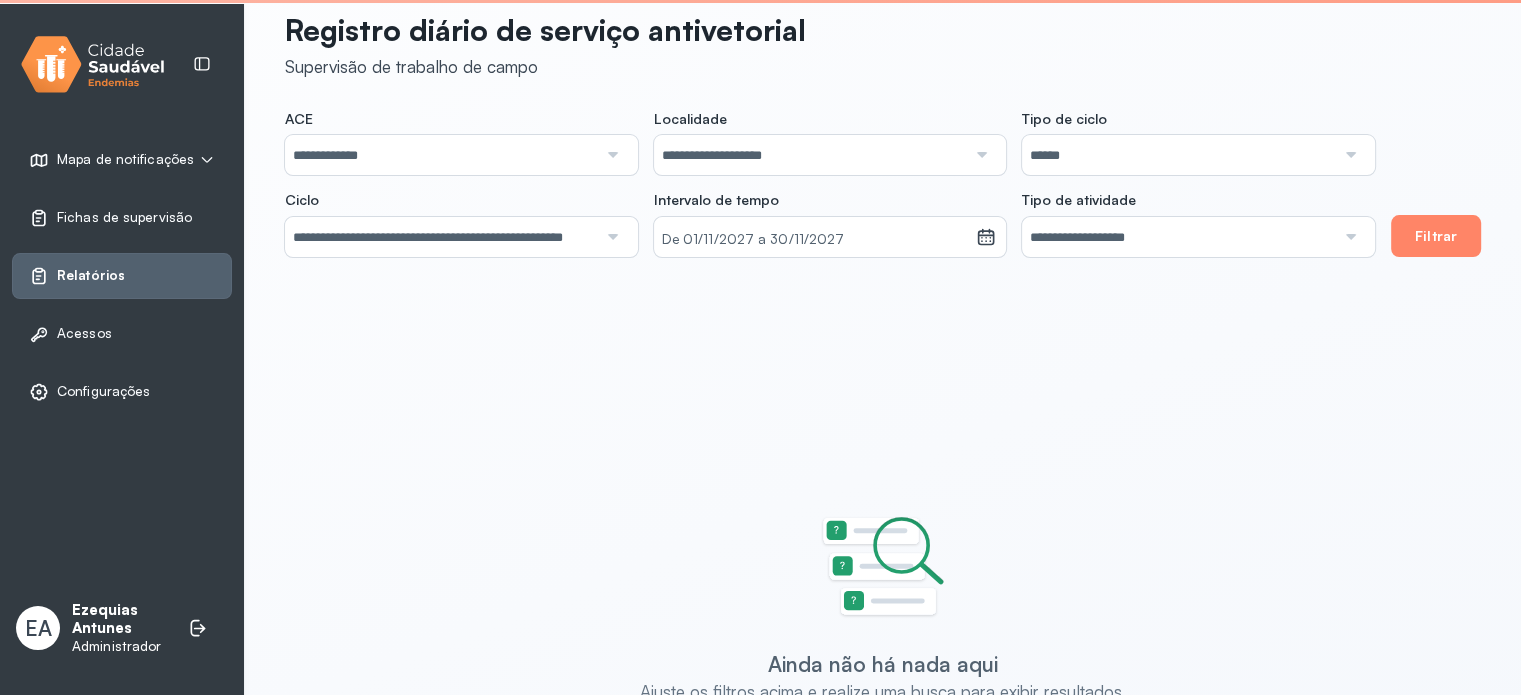 scroll, scrollTop: 100, scrollLeft: 0, axis: vertical 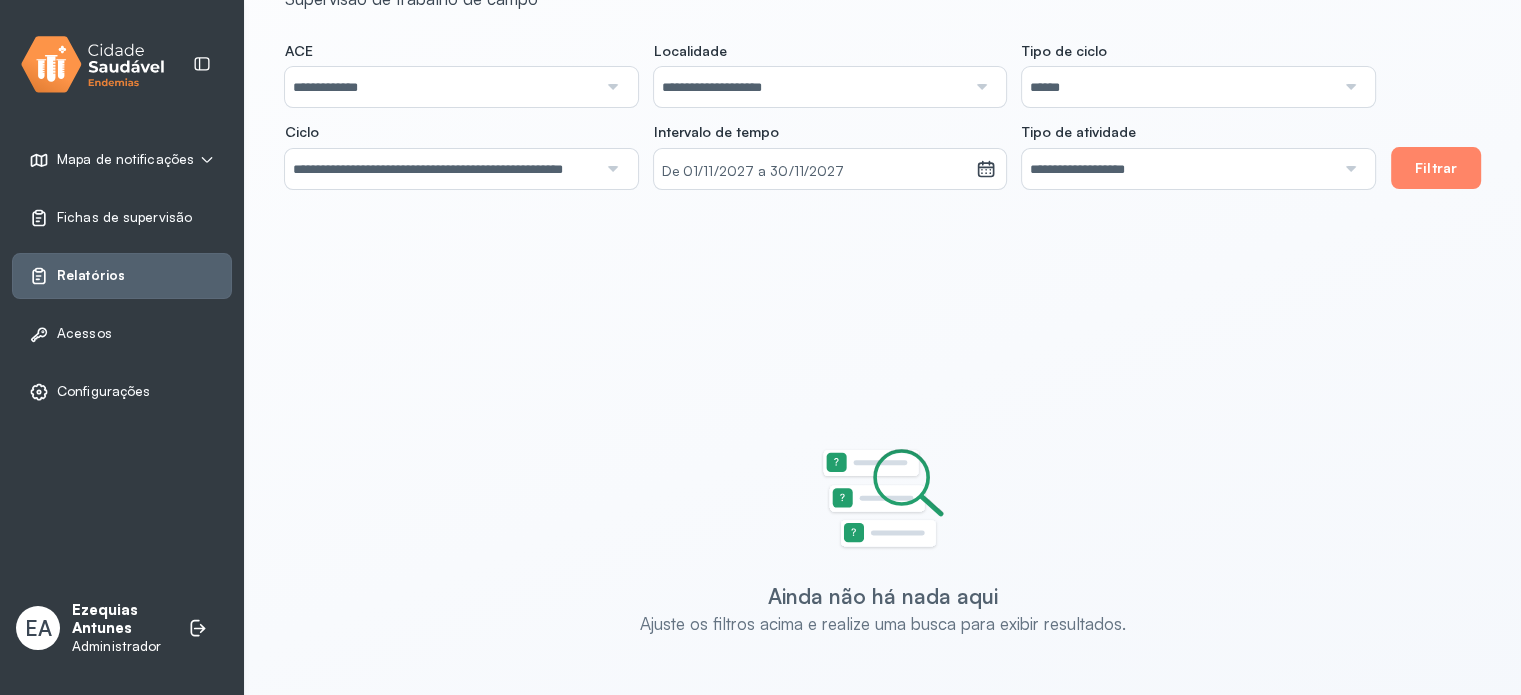 click on "**********" 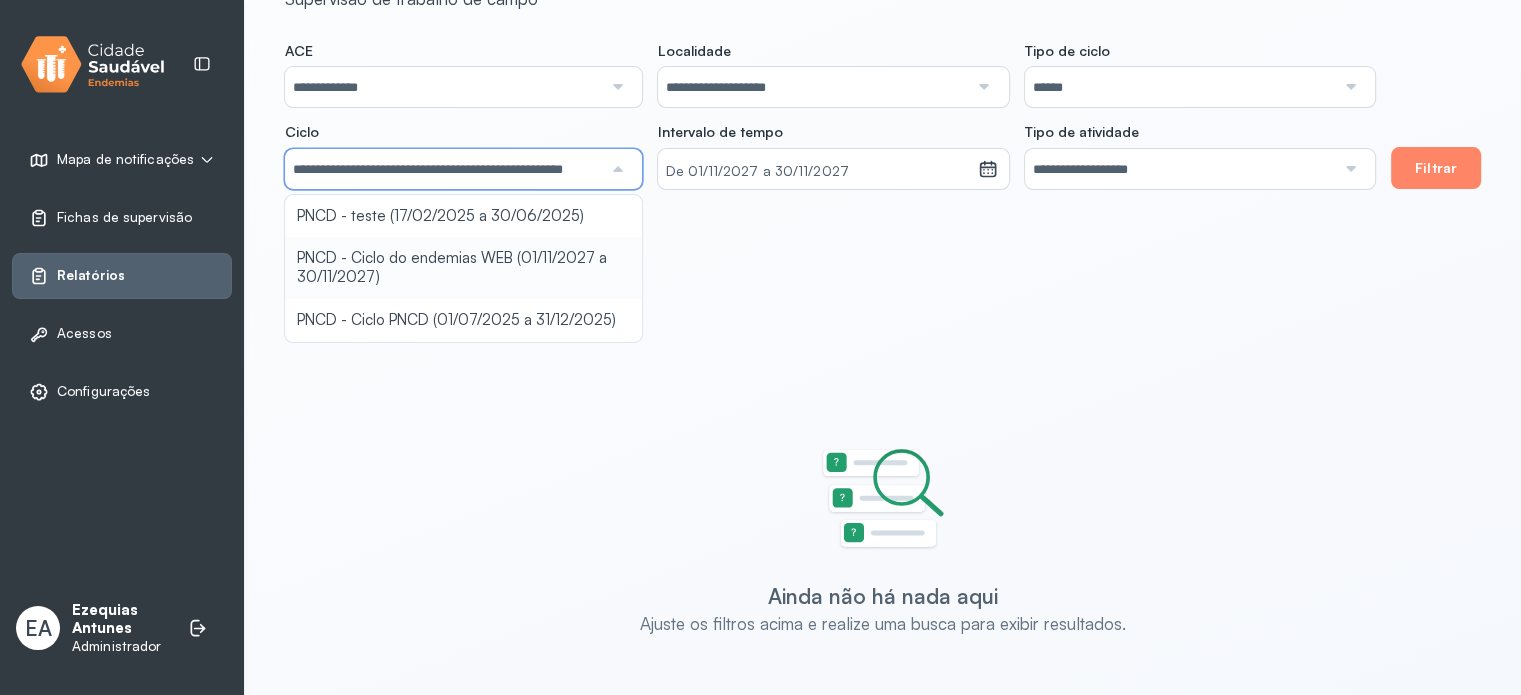 type on "**********" 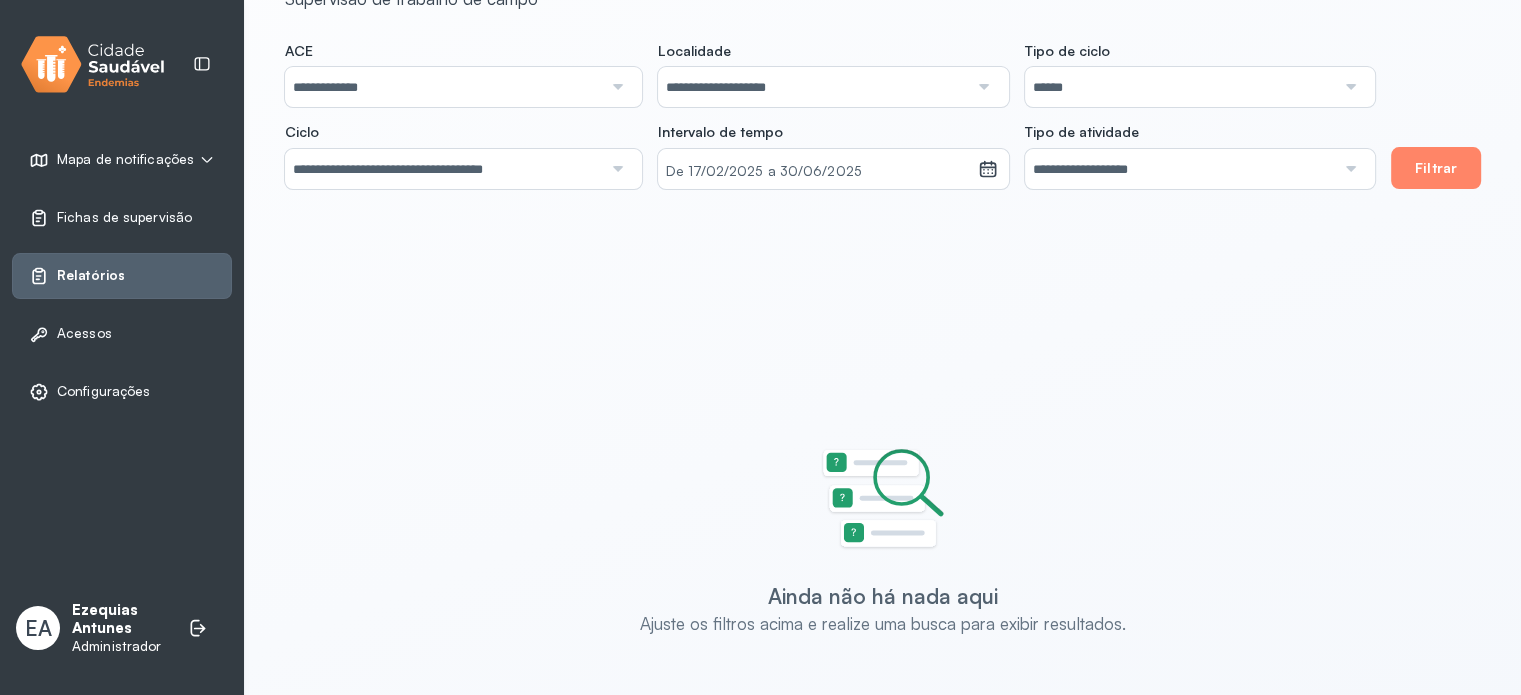 drag, startPoint x: 545, startPoint y: 219, endPoint x: 636, endPoint y: 198, distance: 93.39165 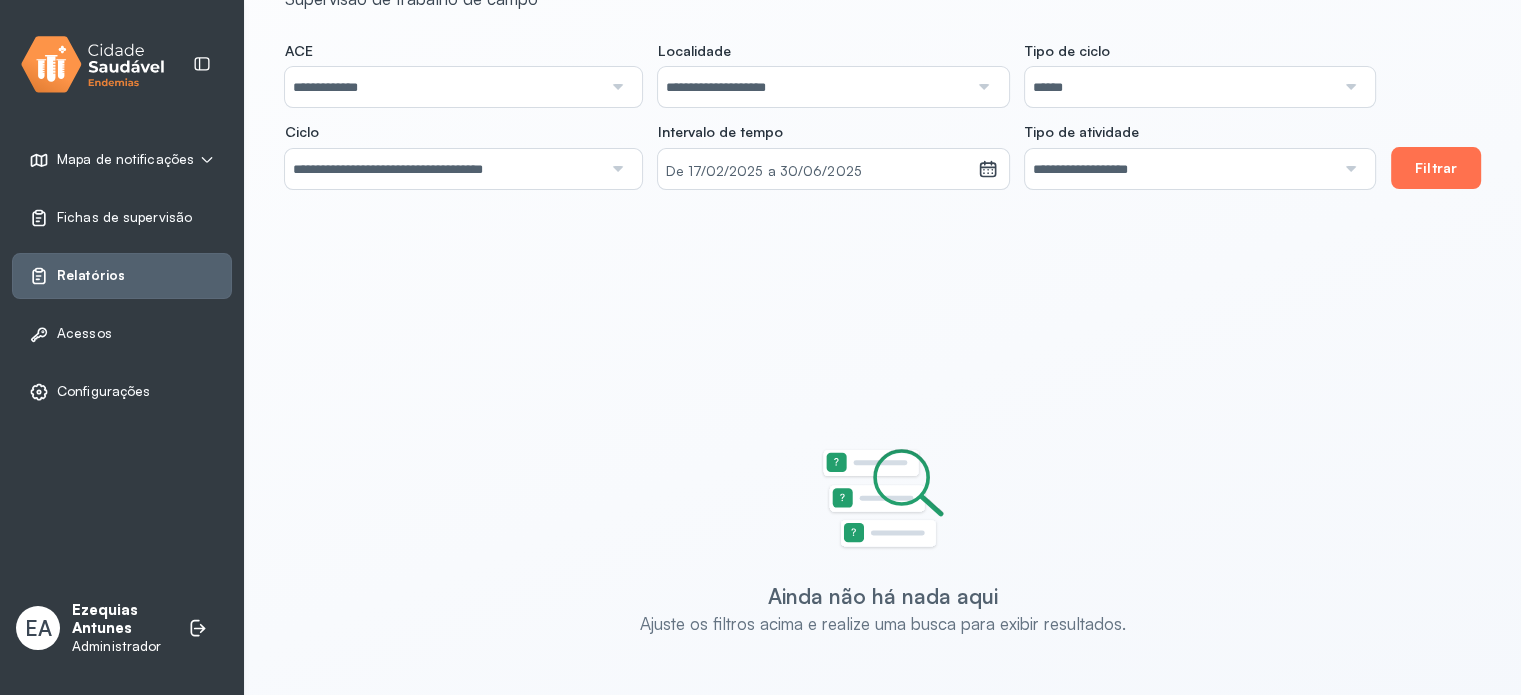 click on "Filtrar" at bounding box center [1436, 168] 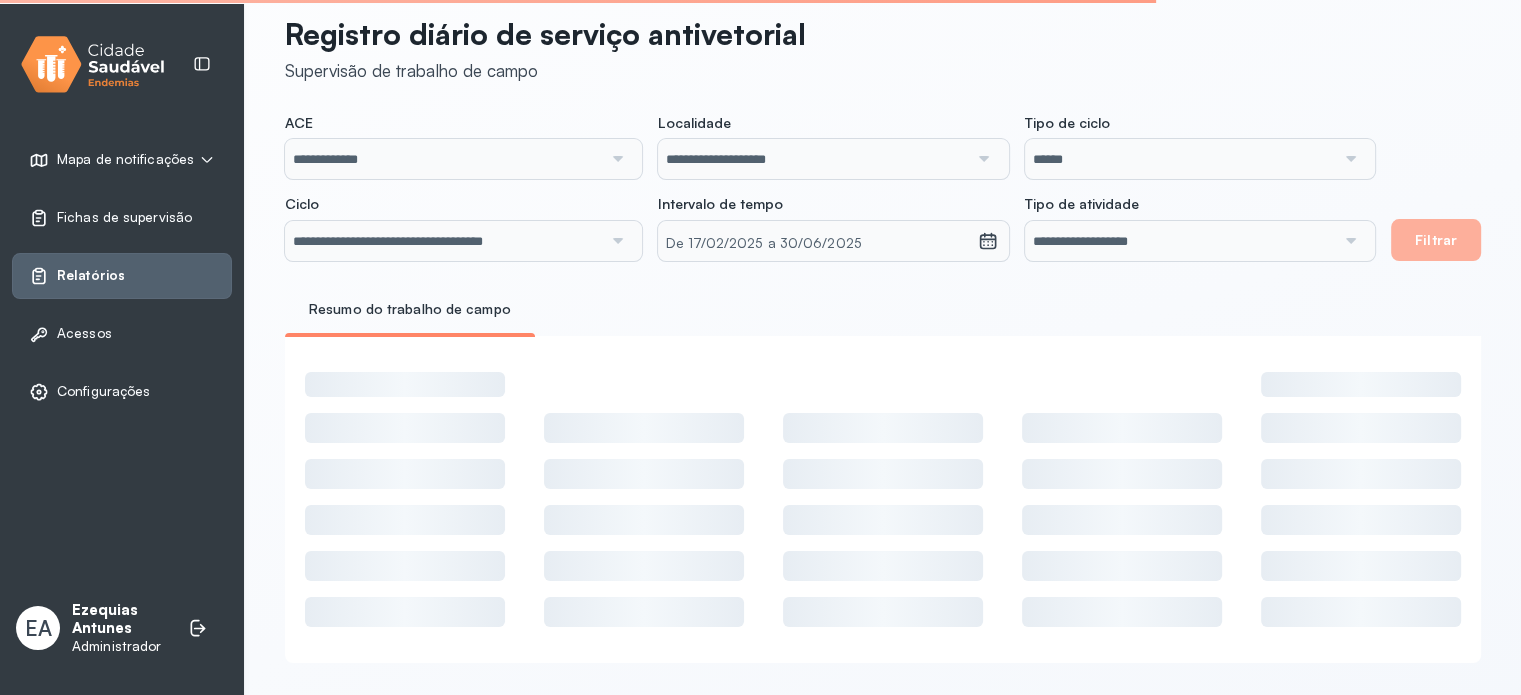 scroll, scrollTop: 100, scrollLeft: 0, axis: vertical 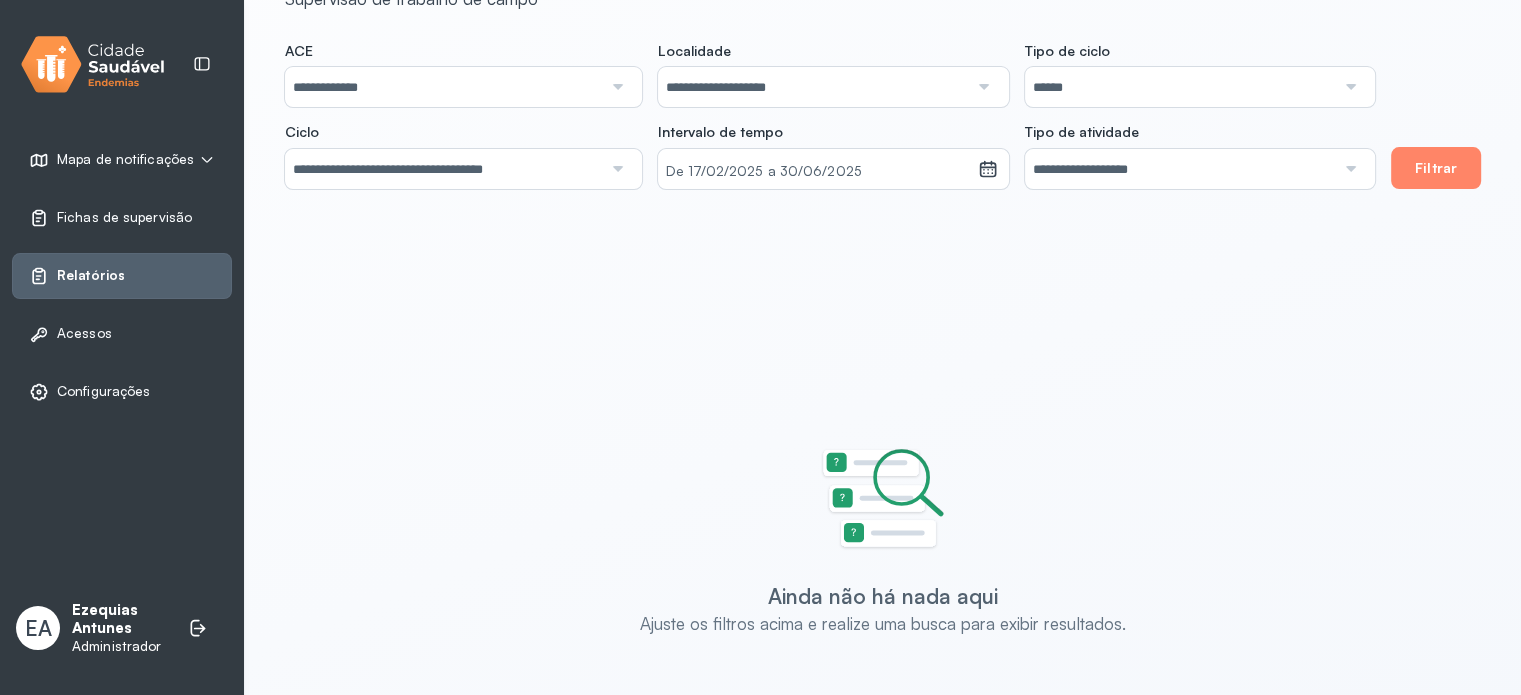 click on "**********" at bounding box center [441, 169] 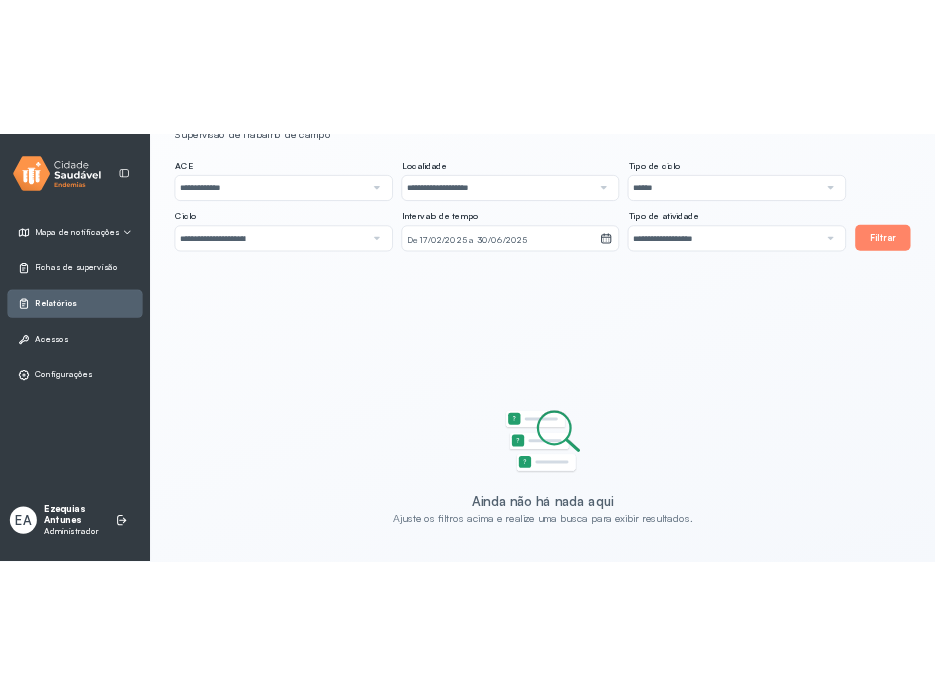 scroll, scrollTop: 52, scrollLeft: 0, axis: vertical 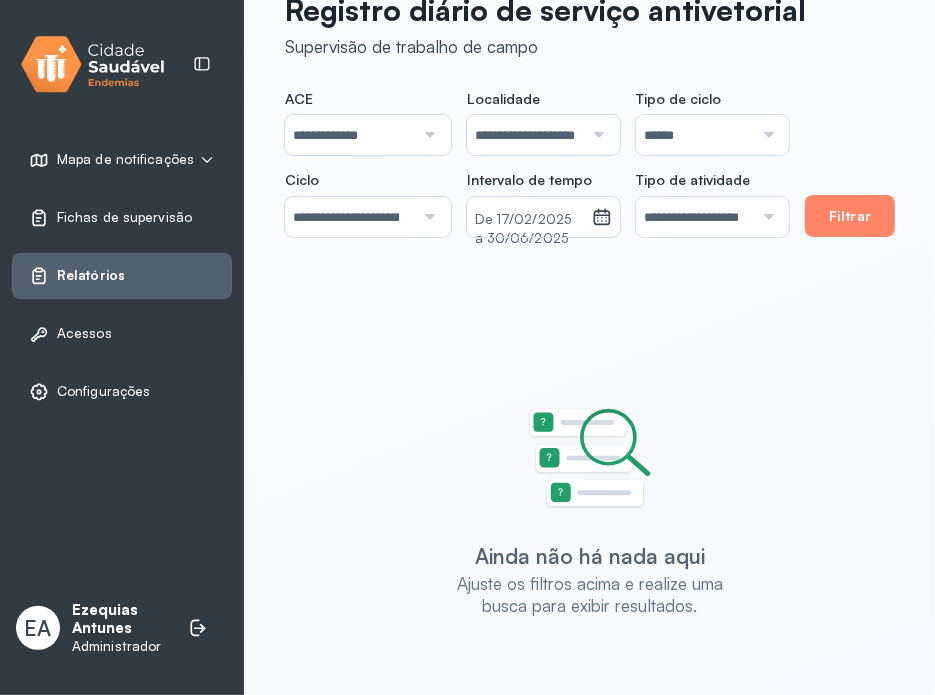 click on "EA Ezequias Antunes Administrador Trocar de município" at bounding box center [122, 628] 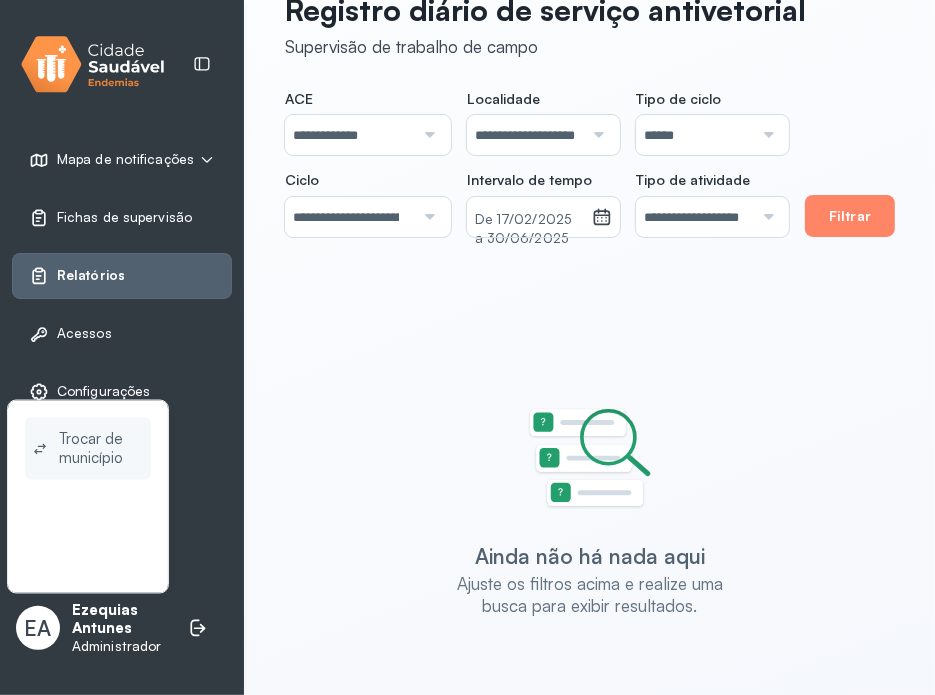 click on "Trocar de município" at bounding box center [101, 449] 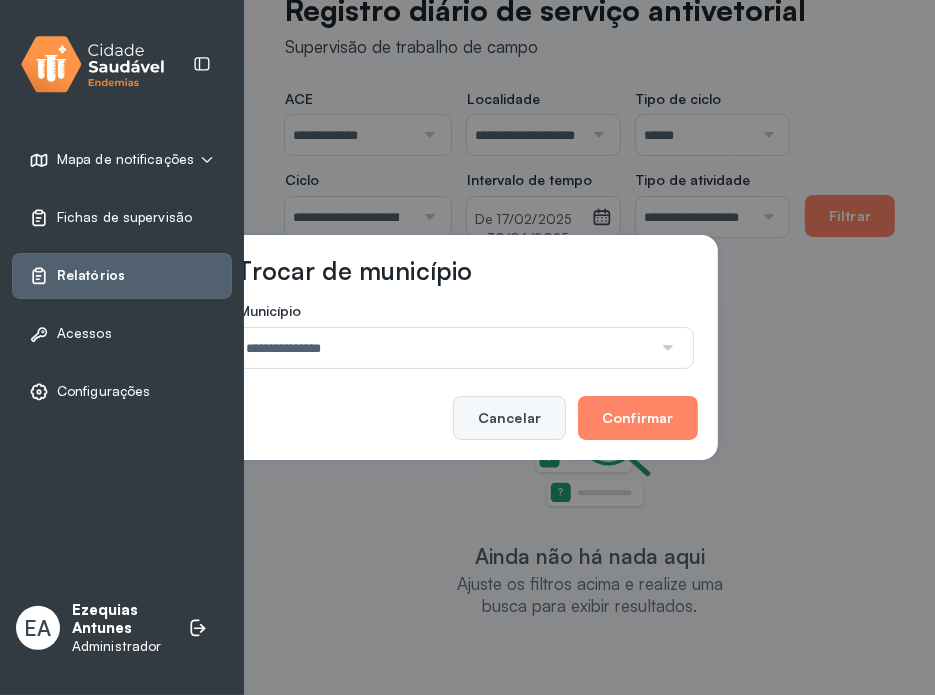 click on "Cancelar" at bounding box center (509, 418) 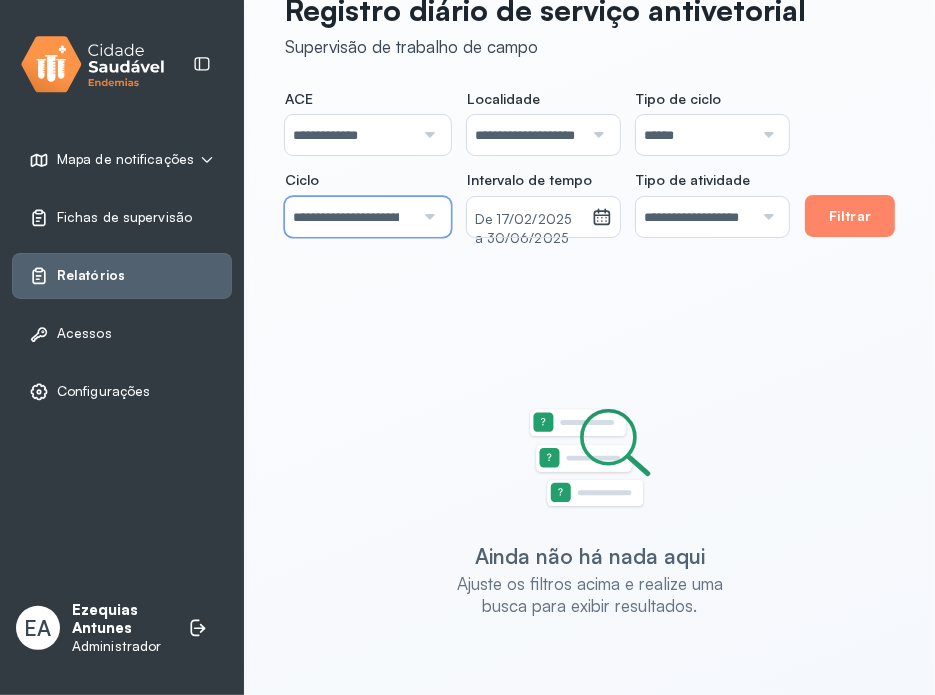 click on "**********" at bounding box center (346, 217) 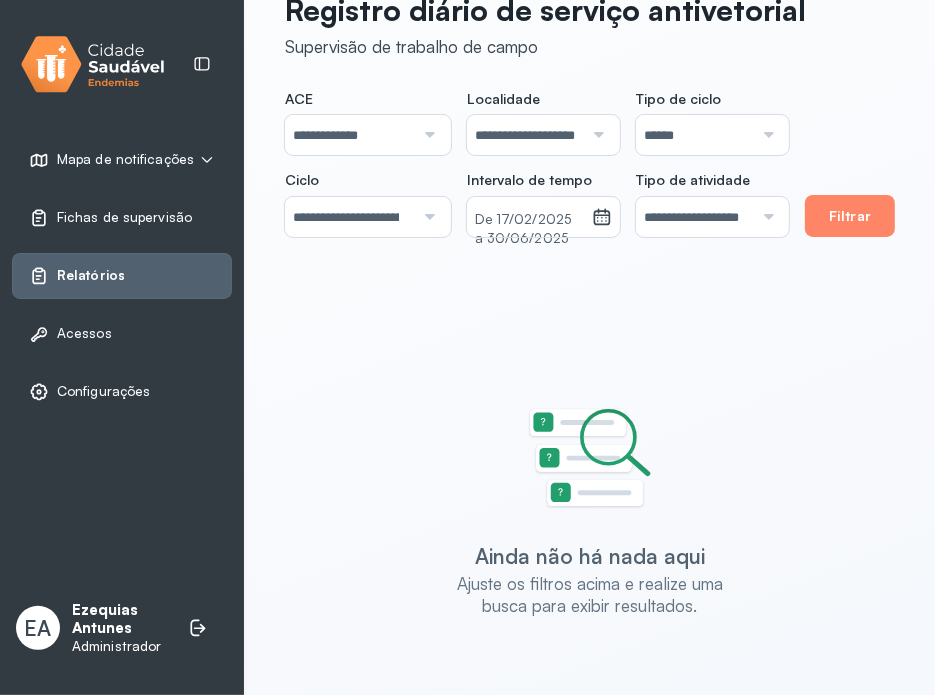 click at bounding box center [765, 135] 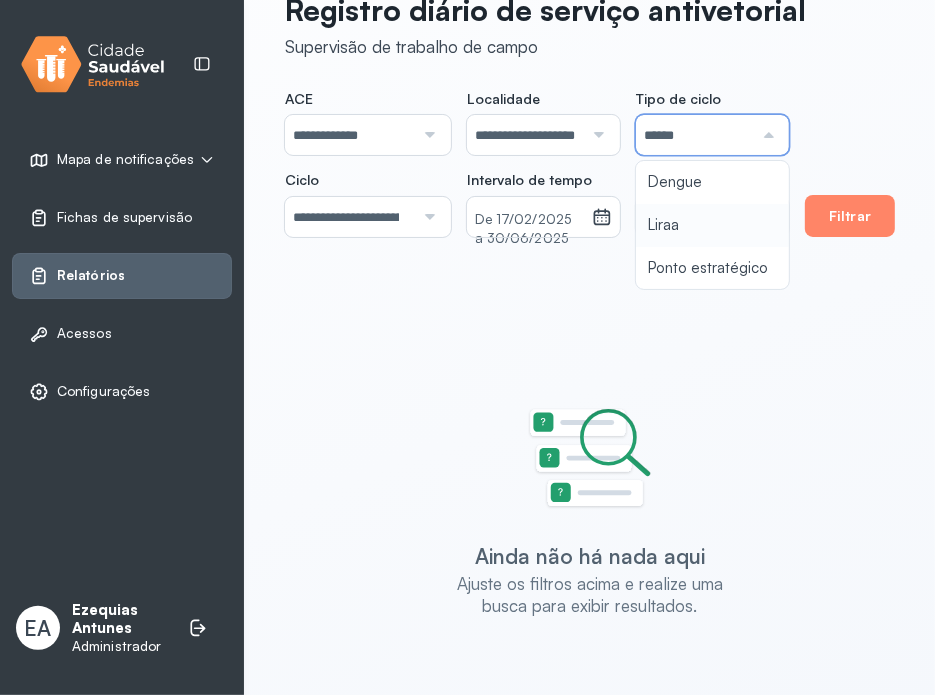 type on "*****" 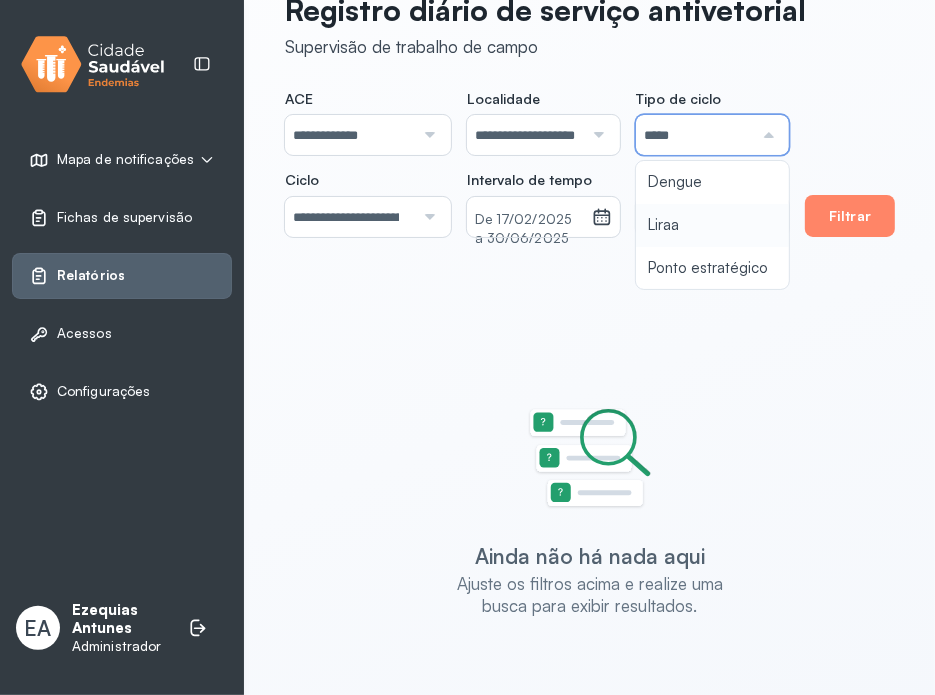 click on "**********" at bounding box center (537, 163) 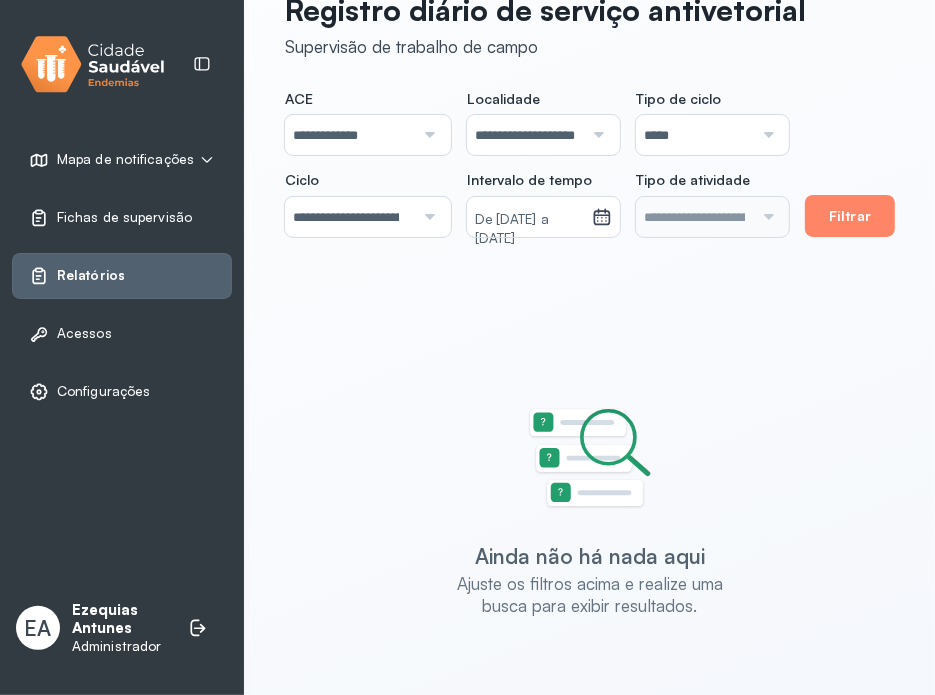 click at bounding box center [426, 217] 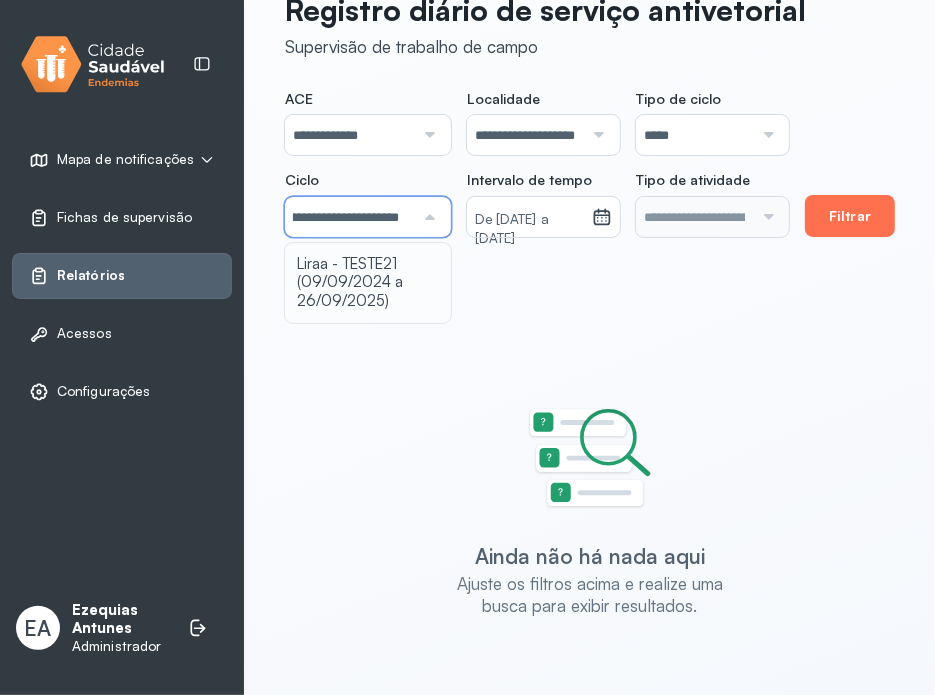 click on "Filtrar" at bounding box center [850, 216] 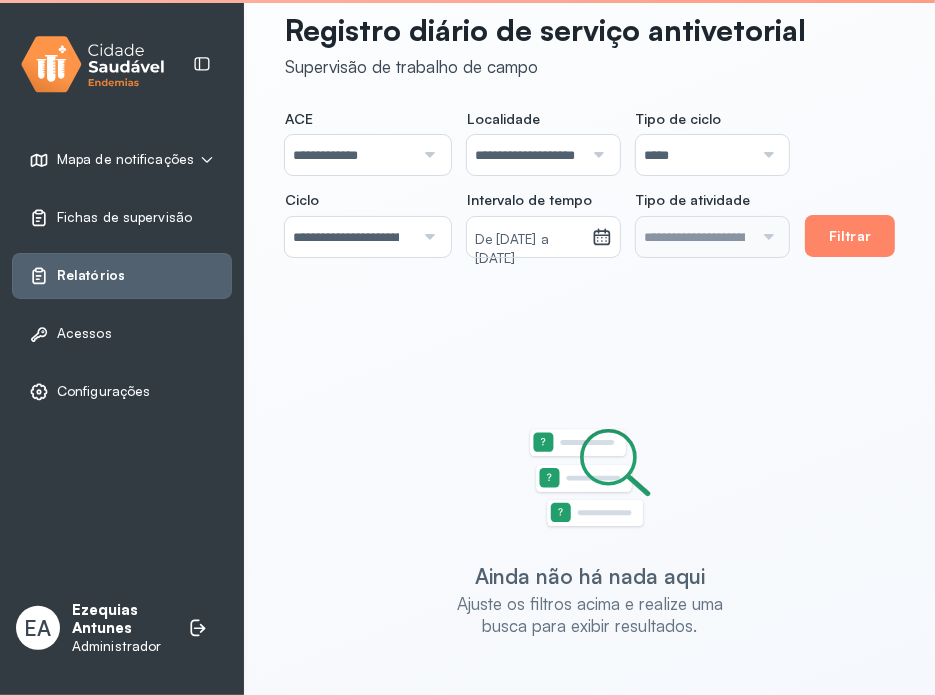 scroll, scrollTop: 52, scrollLeft: 0, axis: vertical 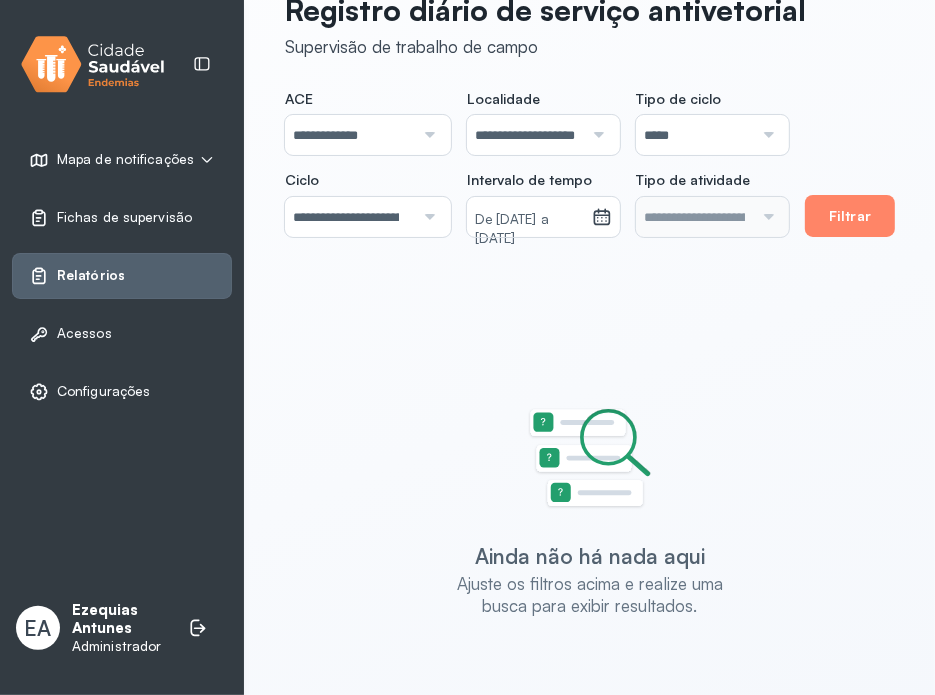 click on "*****" at bounding box center [694, 135] 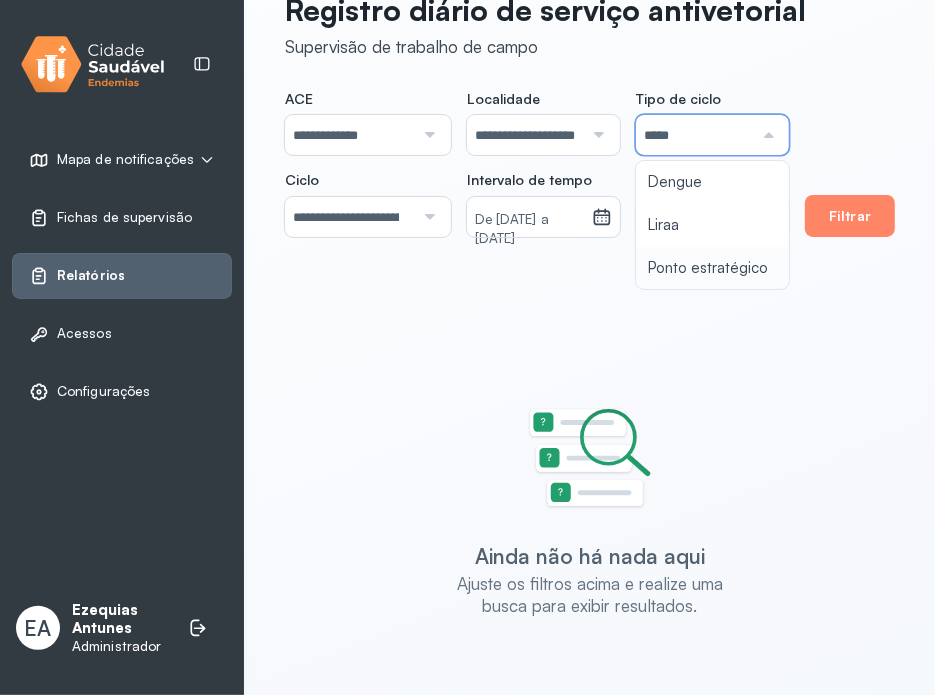 type on "**********" 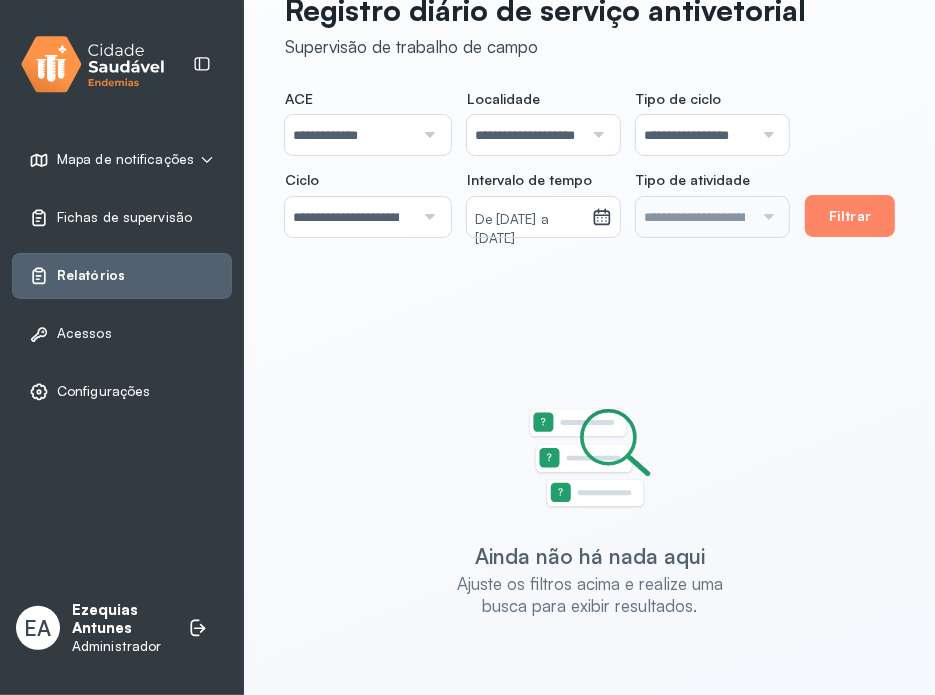 drag, startPoint x: 675, startPoint y: 260, endPoint x: 803, endPoint y: 242, distance: 129.25943 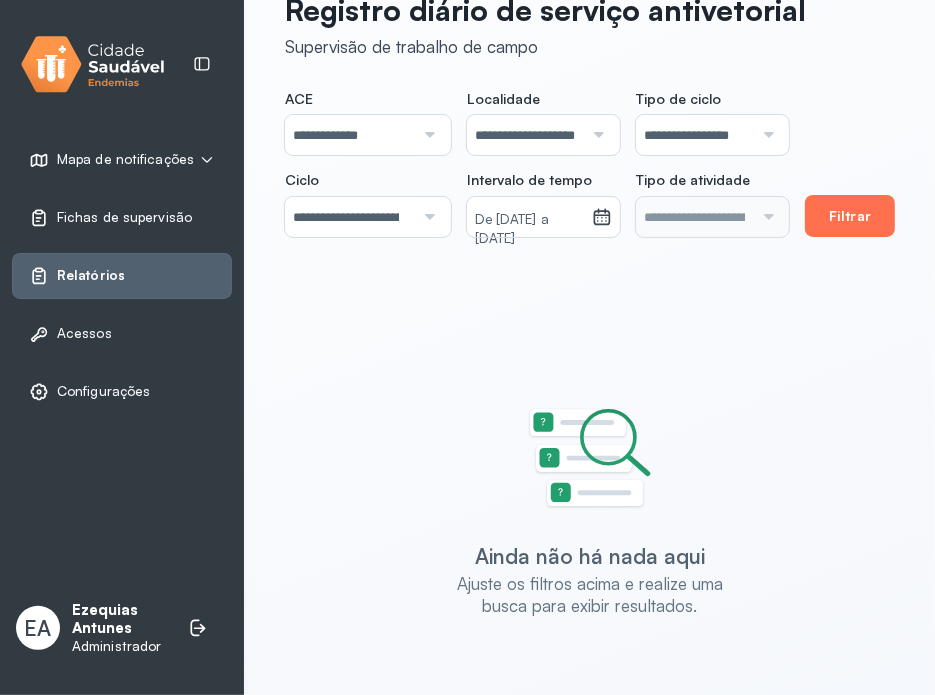 click on "Filtrar" at bounding box center [850, 216] 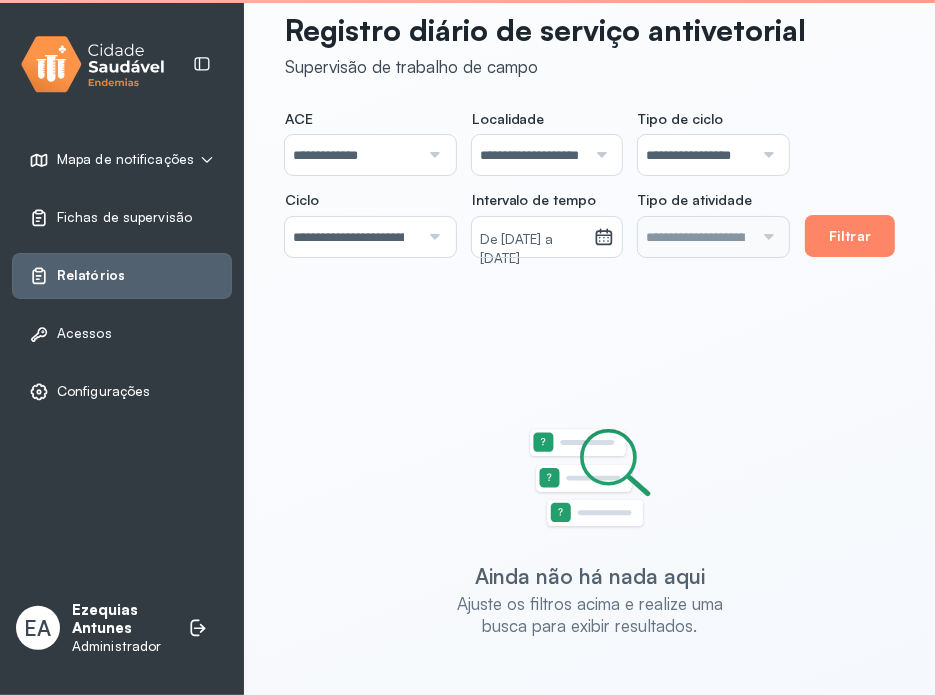 scroll, scrollTop: 0, scrollLeft: 0, axis: both 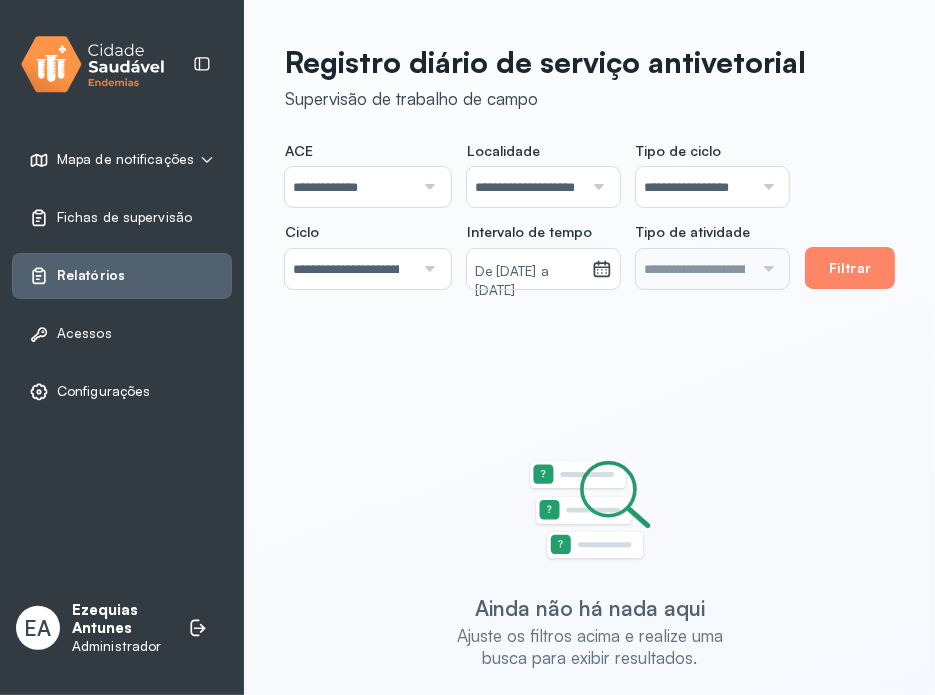 click at bounding box center [426, 269] 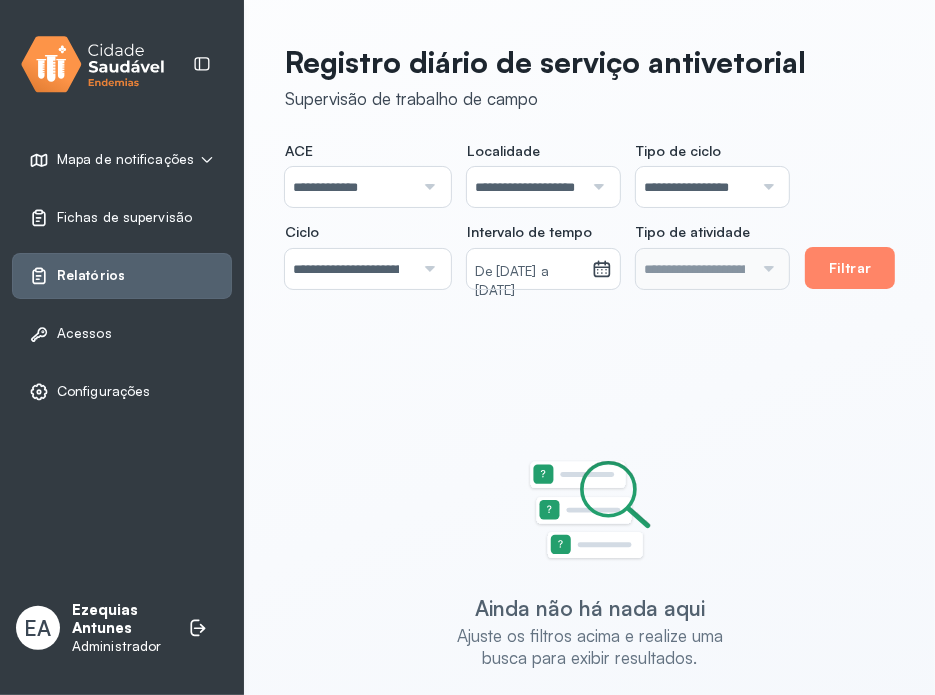 scroll, scrollTop: 0, scrollLeft: 188, axis: horizontal 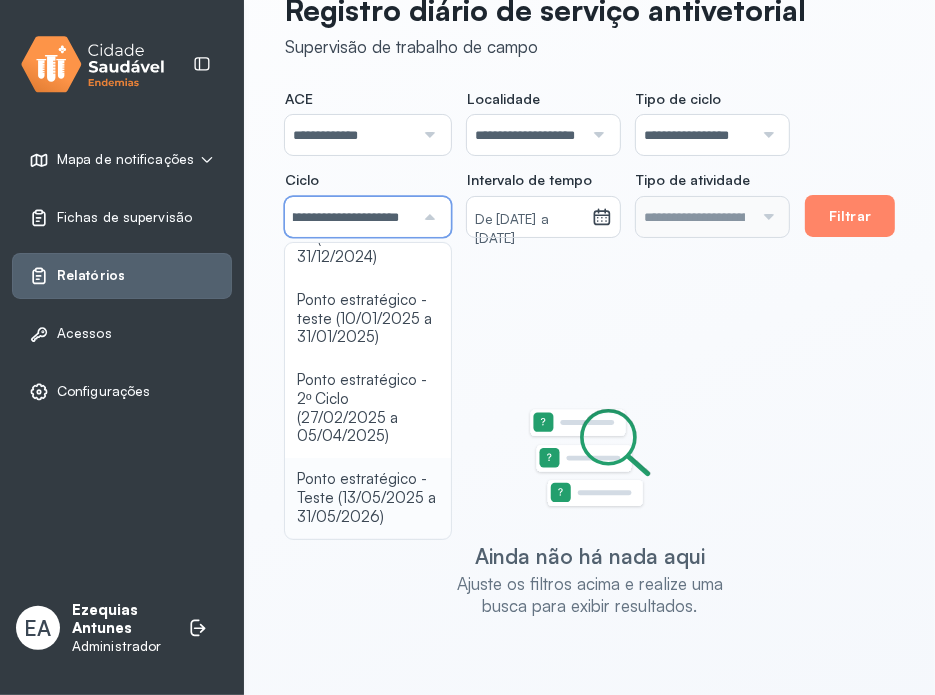type on "**********" 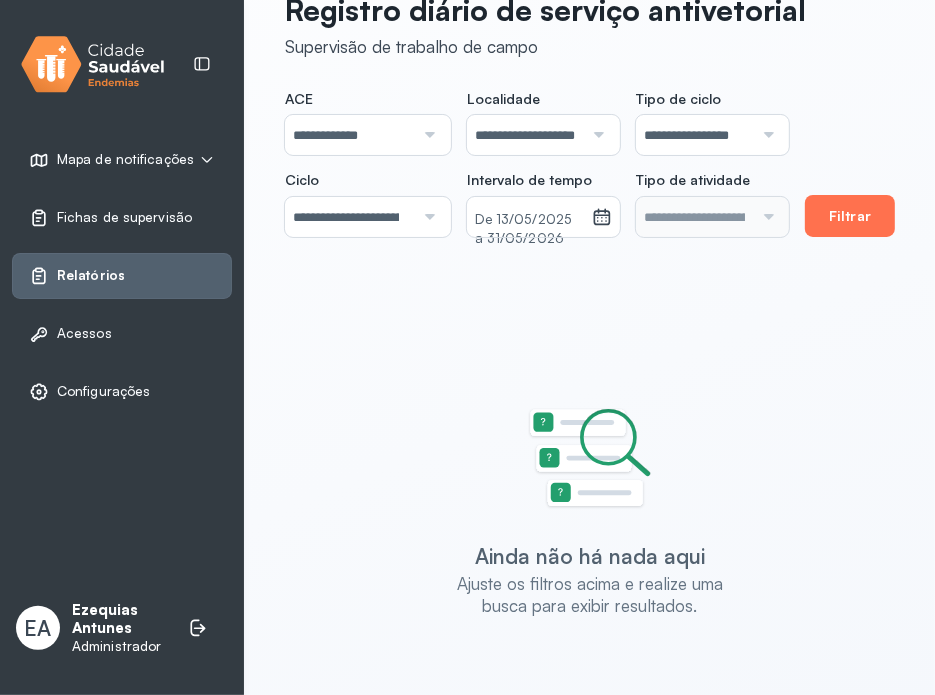 click on "Filtrar" at bounding box center [850, 216] 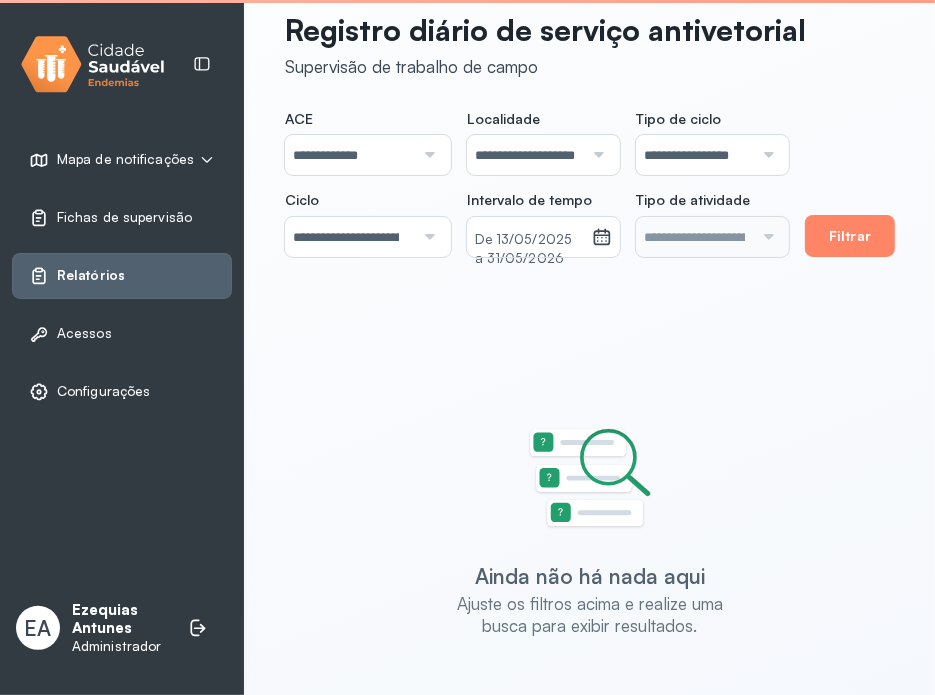 scroll, scrollTop: 52, scrollLeft: 0, axis: vertical 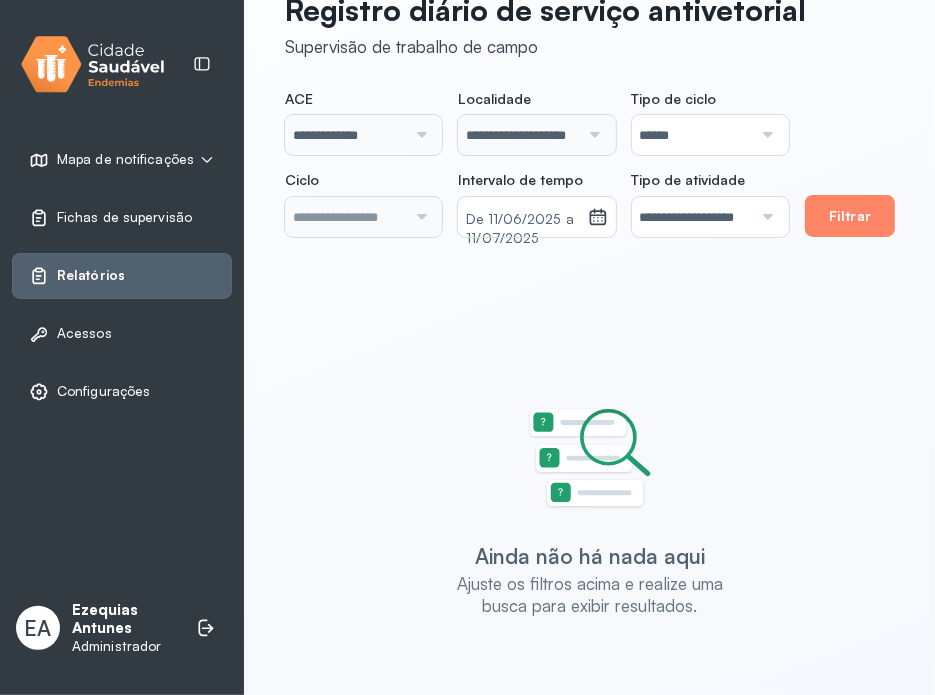 type on "**********" 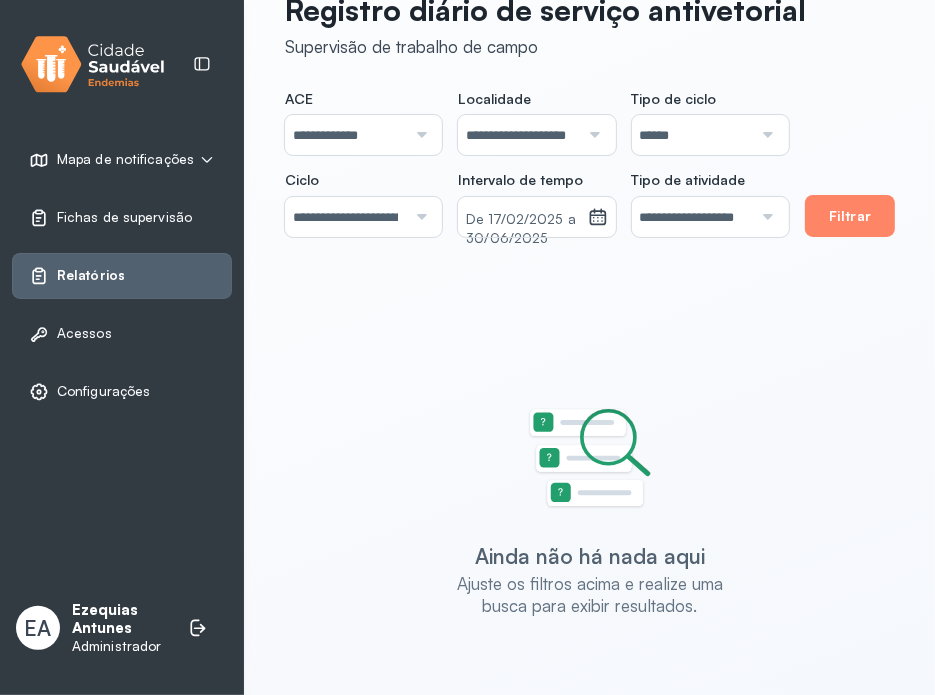 click at bounding box center [418, 217] 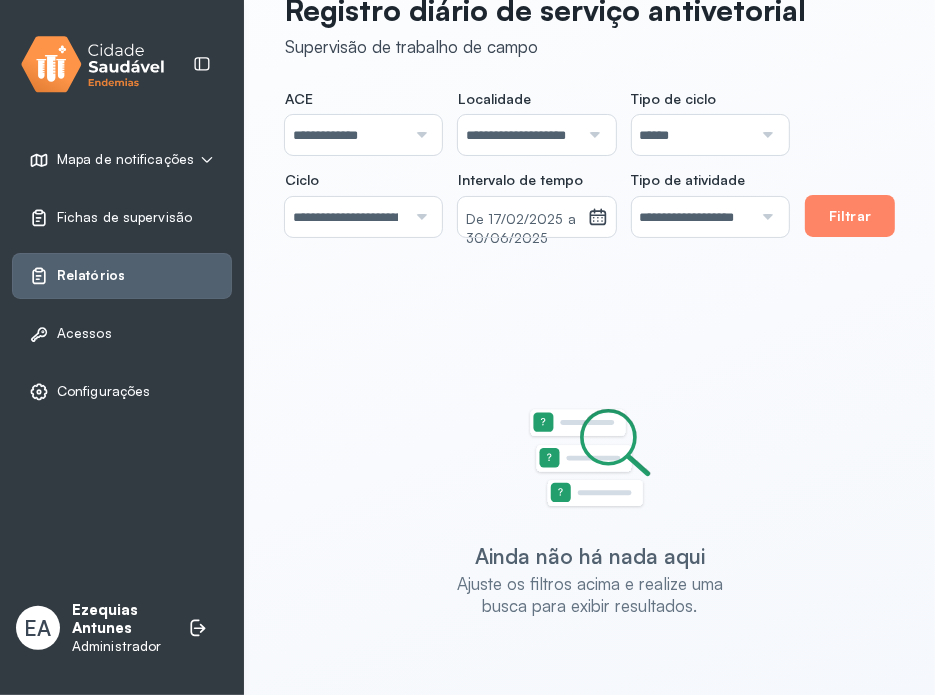 scroll, scrollTop: 0, scrollLeft: 133, axis: horizontal 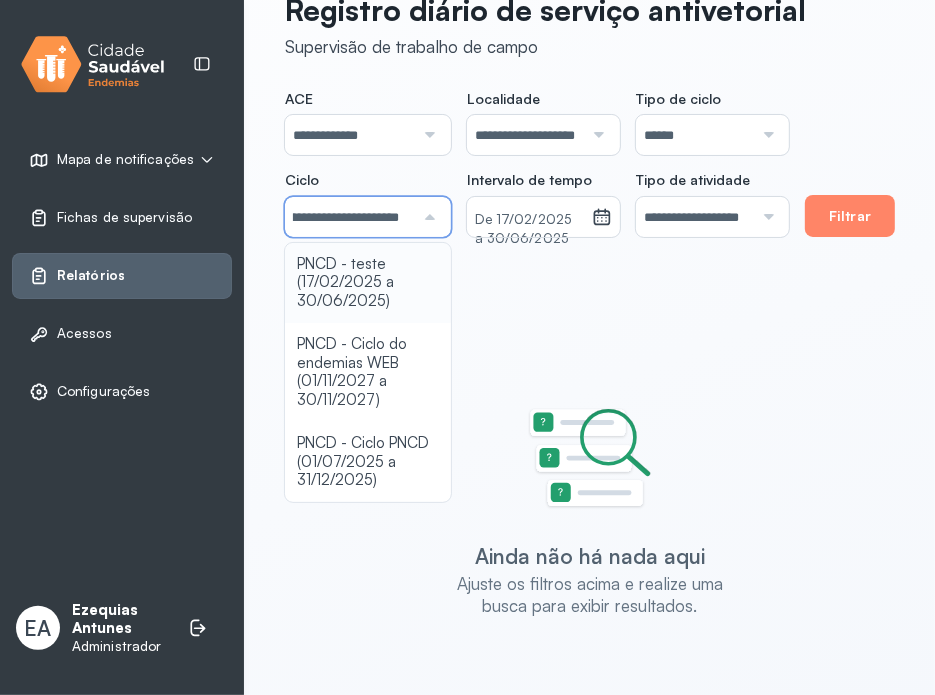 click on "******" at bounding box center (694, 135) 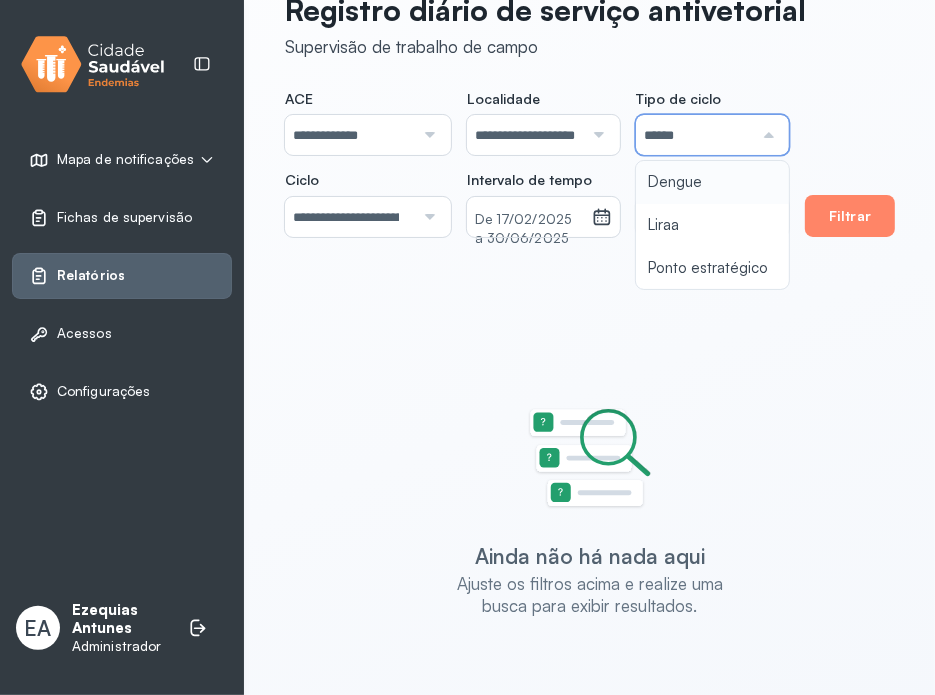 drag, startPoint x: 680, startPoint y: 173, endPoint x: 636, endPoint y: 183, distance: 45.122055 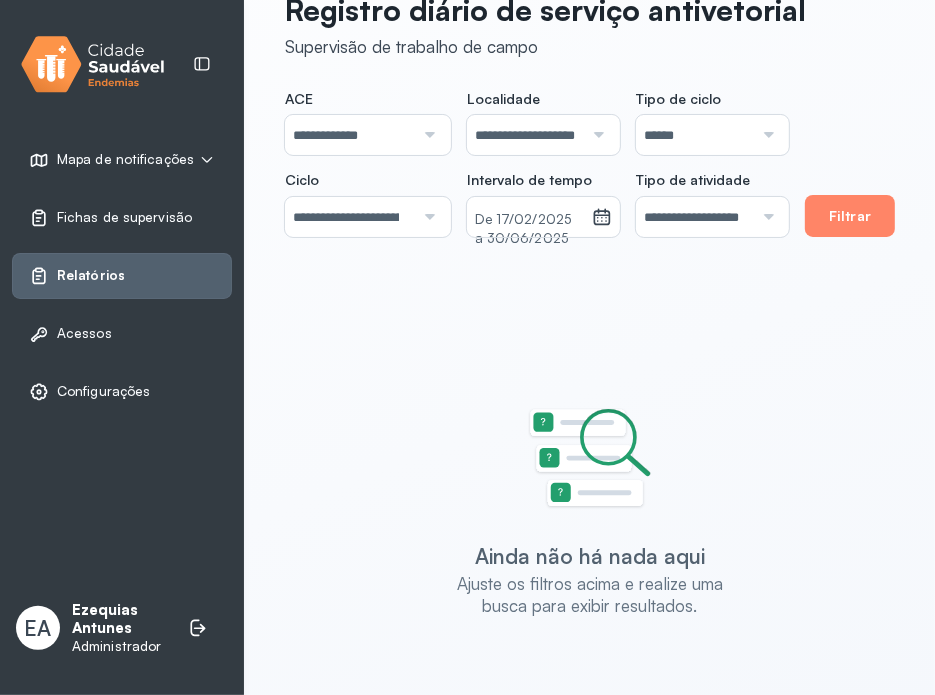 click on "**********" at bounding box center [346, 217] 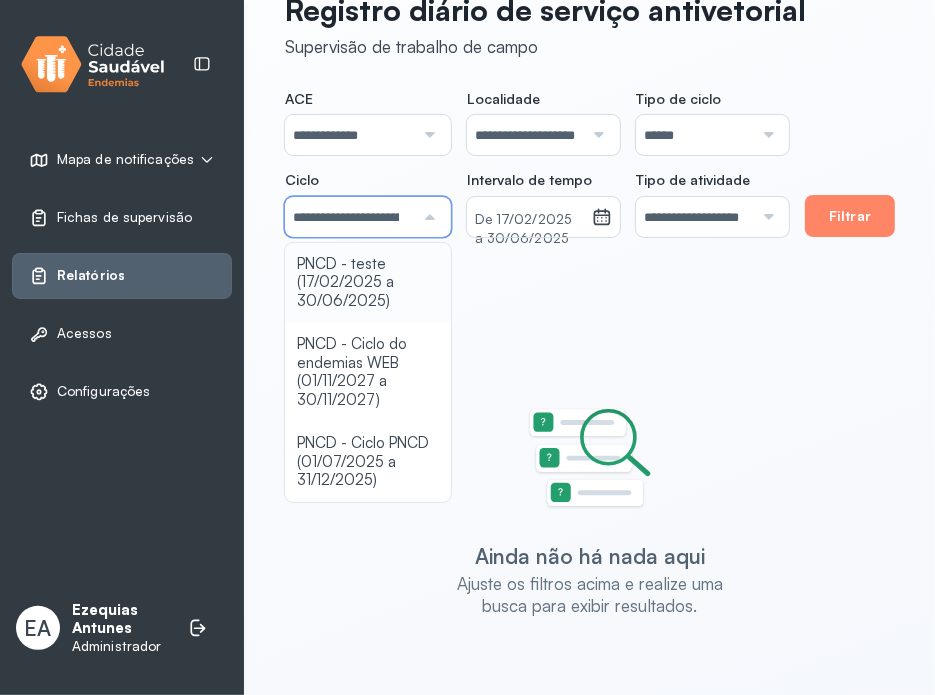 drag, startPoint x: 364, startPoint y: 268, endPoint x: 538, endPoint y: 261, distance: 174.14075 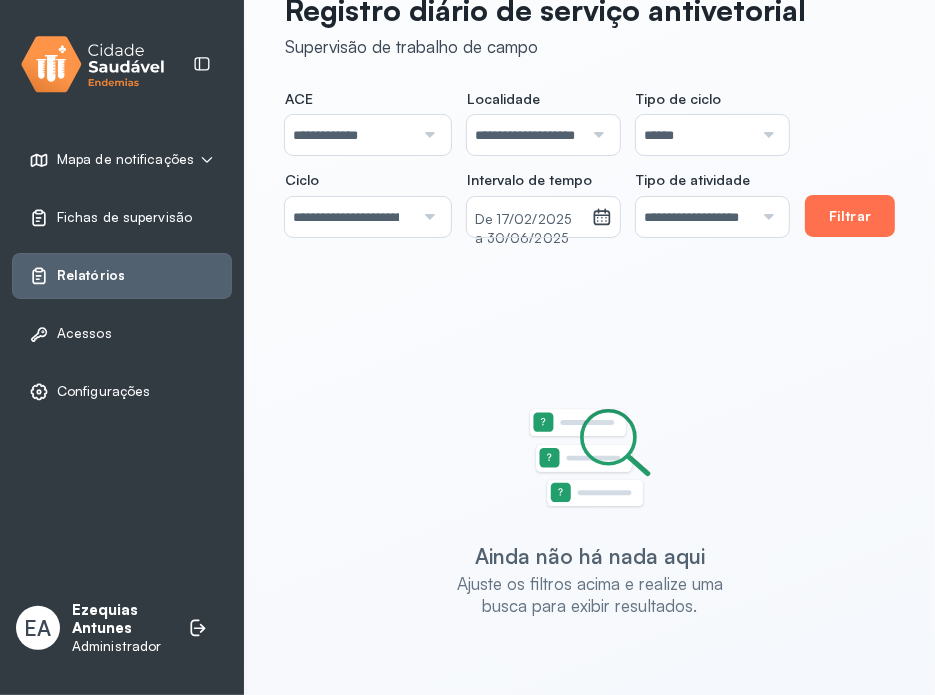 click on "Filtrar" at bounding box center (850, 216) 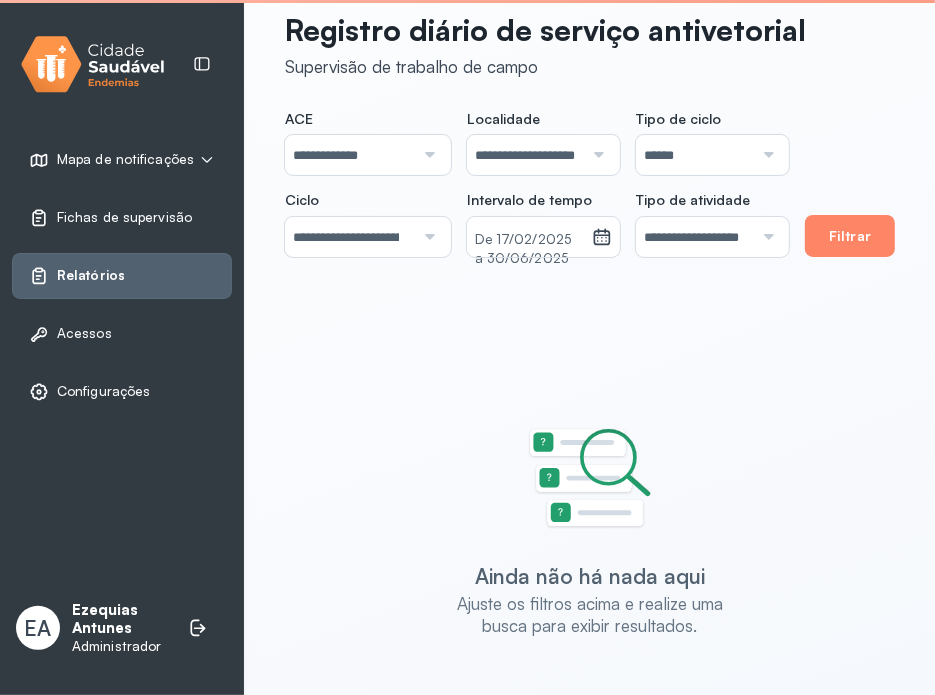 scroll, scrollTop: 52, scrollLeft: 0, axis: vertical 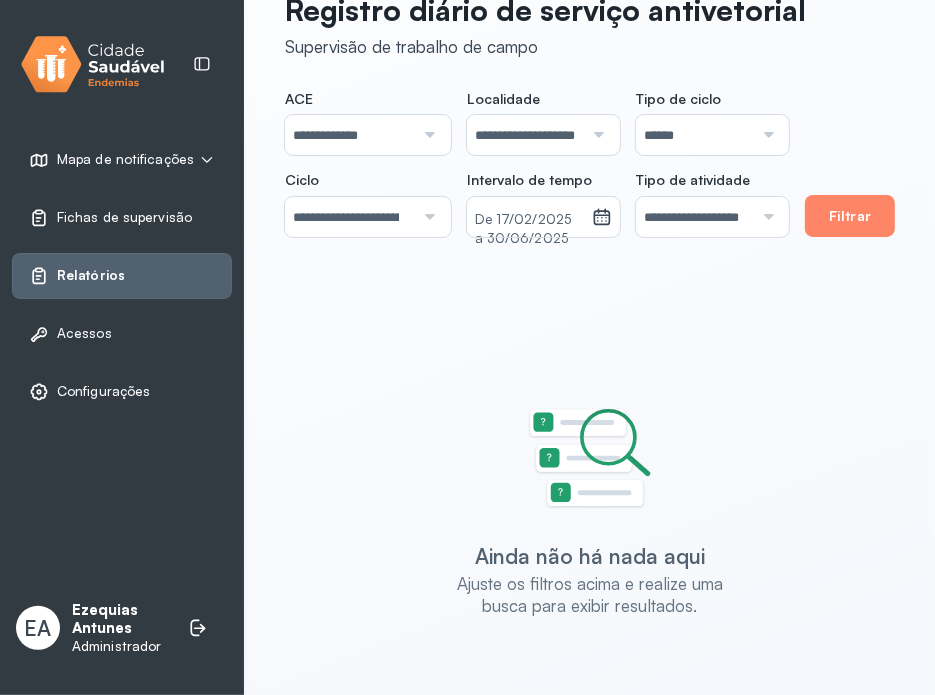 click on "Ezequias Antunes" at bounding box center [120, 620] 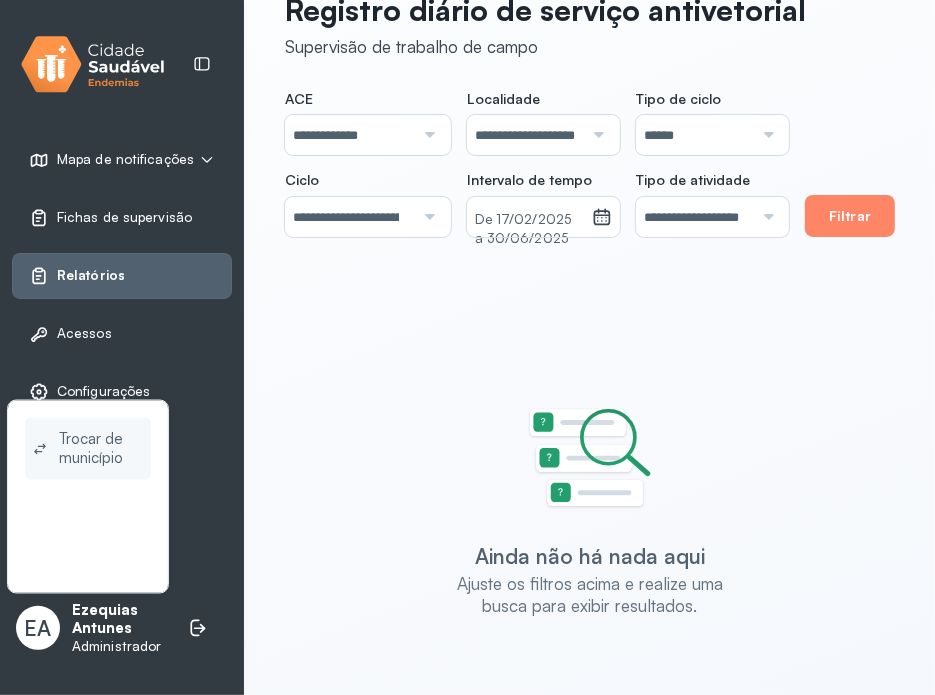 click on "Trocar de município" at bounding box center [101, 449] 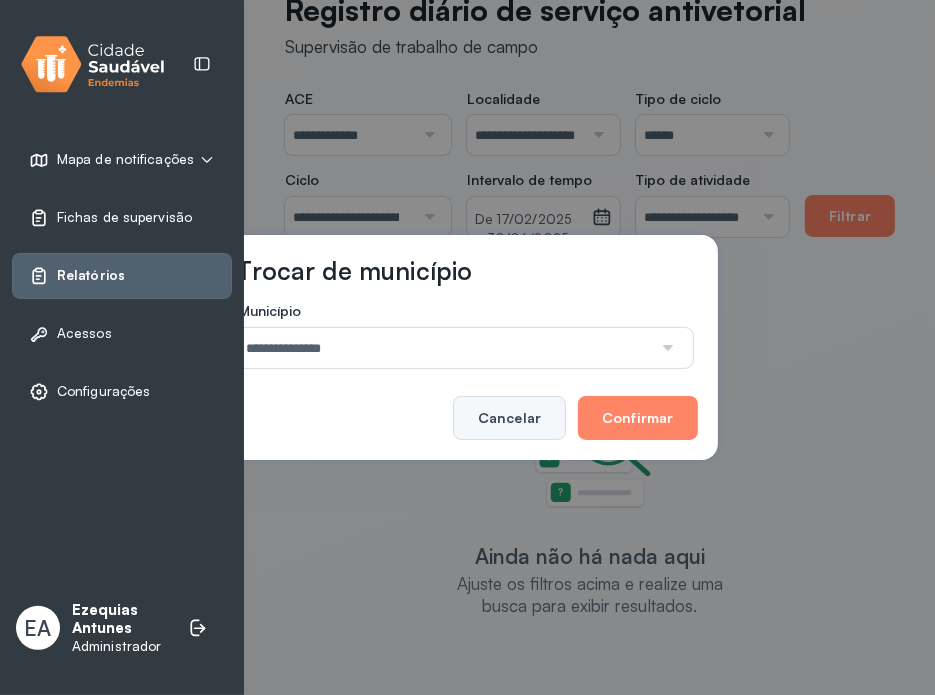 click on "Cancelar" at bounding box center [509, 418] 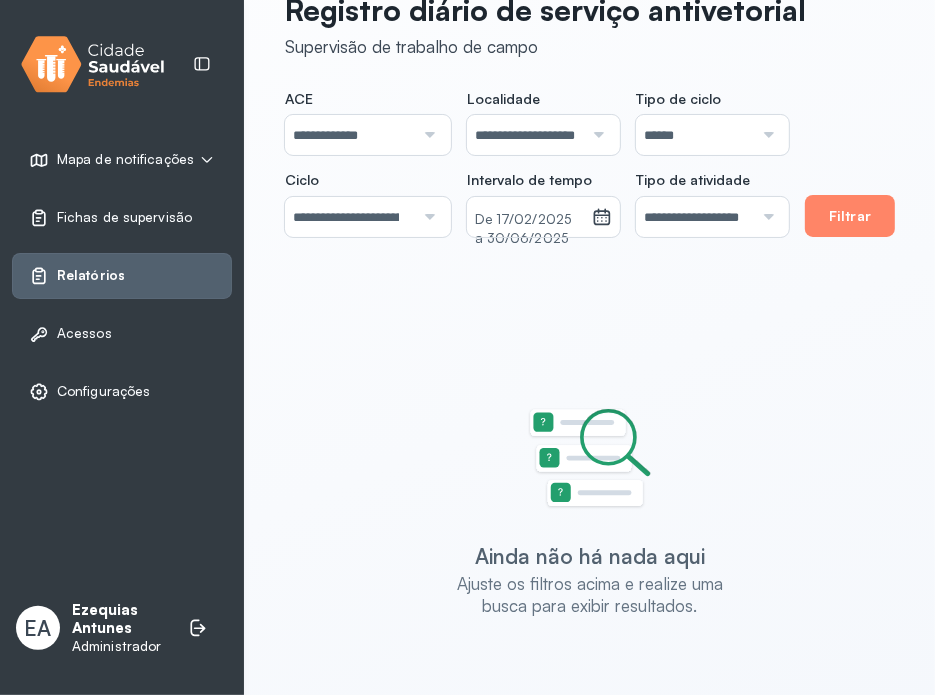 click at bounding box center [426, 217] 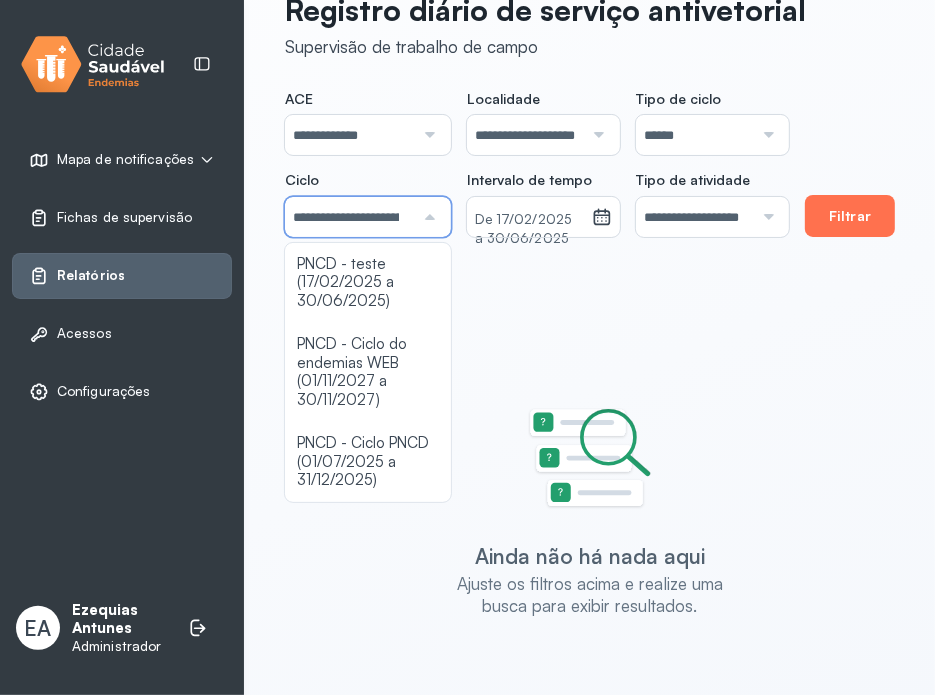 click on "Filtrar" at bounding box center (850, 216) 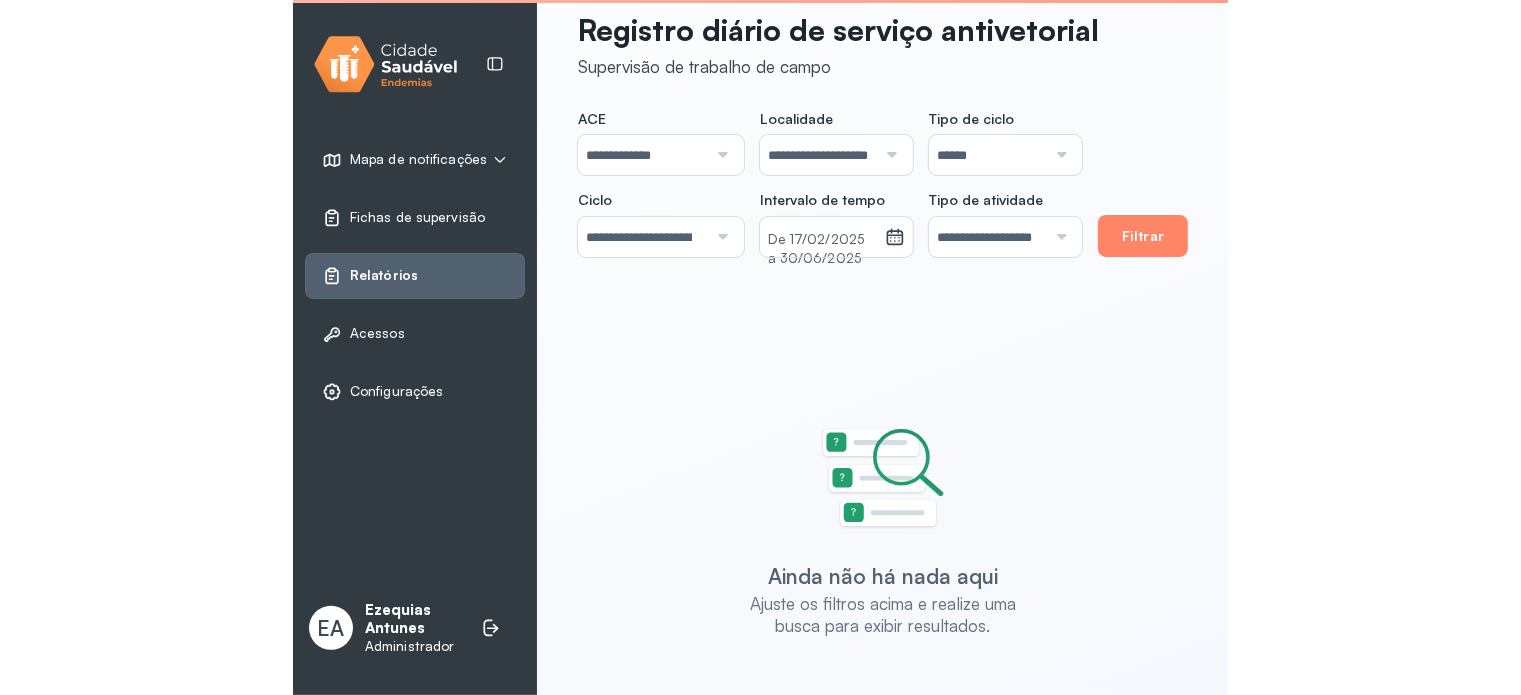 scroll, scrollTop: 52, scrollLeft: 0, axis: vertical 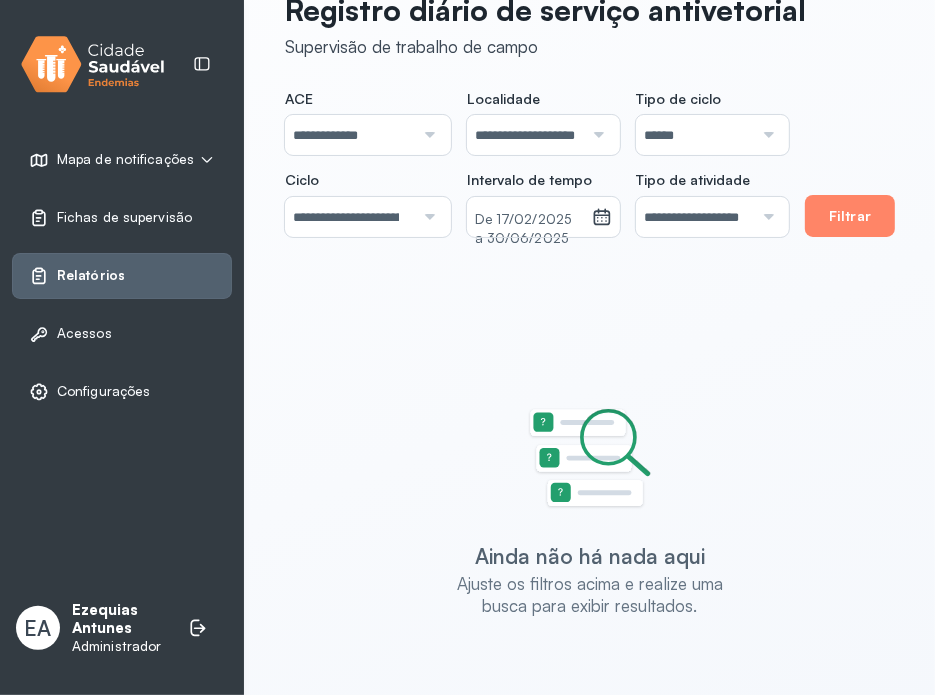 click on "******" at bounding box center [694, 135] 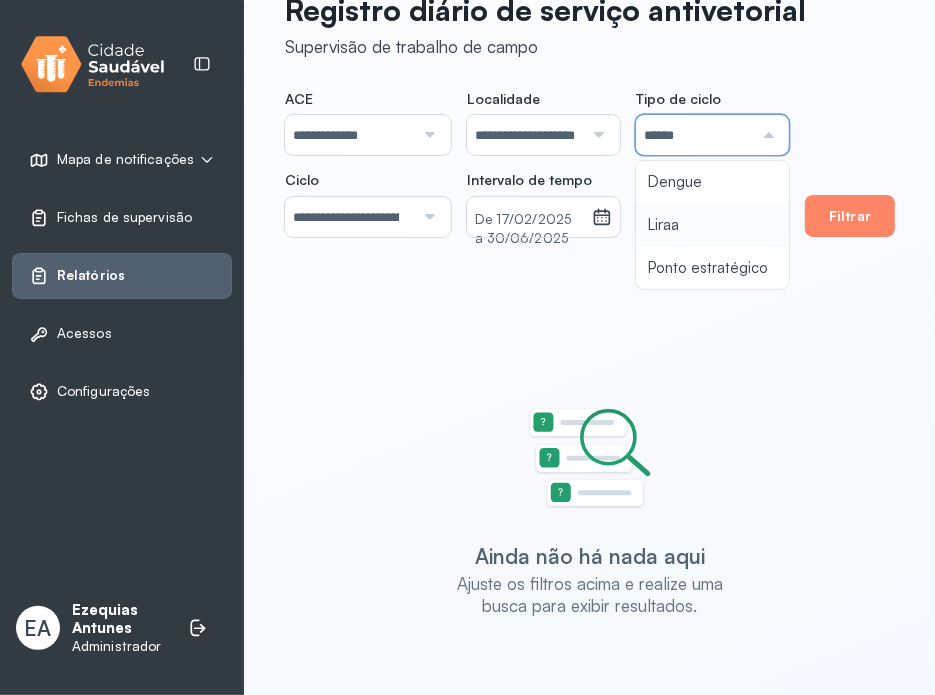 type on "*****" 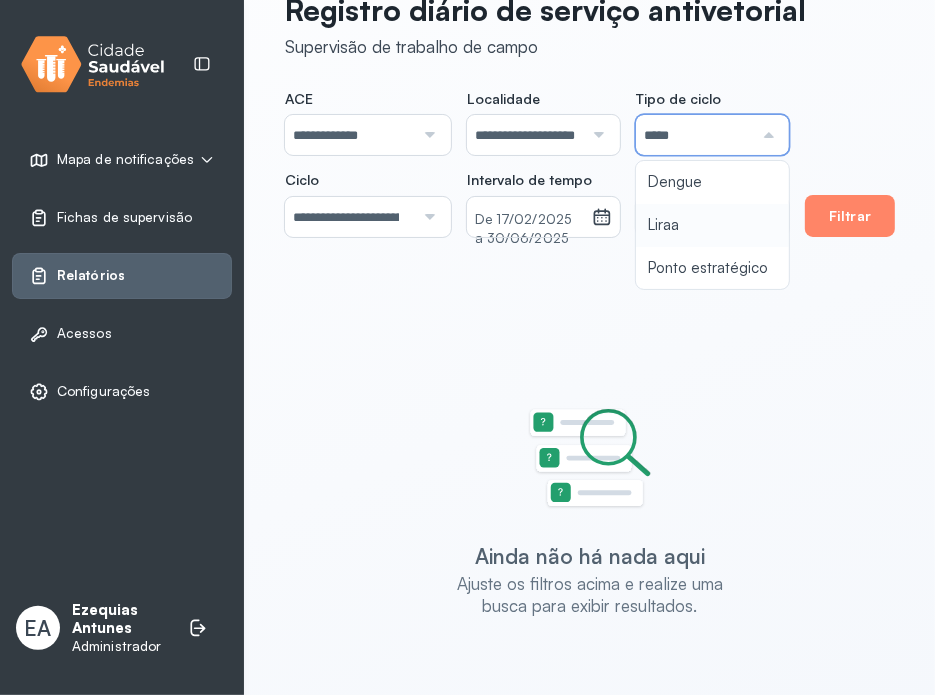 click on "**********" at bounding box center [537, 163] 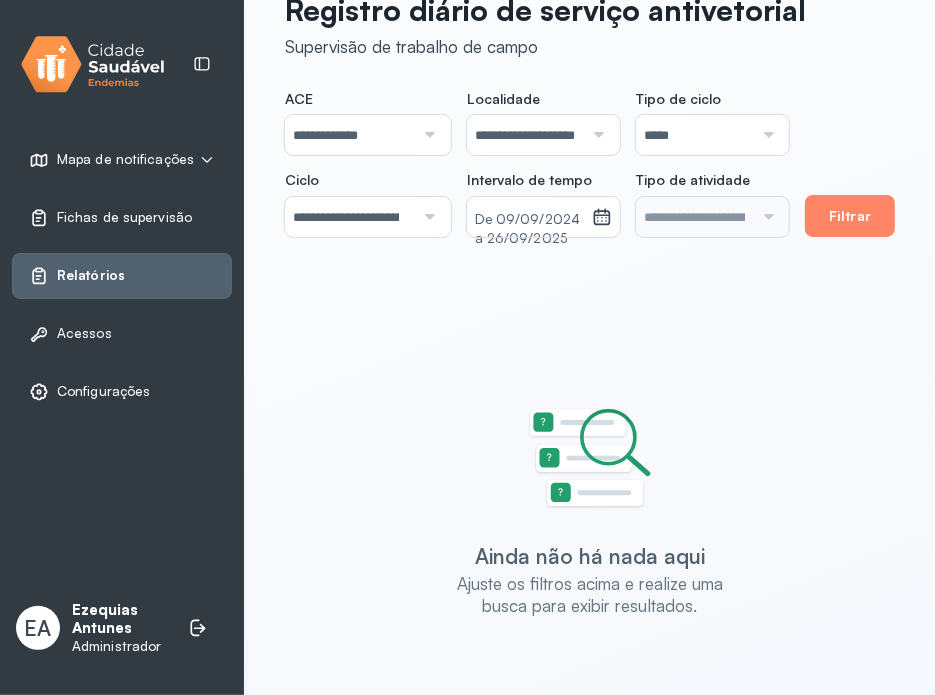 click on "**********" at bounding box center (346, 217) 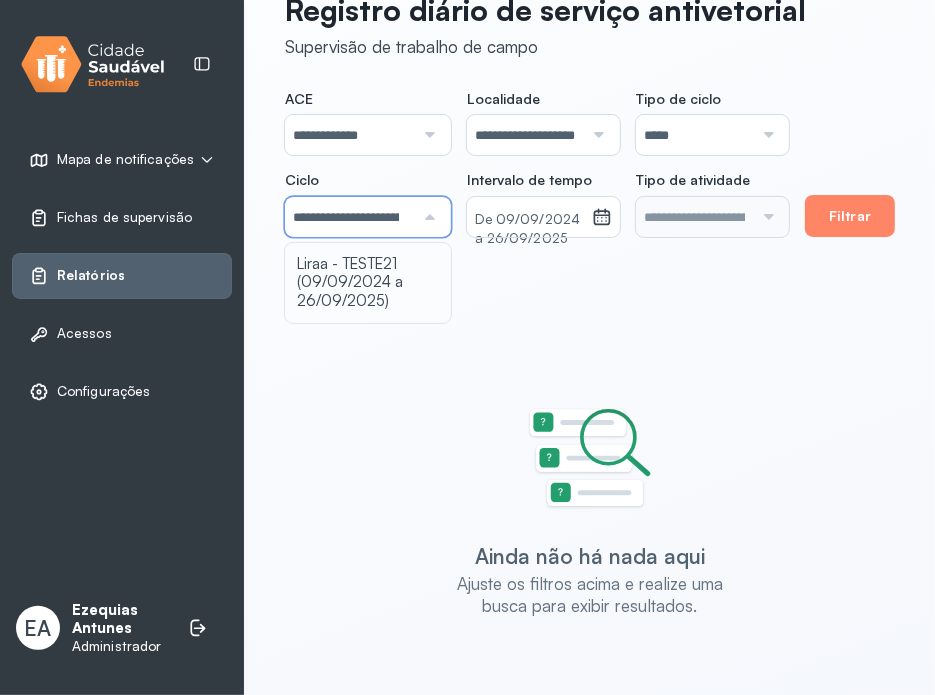 drag, startPoint x: 382, startPoint y: 286, endPoint x: 441, endPoint y: 286, distance: 59 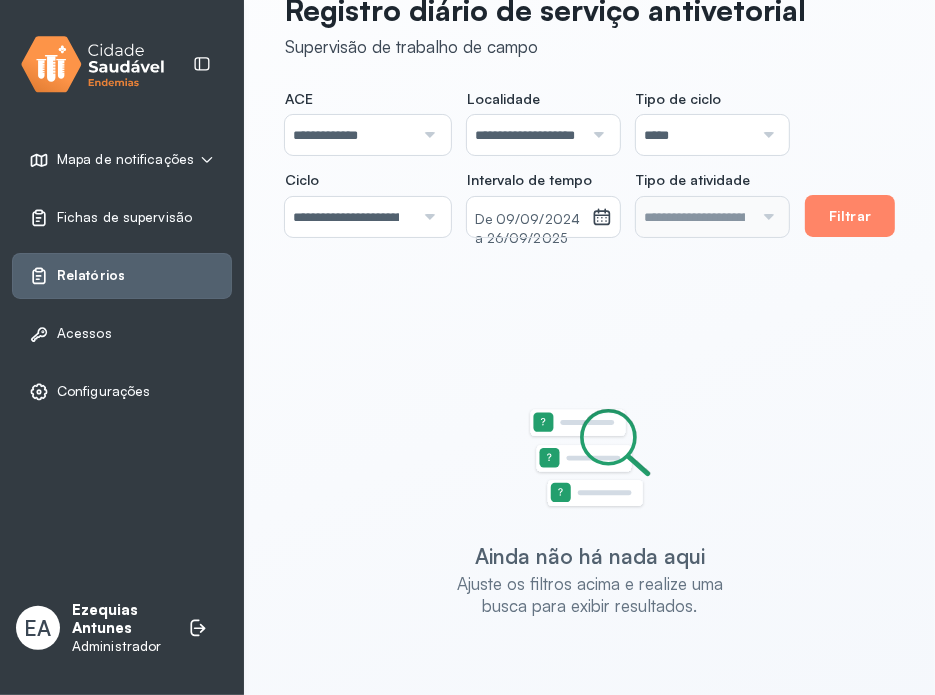 click on "**********" 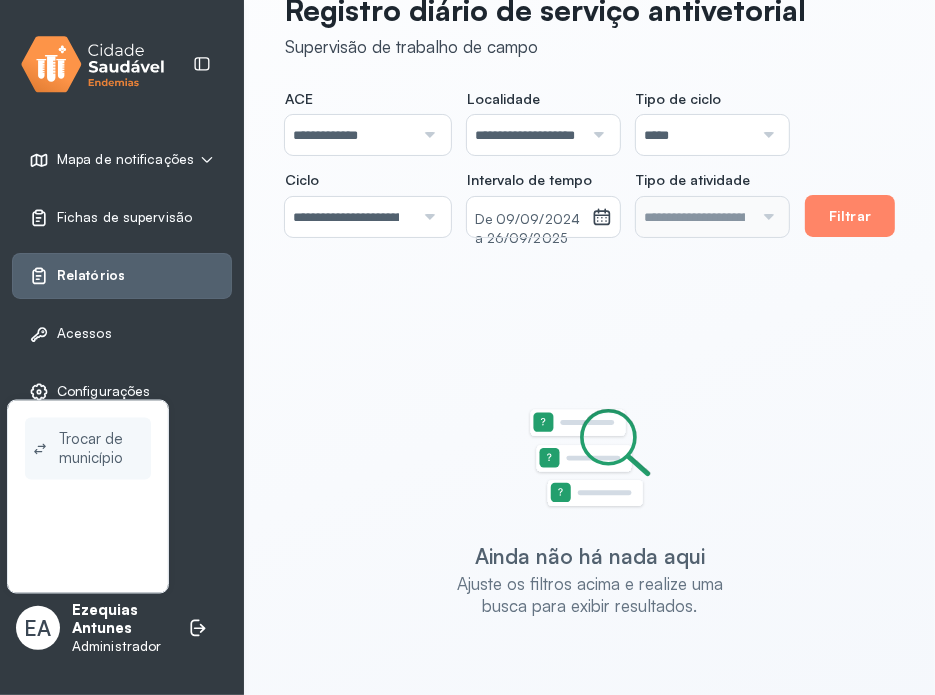 click on "Trocar de município" at bounding box center [101, 449] 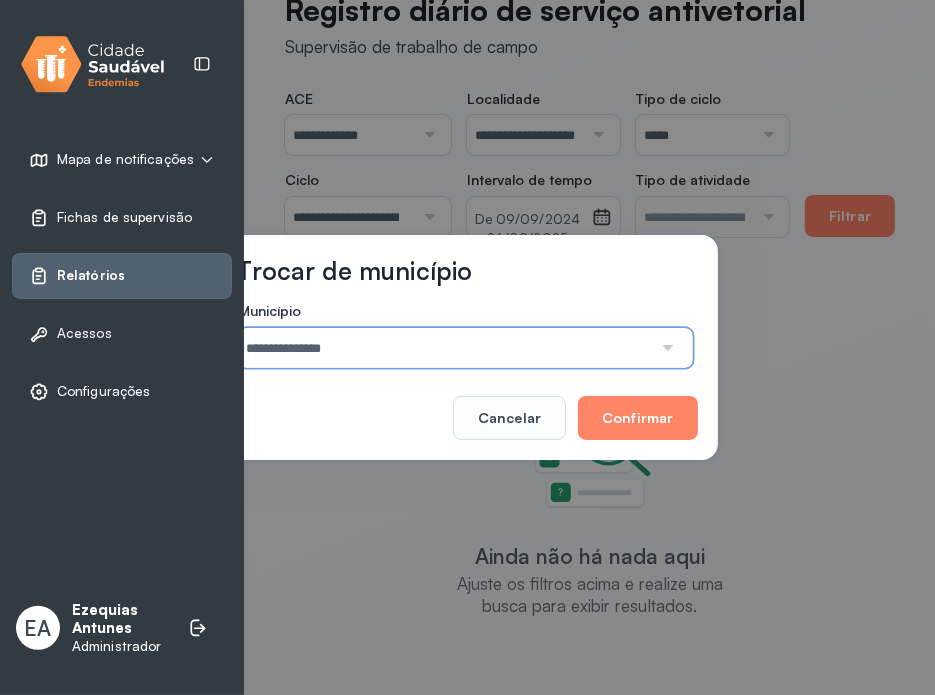 click on "**********" at bounding box center (445, 348) 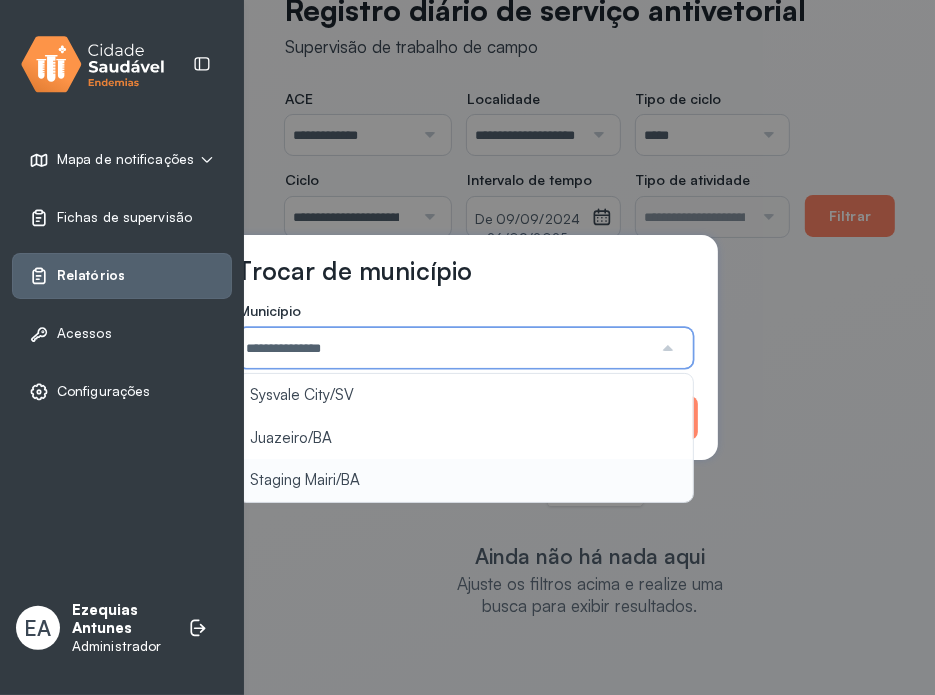 type on "**********" 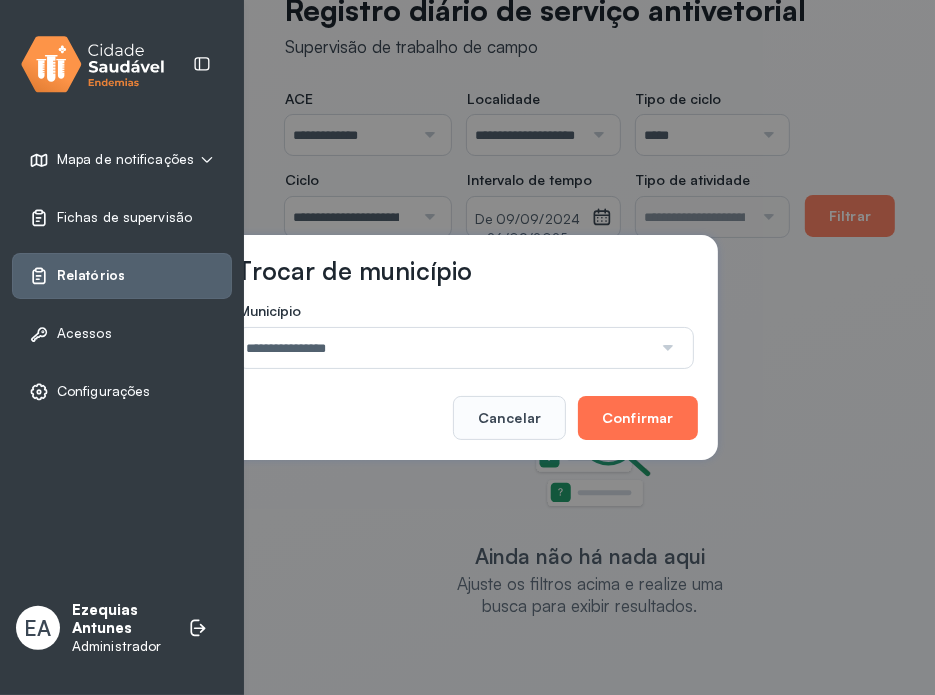 drag, startPoint x: 371, startPoint y: 470, endPoint x: 595, endPoint y: 398, distance: 235.28706 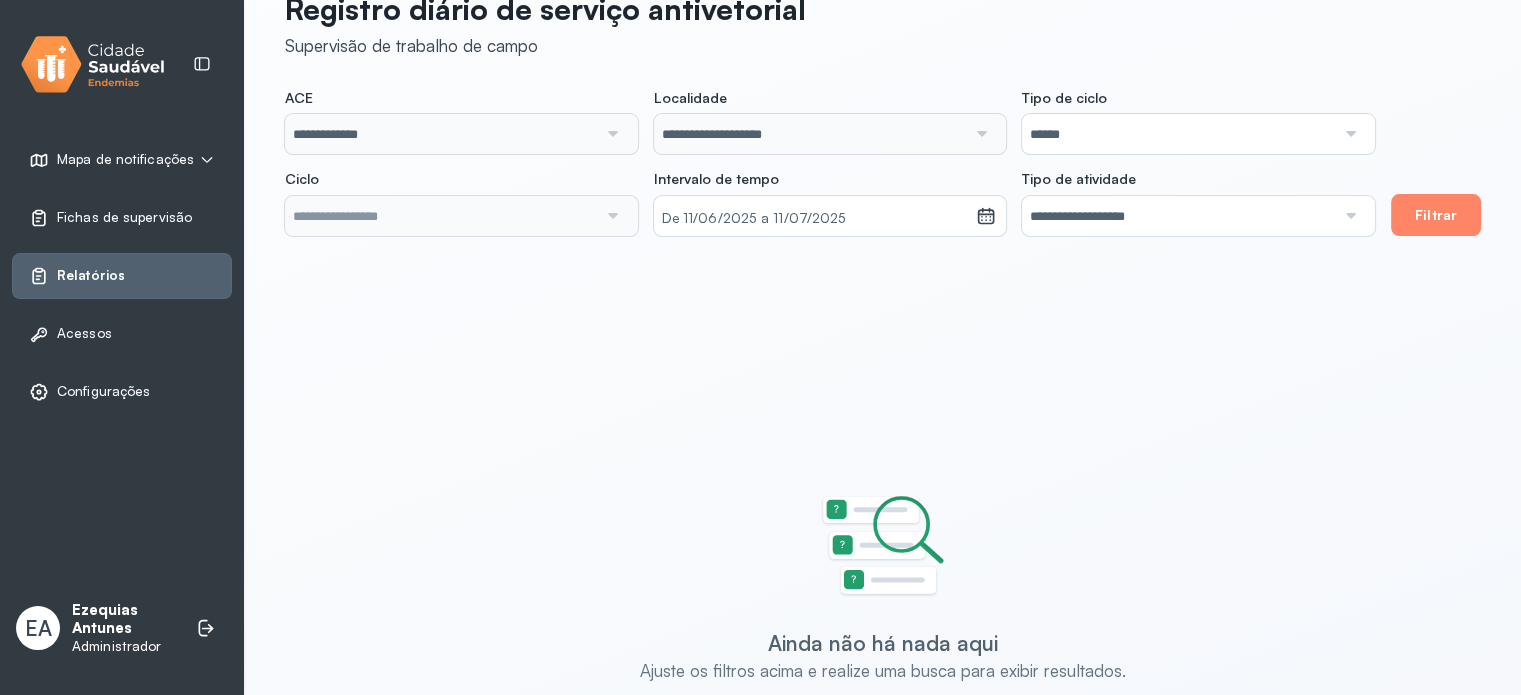 scroll, scrollTop: 53, scrollLeft: 0, axis: vertical 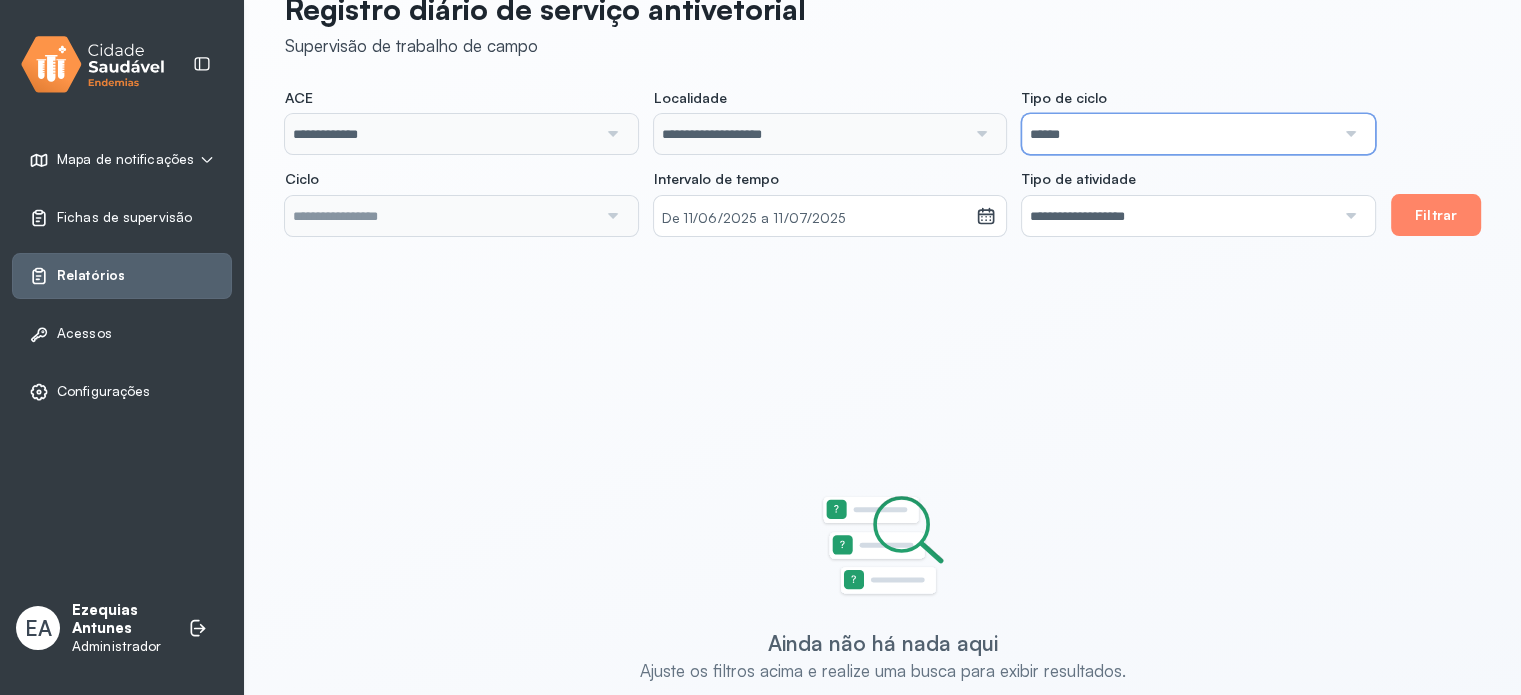 click on "******" at bounding box center [1178, 134] 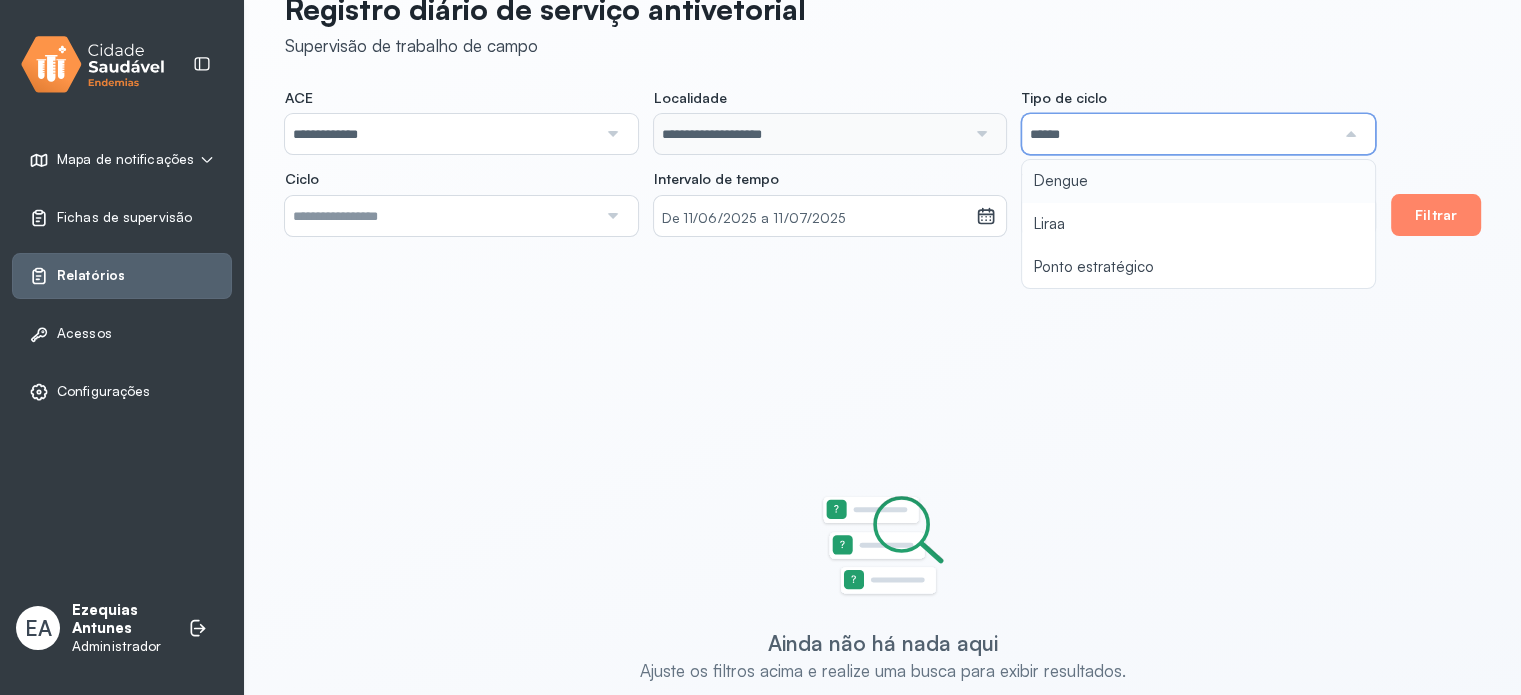 click at bounding box center [441, 216] 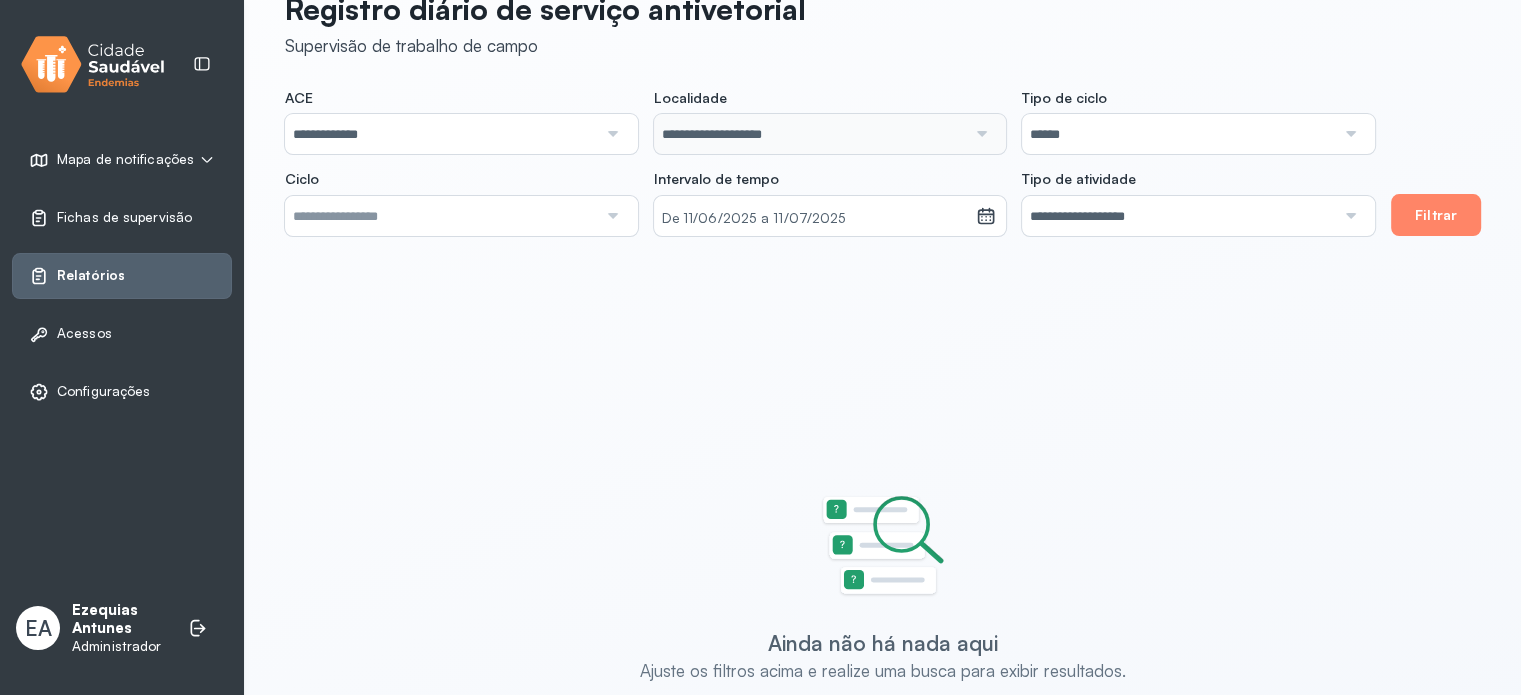 click on "**********" 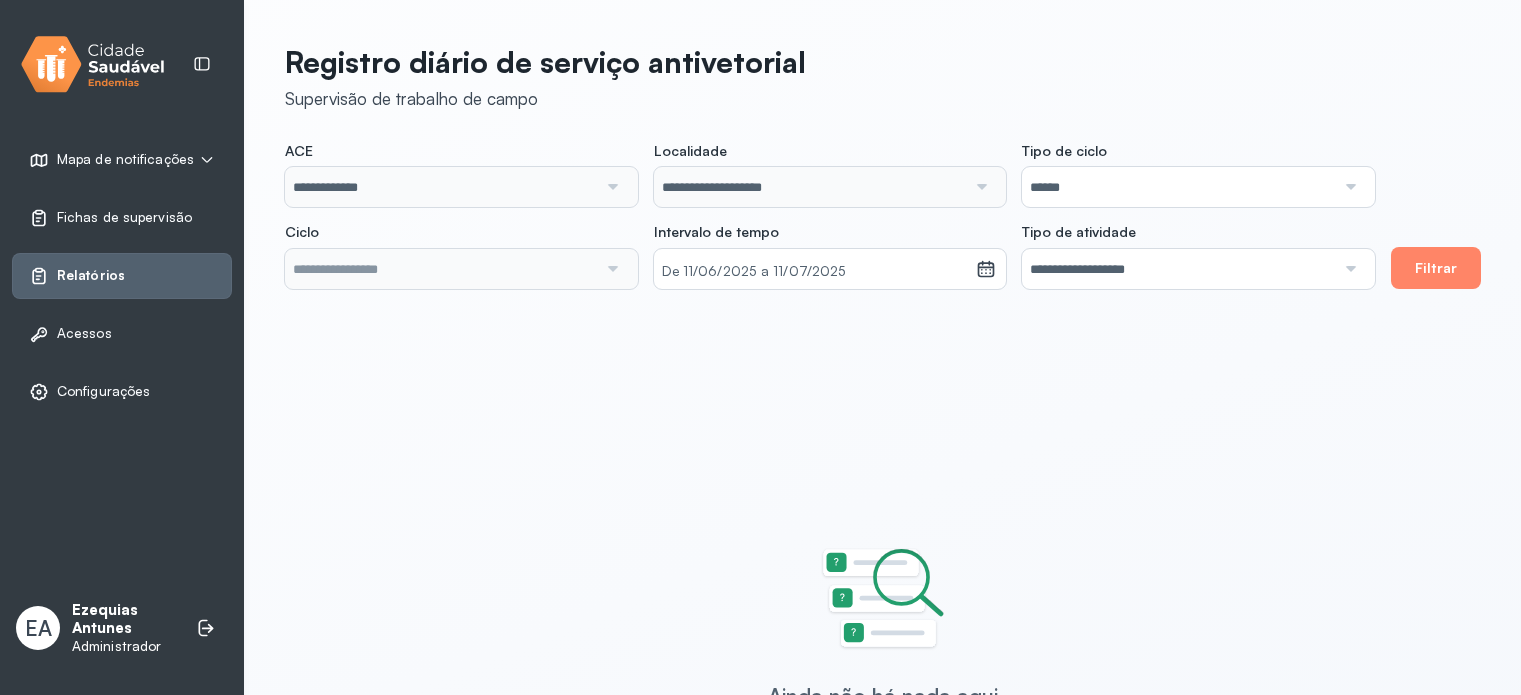 scroll, scrollTop: 54, scrollLeft: 0, axis: vertical 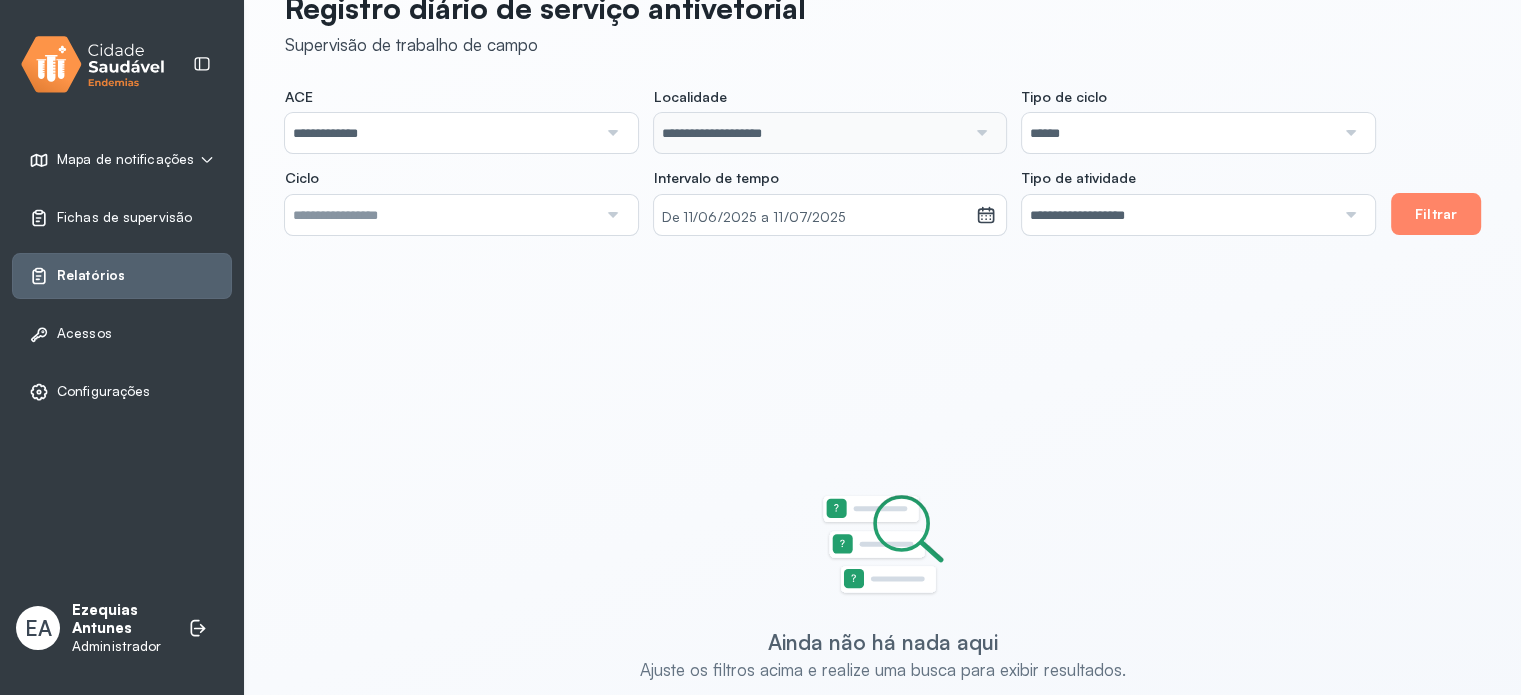 click at bounding box center (441, 215) 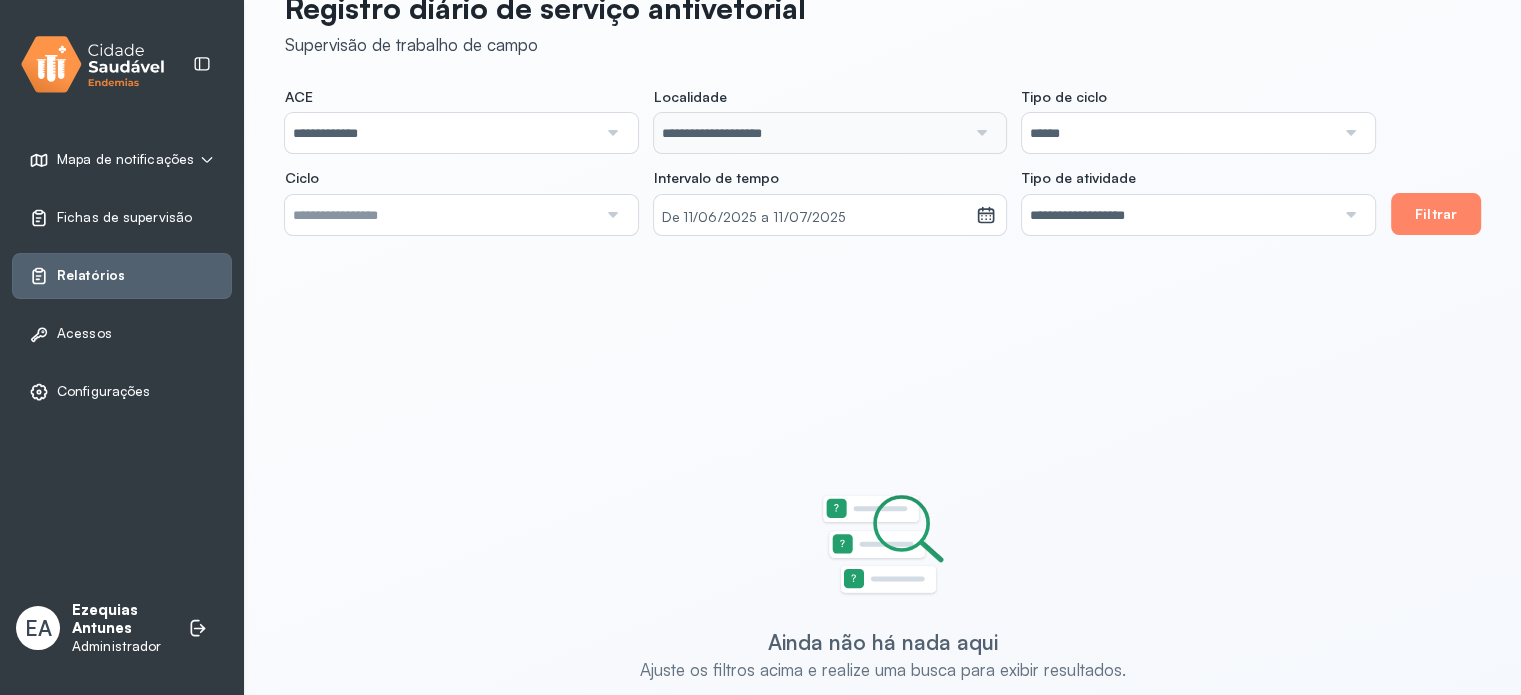 click on "**********" 